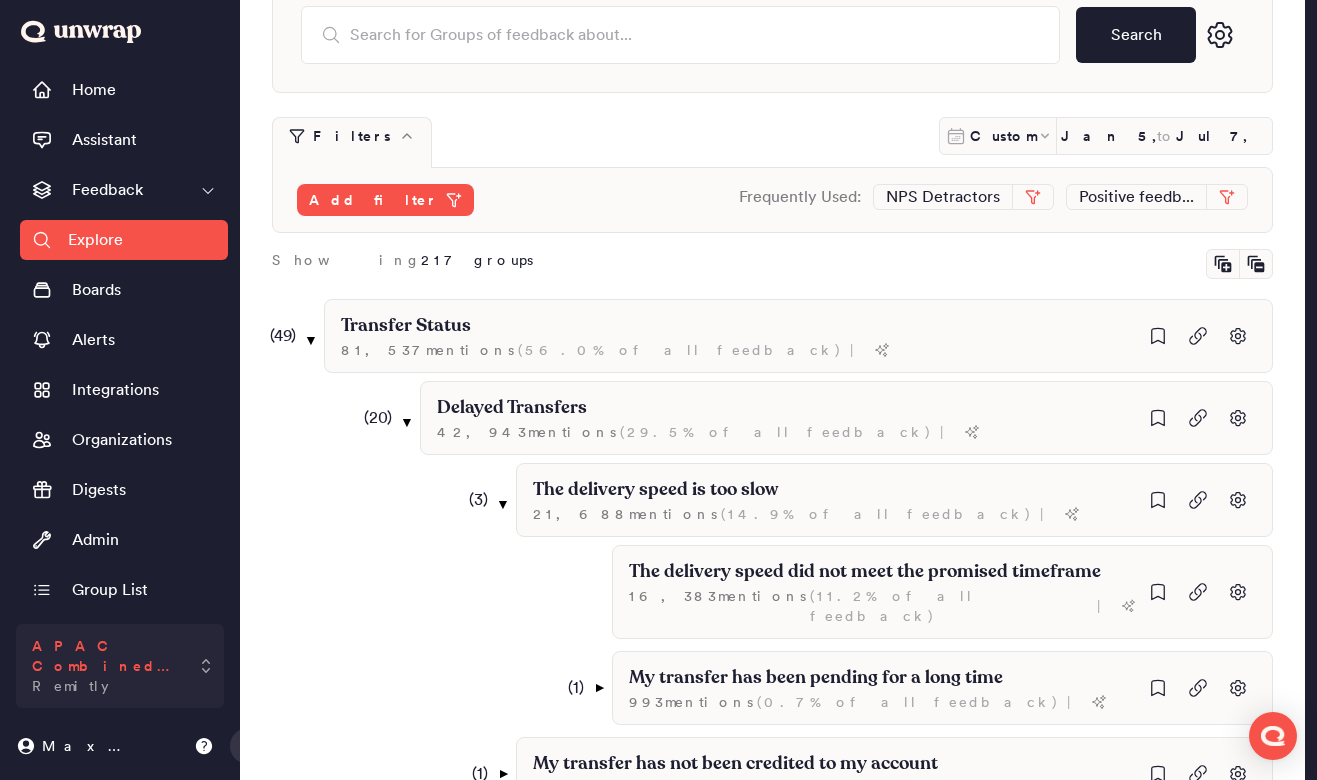 click on "APAC Combined Data Remitly" at bounding box center [106, 666] 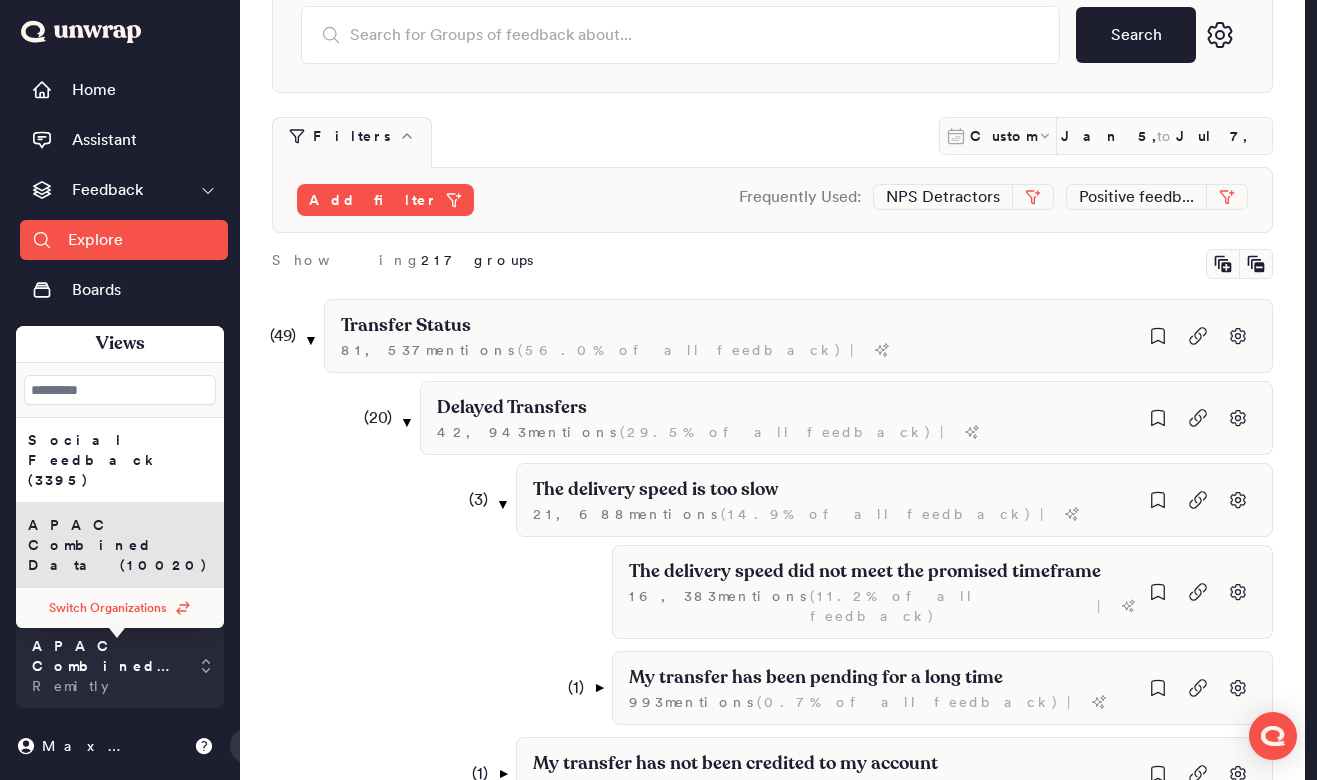 click on "Switch Organizations" at bounding box center [108, 608] 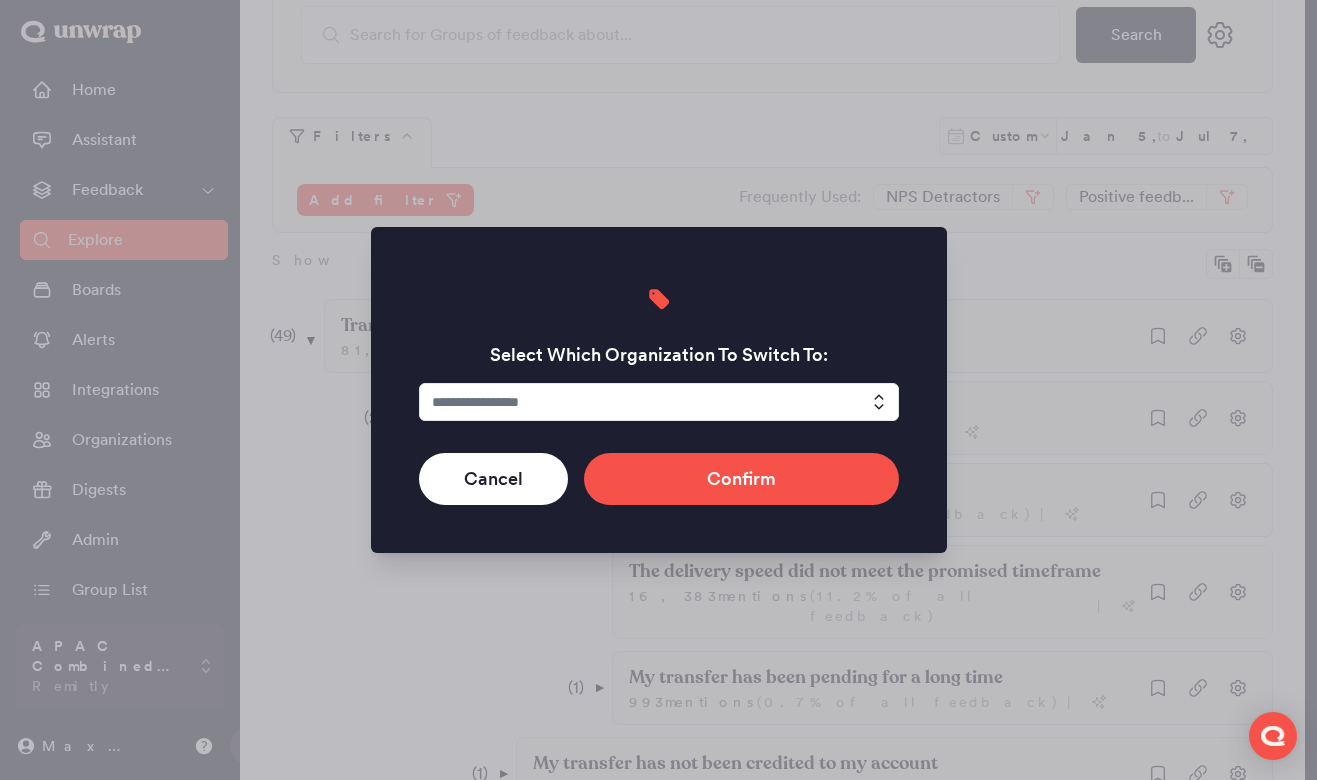 click at bounding box center [659, 402] 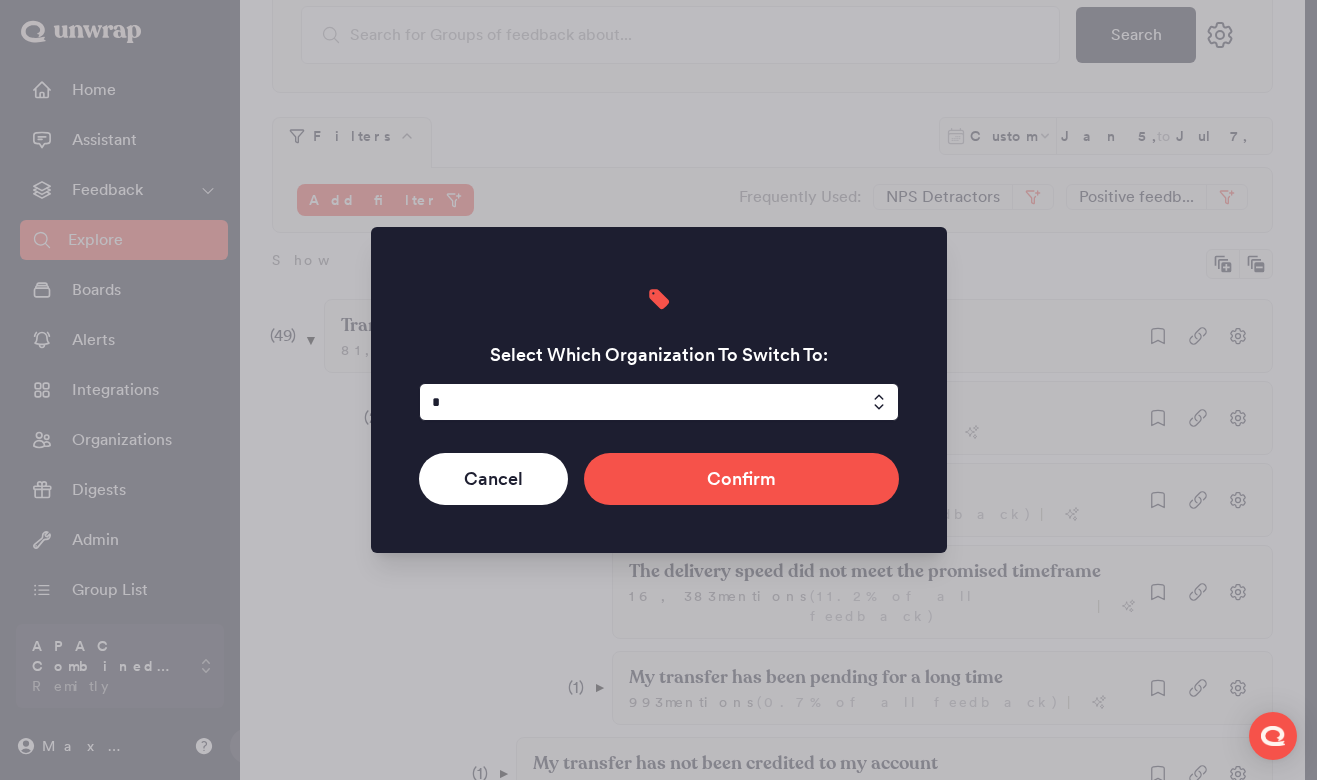 type on "*" 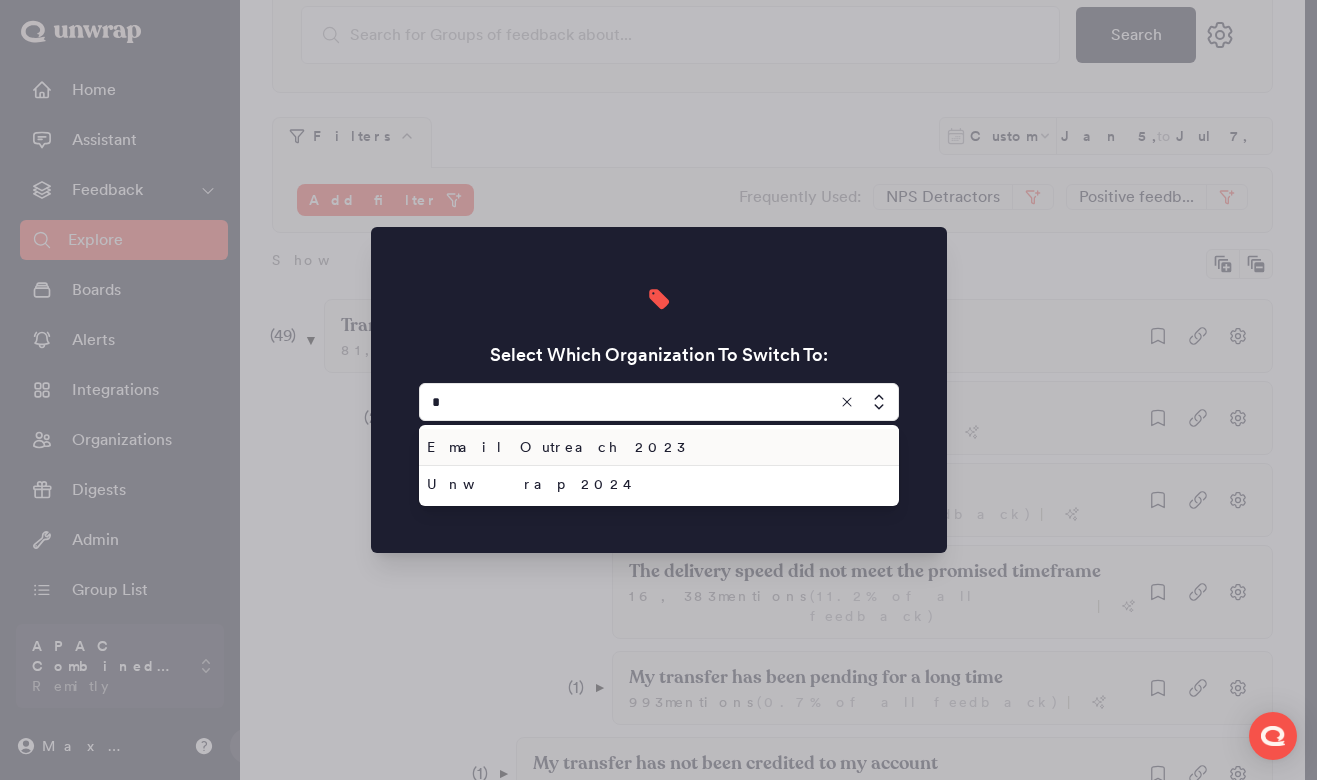 click at bounding box center (659, 402) 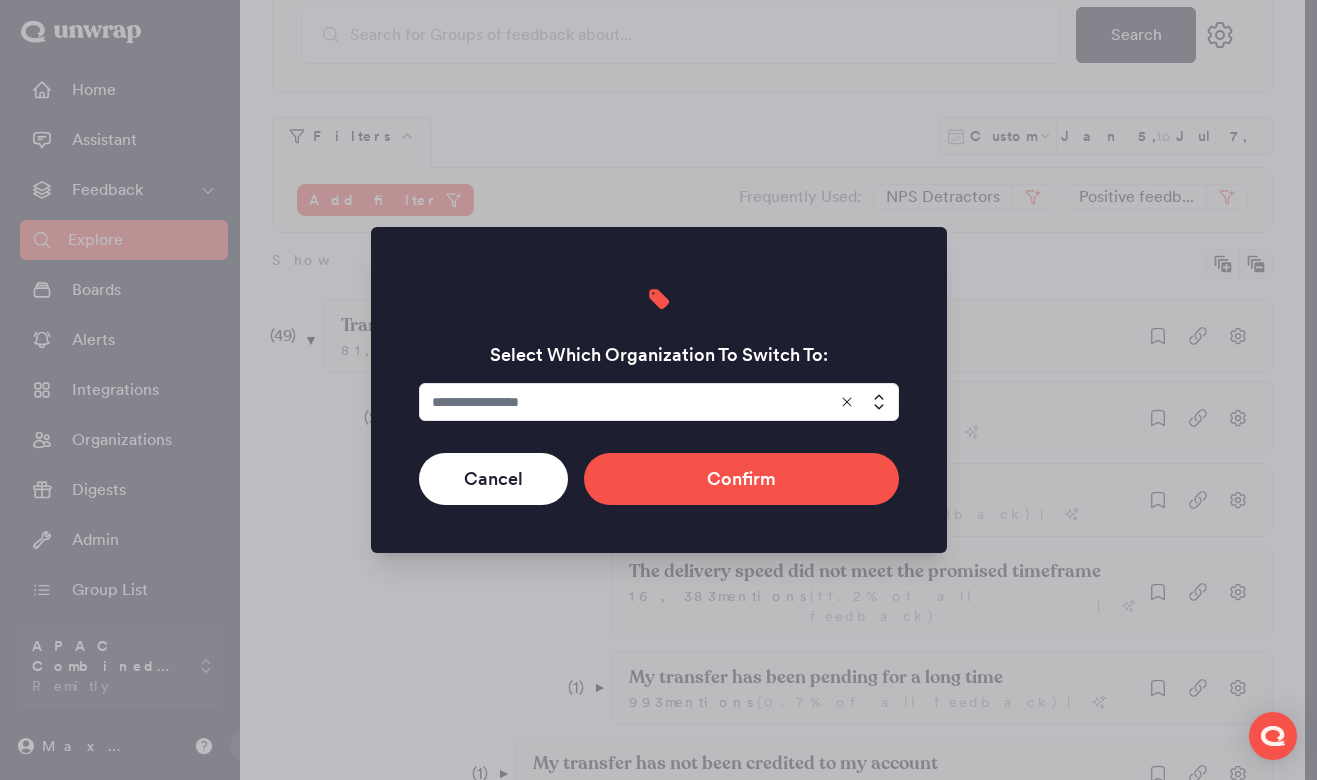 click at bounding box center [659, 402] 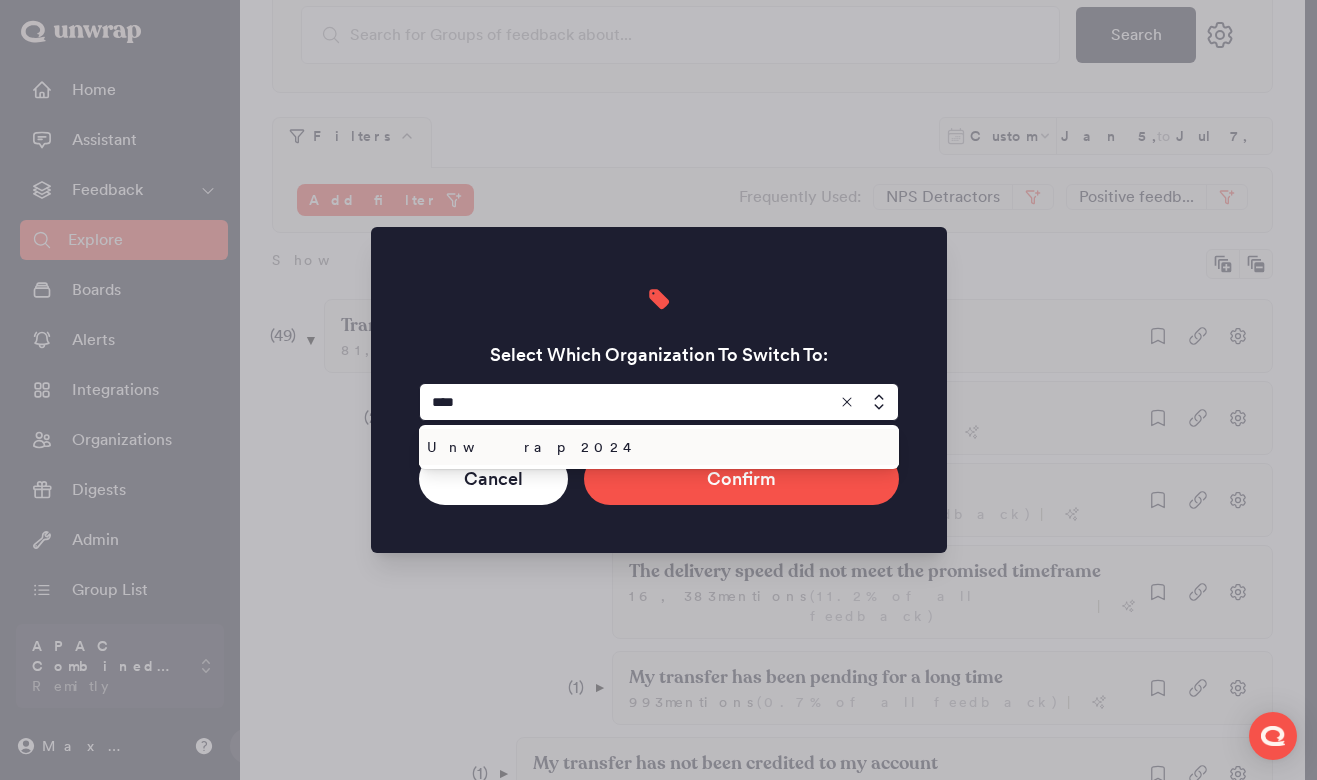 type on "****" 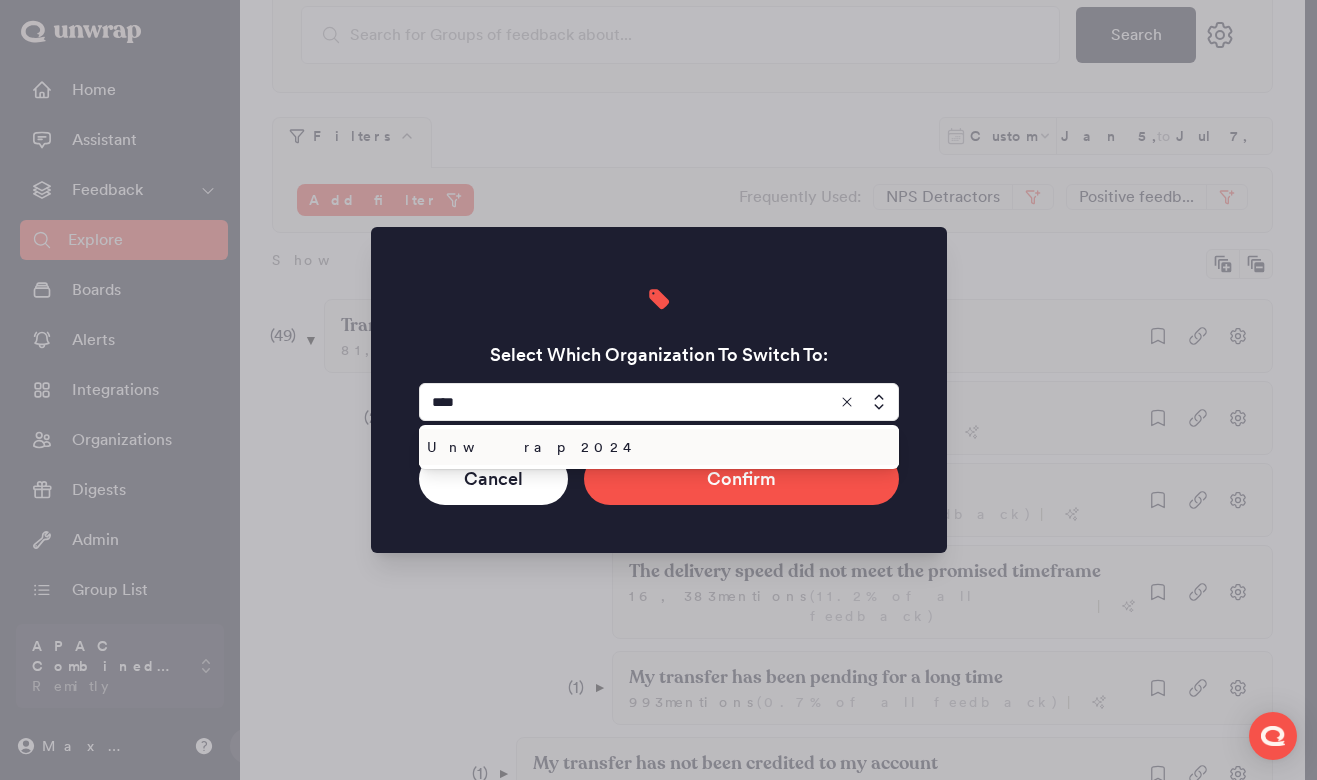 click on "Unwrap 2024" at bounding box center [655, 447] 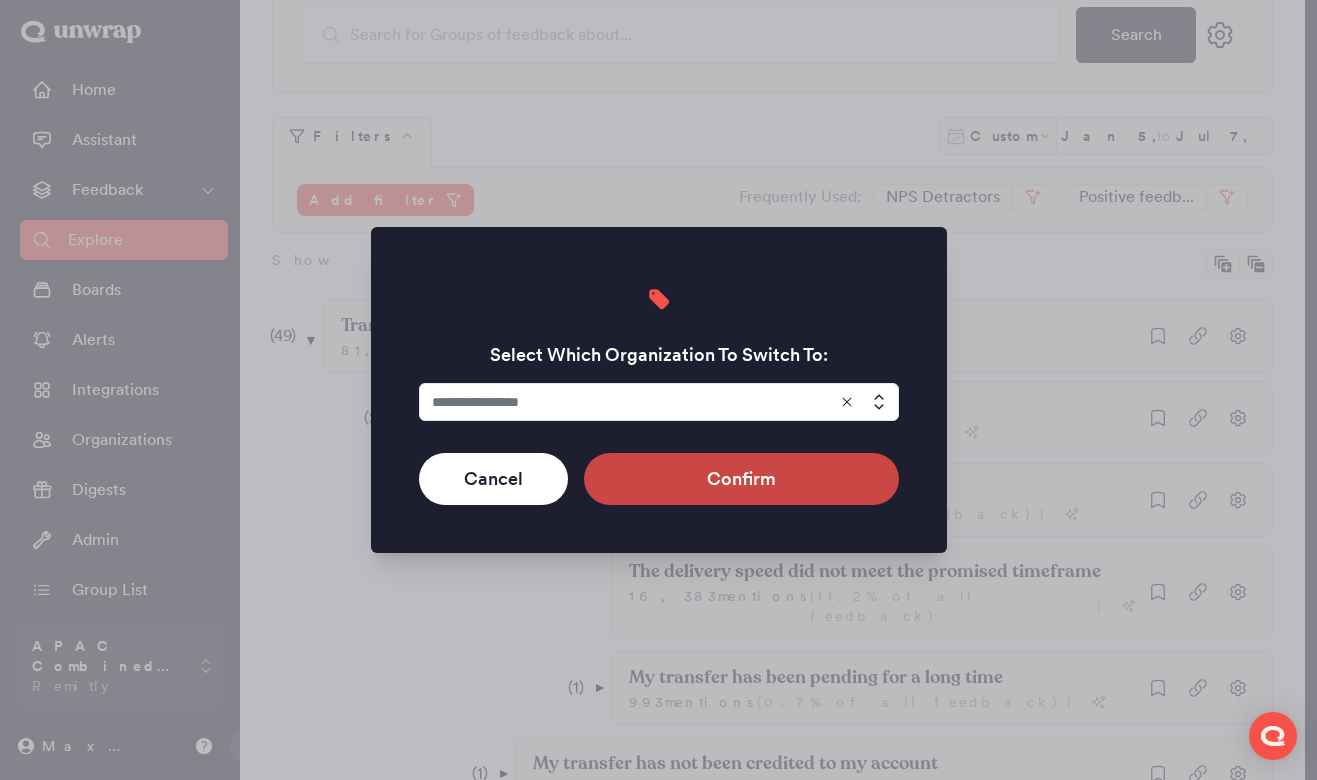 type on "**********" 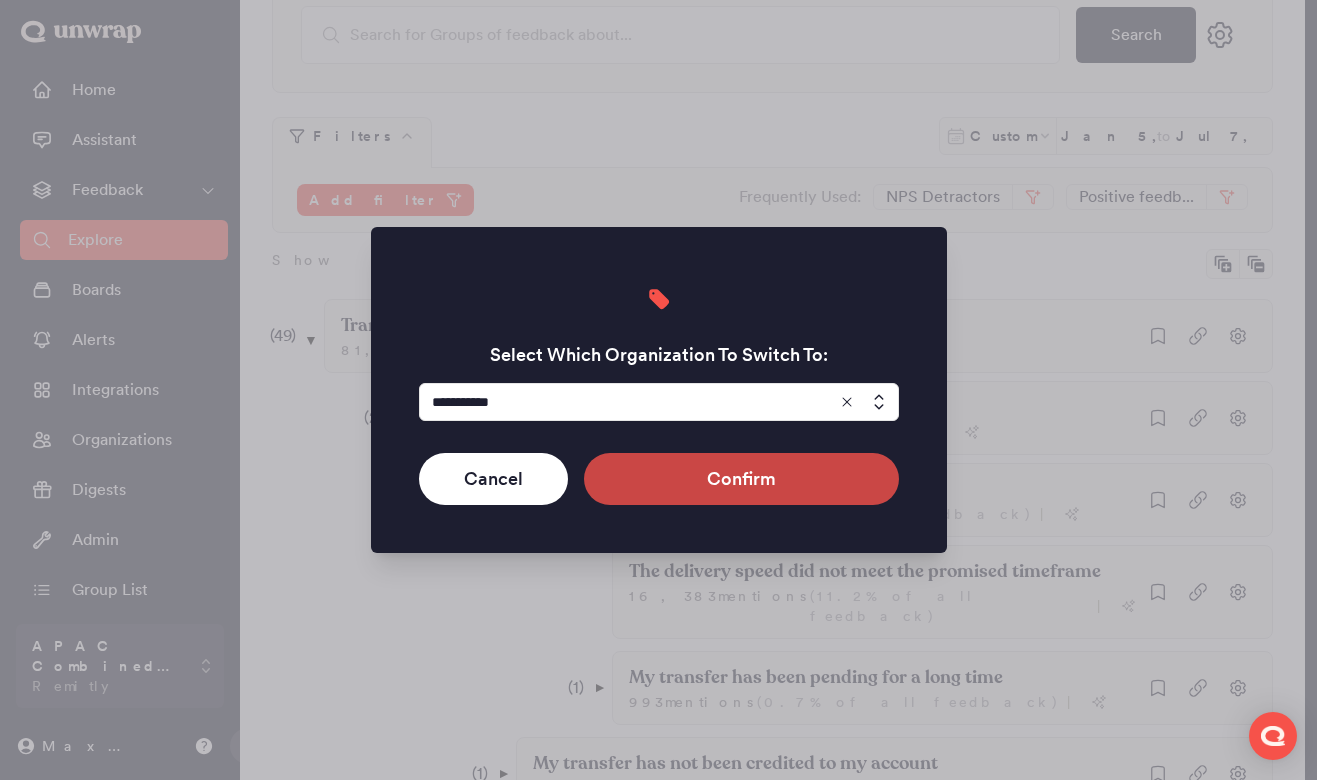 click on "Confirm" at bounding box center (741, 479) 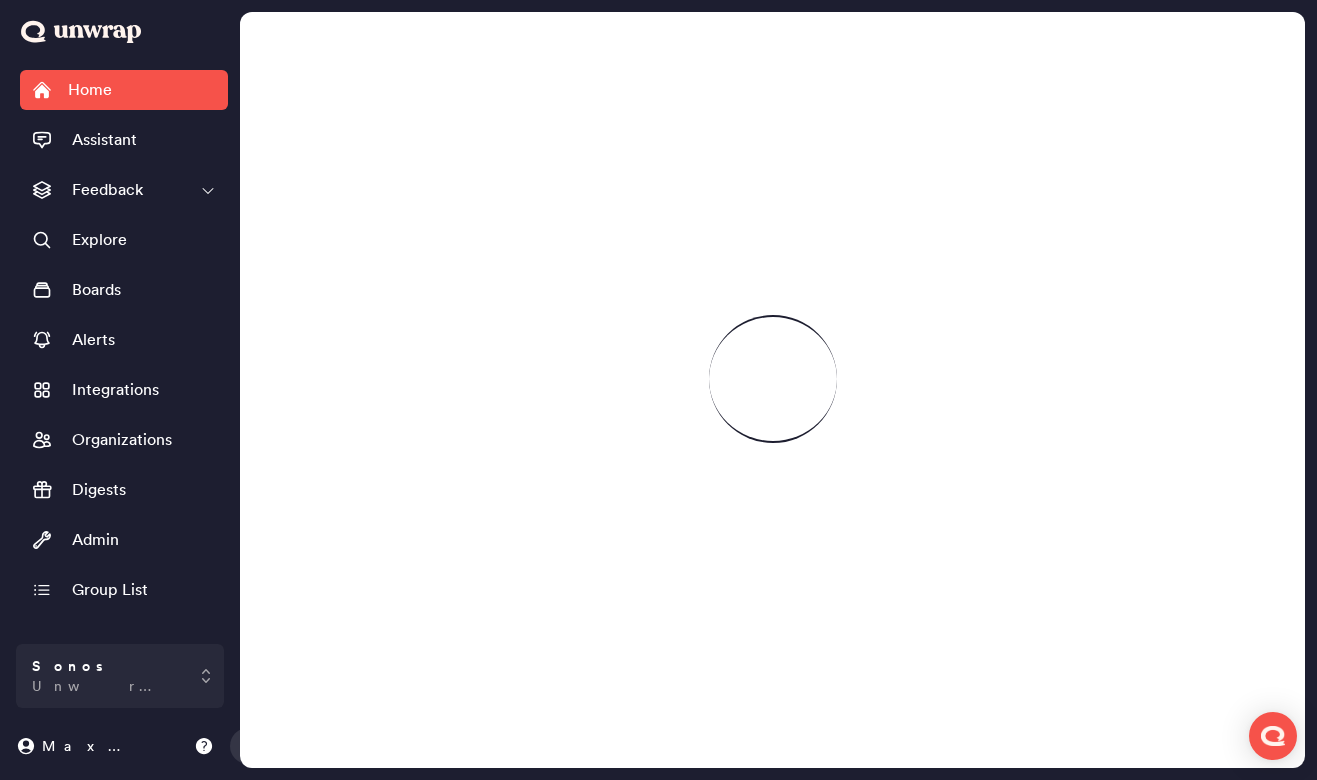 scroll, scrollTop: 0, scrollLeft: 0, axis: both 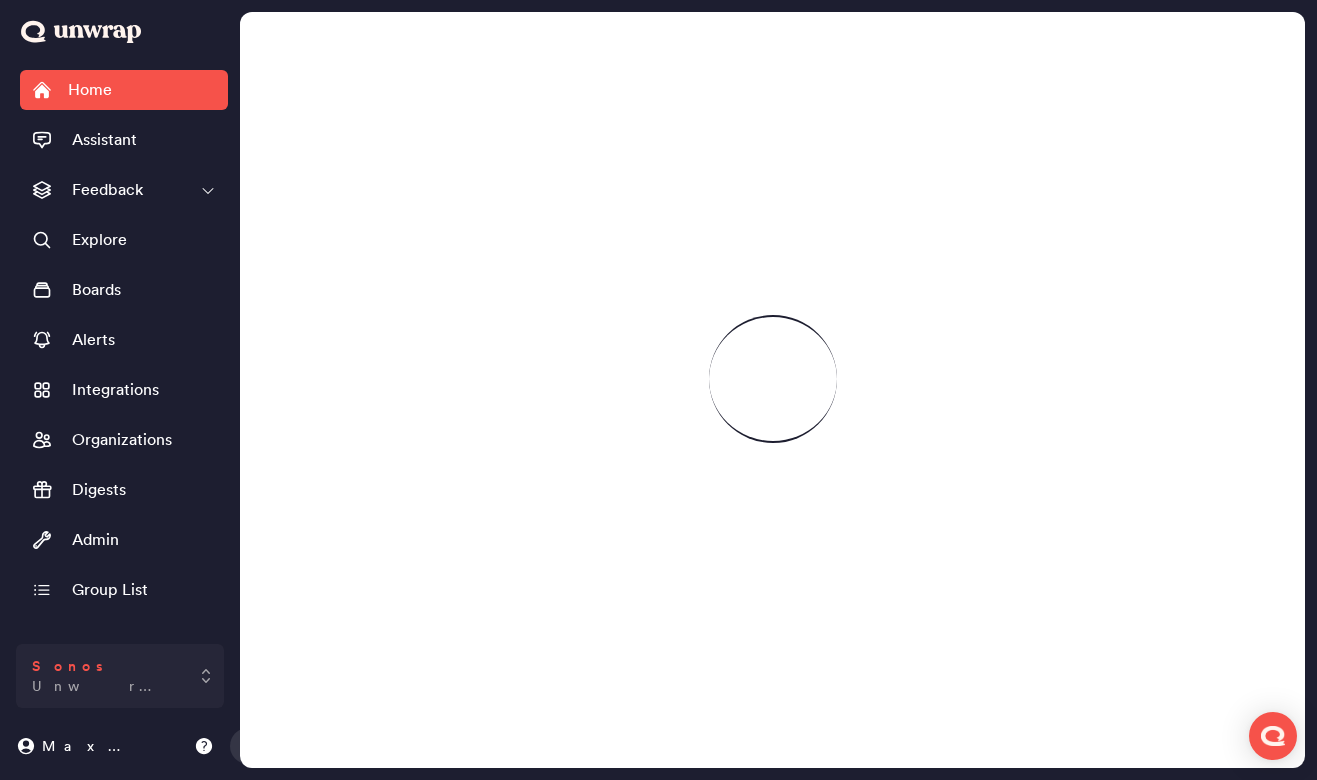 click on "Unwrap 2024" at bounding box center [106, 686] 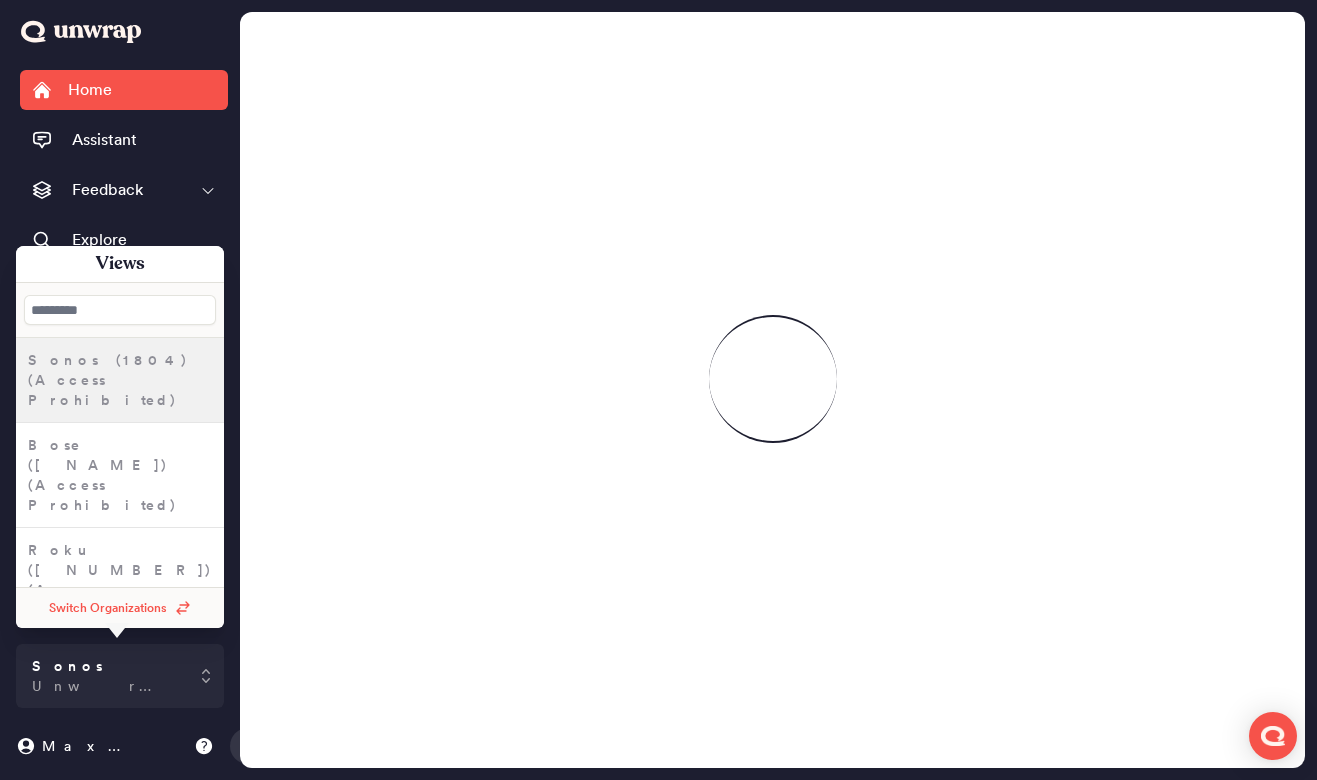 click at bounding box center [120, 310] 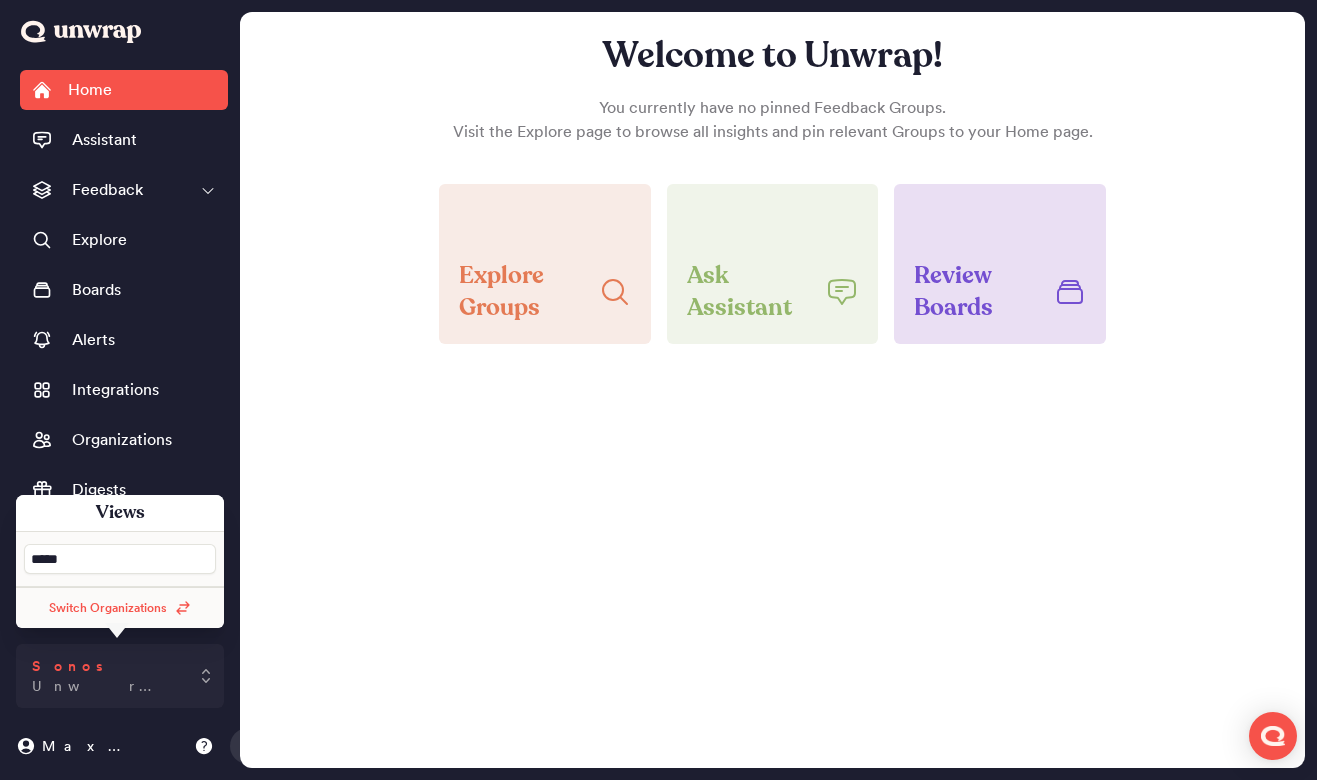click on "Unwrap 2024" at bounding box center [106, 686] 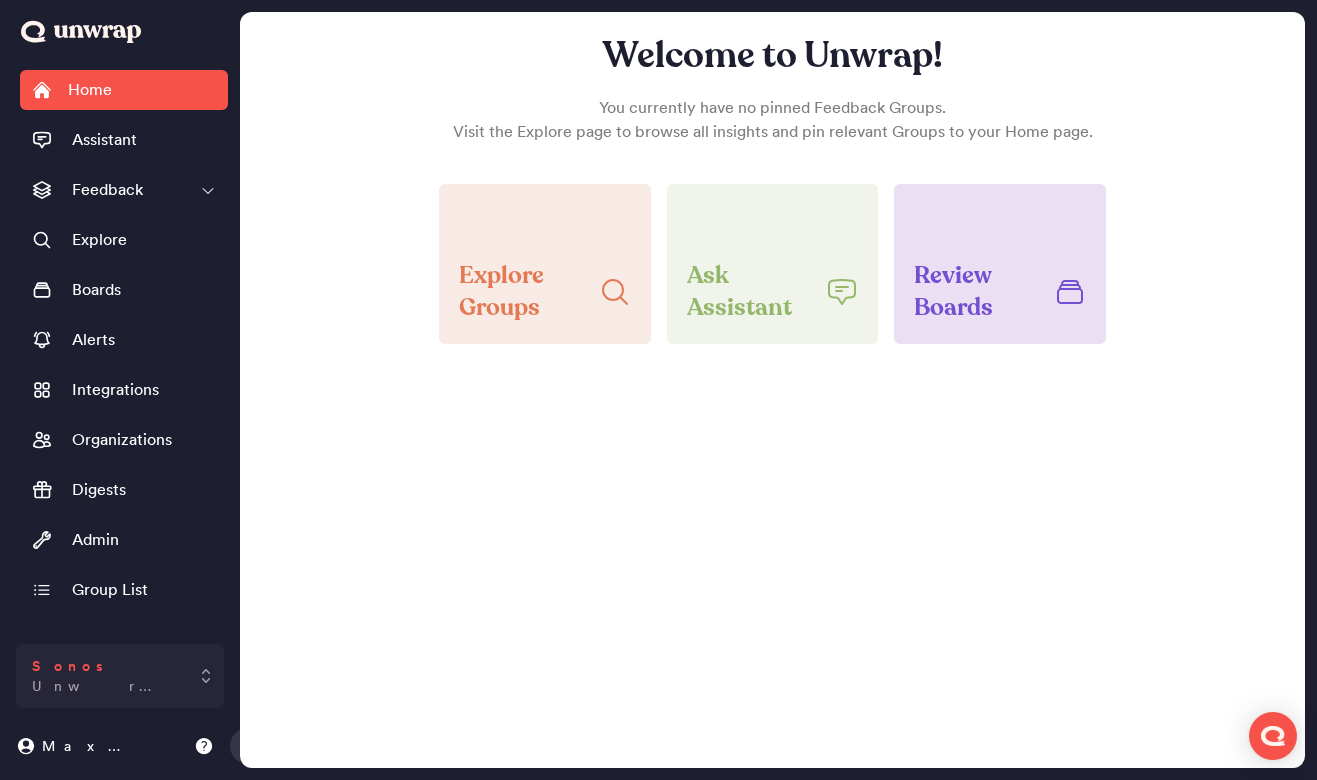 click on "Unwrap 2024" at bounding box center (106, 686) 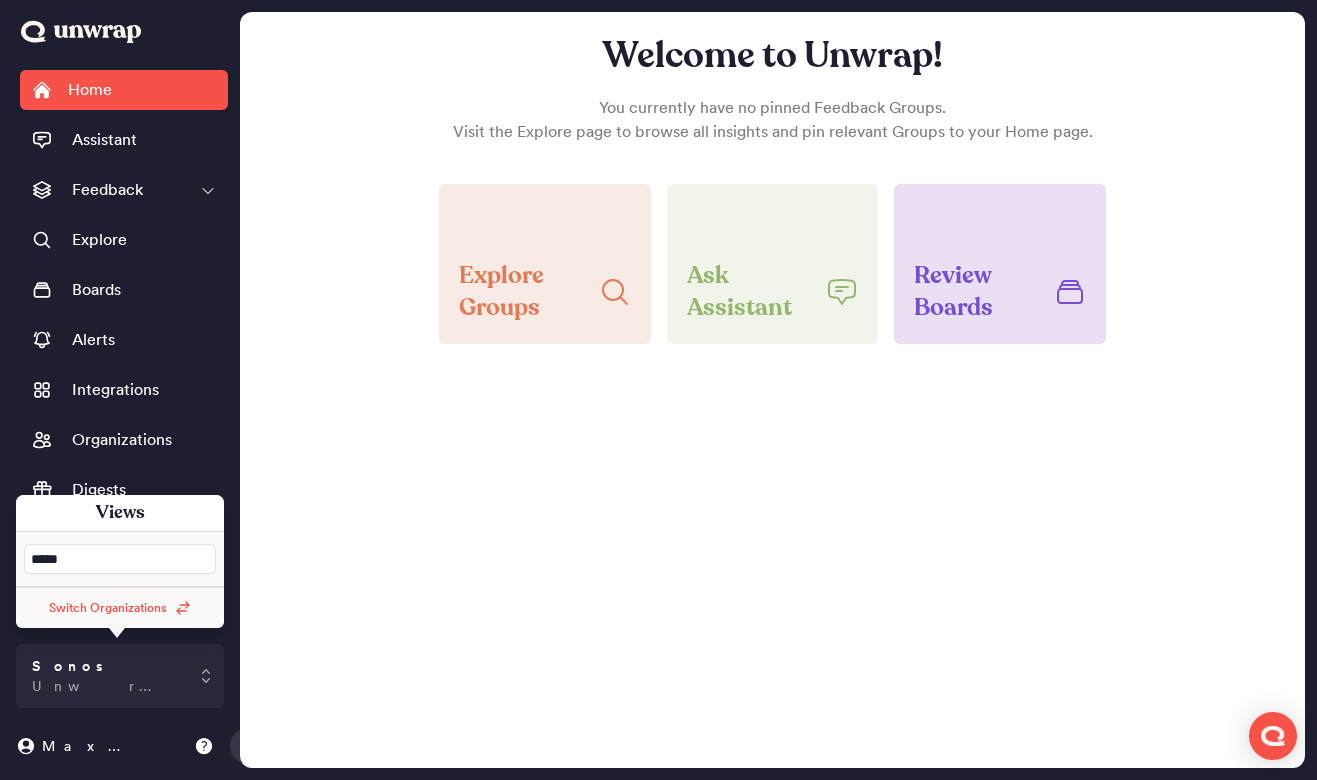 click on "*****" at bounding box center [120, 559] 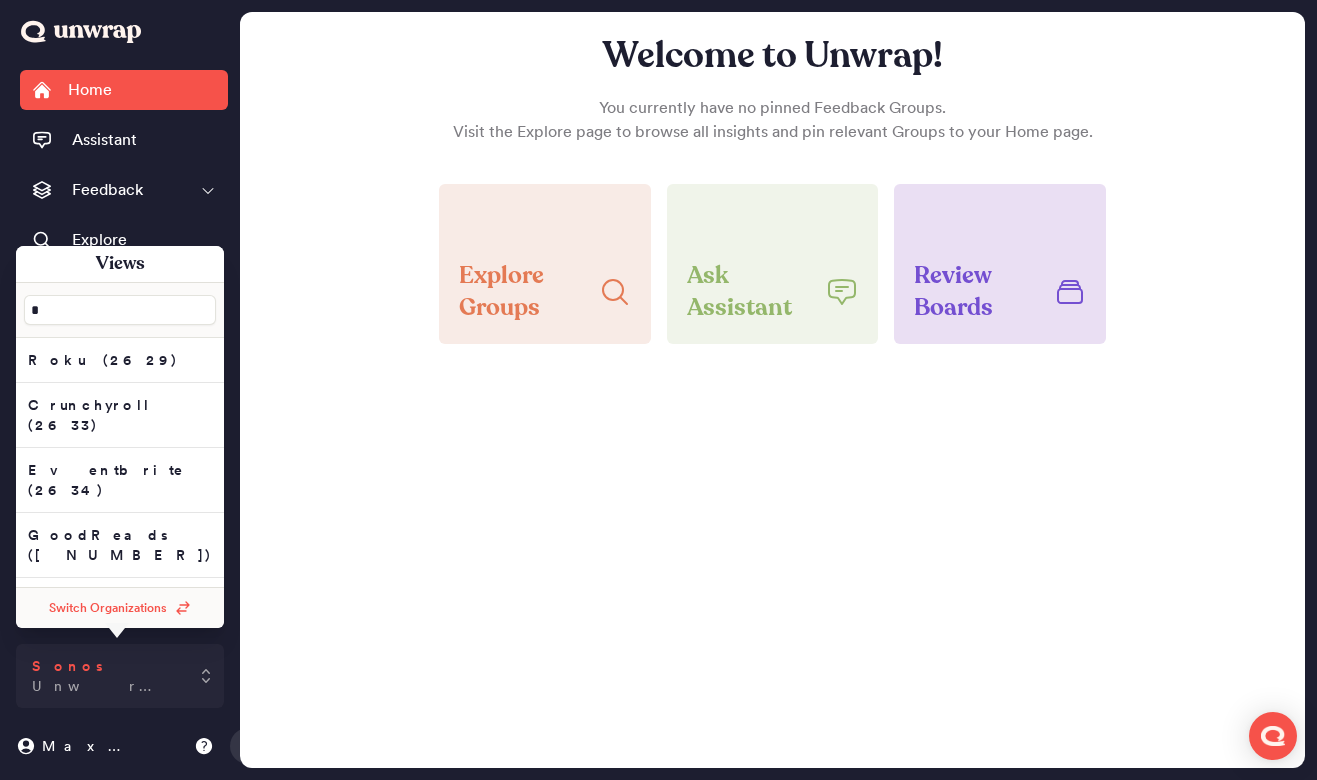 click on "Unwrap 2024" at bounding box center (106, 686) 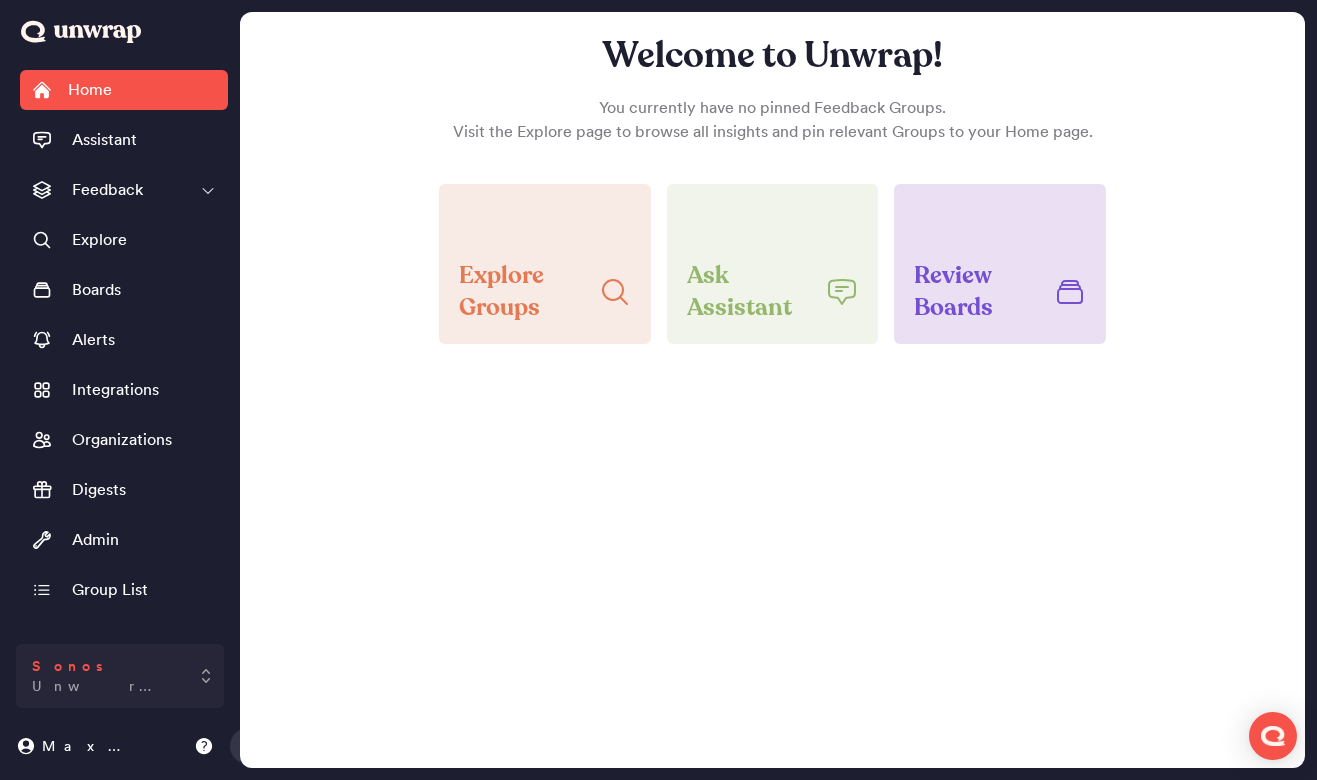 click on "Sonos Unwrap 2024" at bounding box center [106, 676] 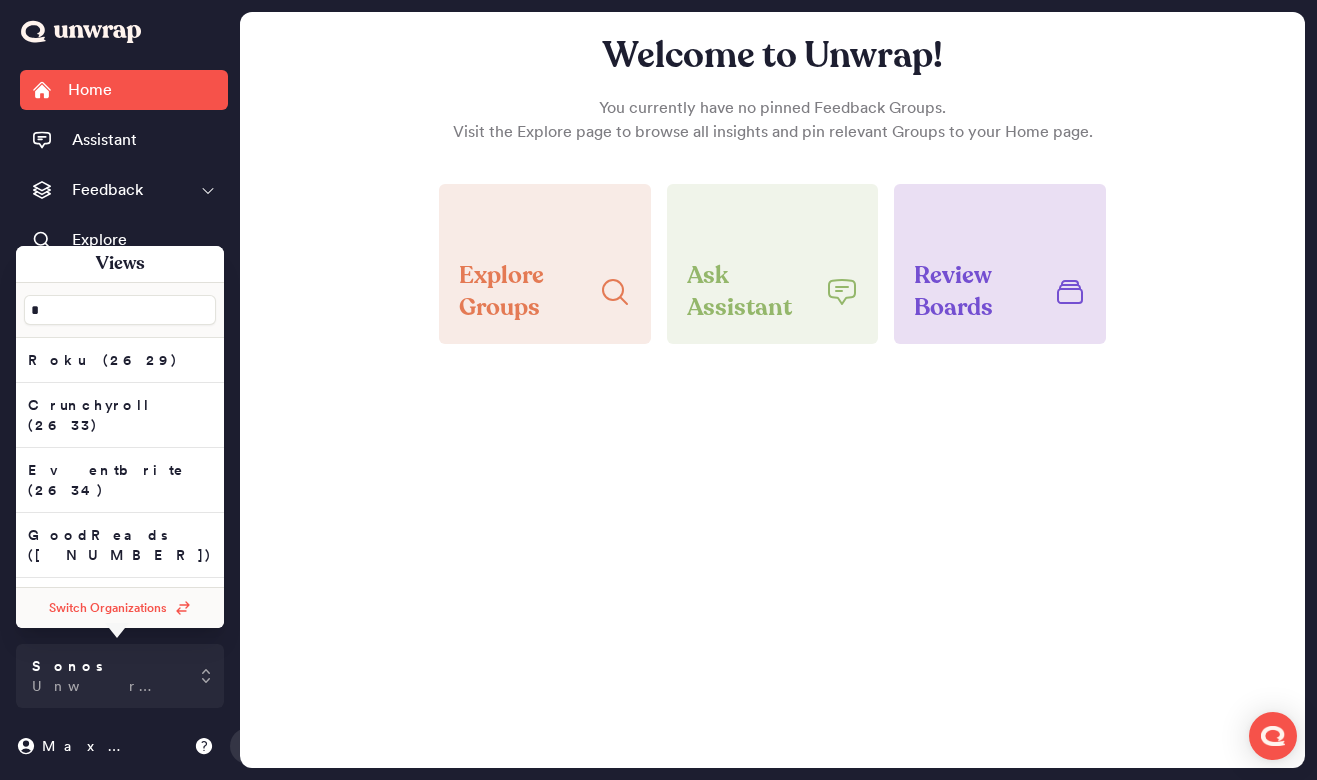 click on "Switch Organizations" at bounding box center (108, 608) 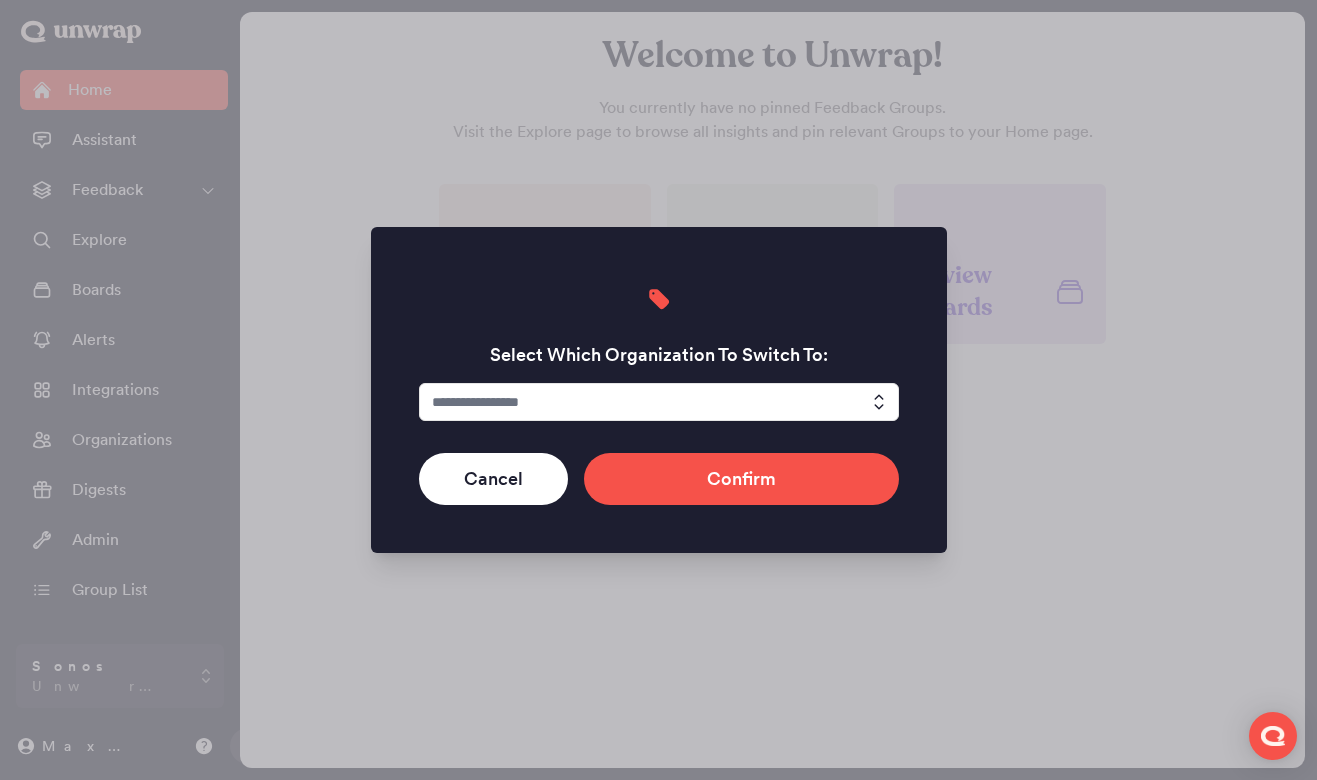 click at bounding box center (659, 402) 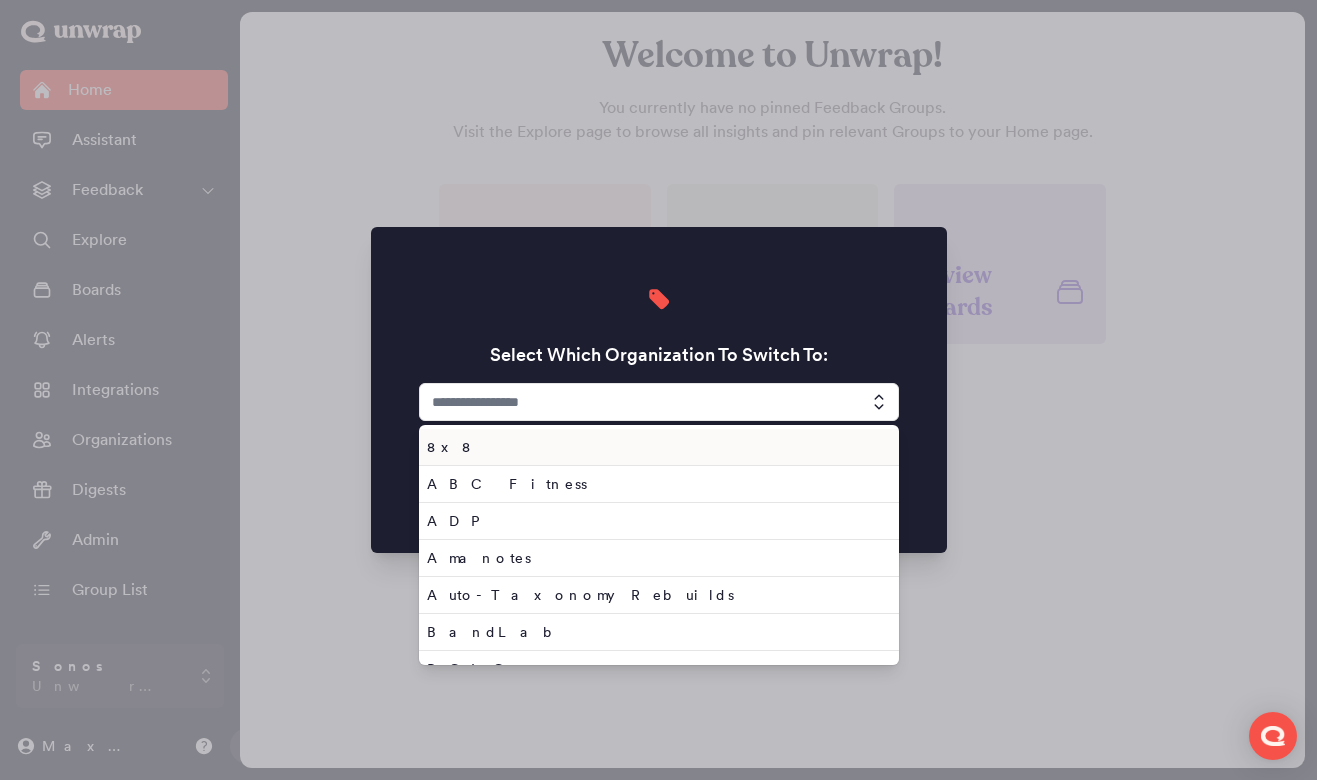 click at bounding box center [659, 402] 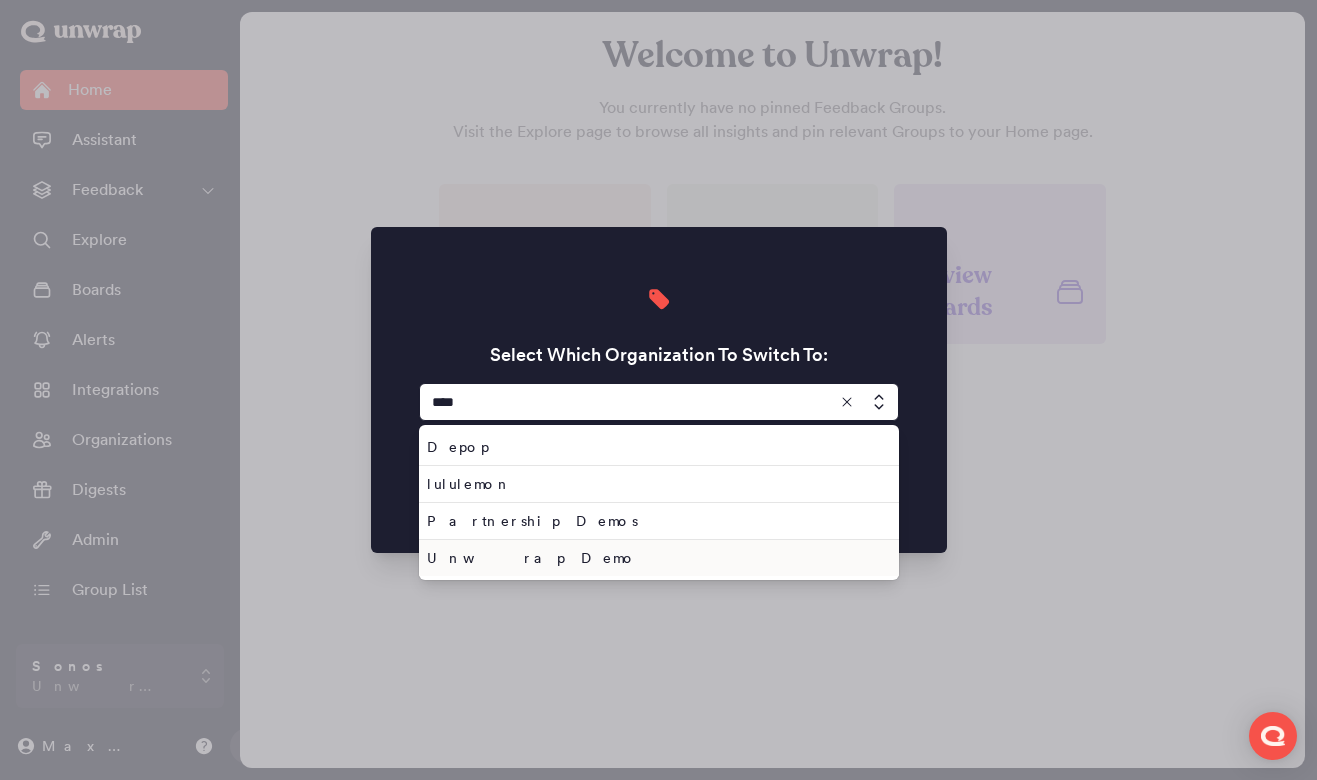 type on "****" 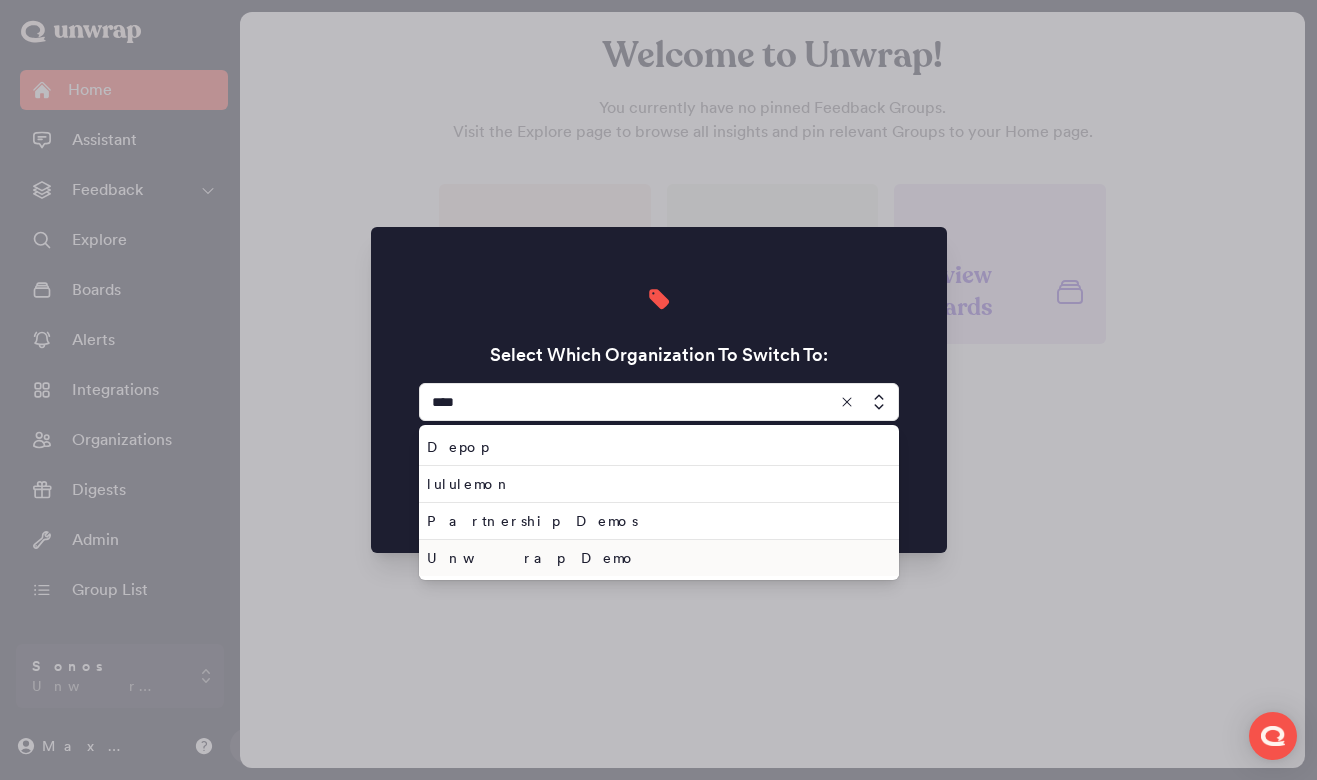 click on "Unwrap Demo" at bounding box center (655, 558) 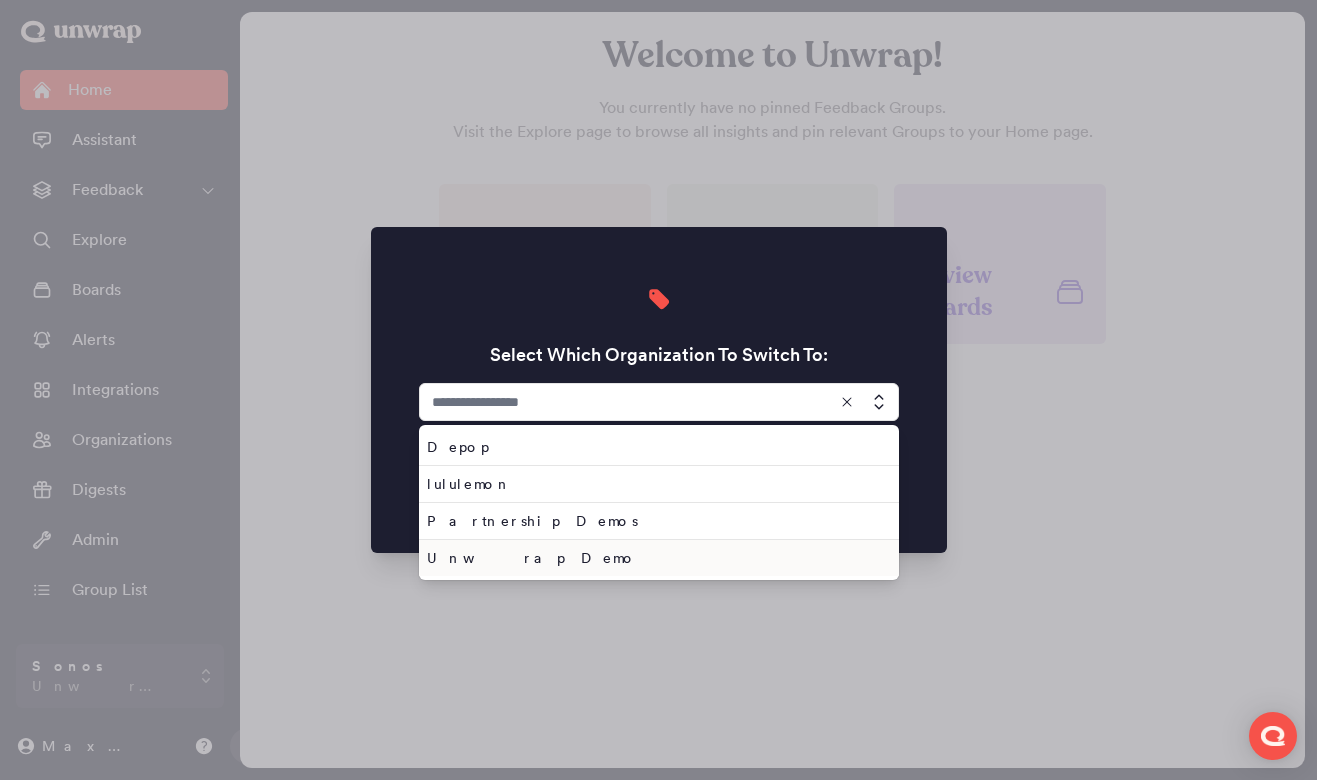type on "**********" 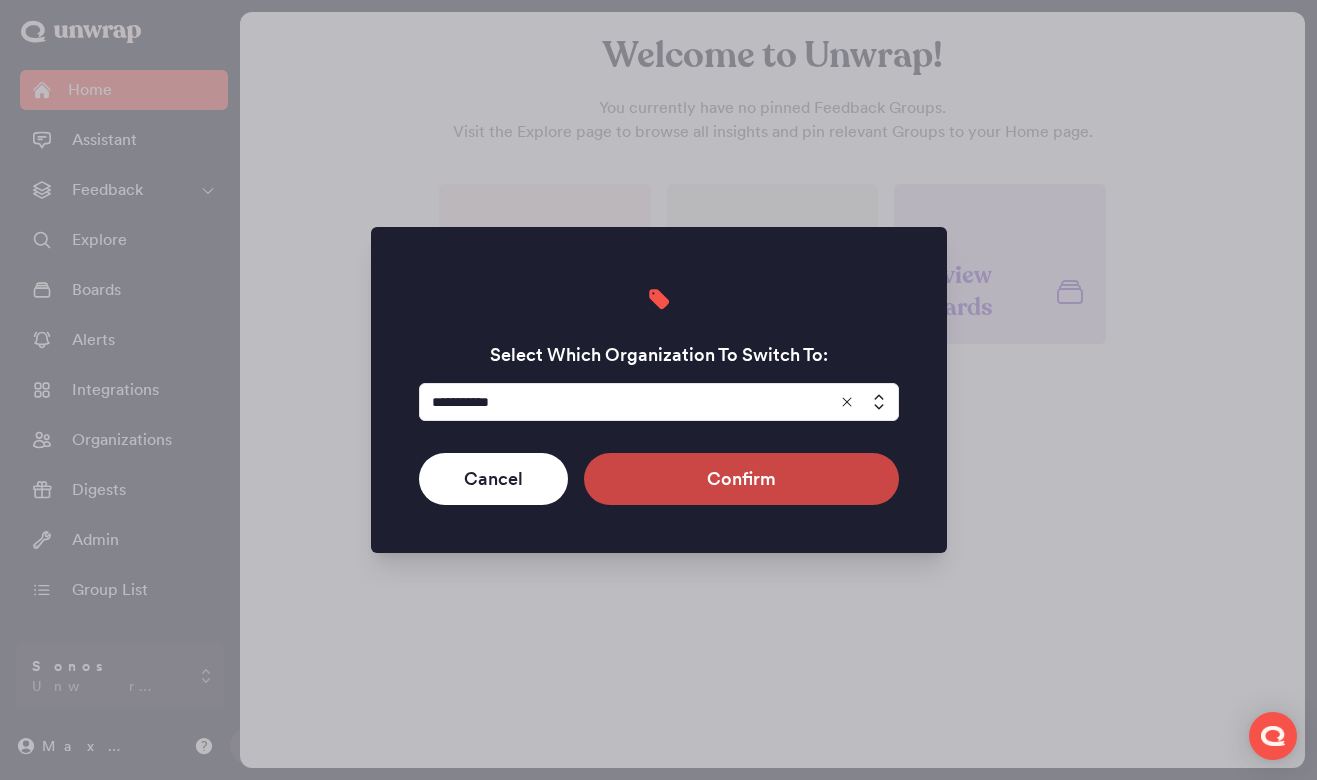 click on "Confirm" at bounding box center (741, 479) 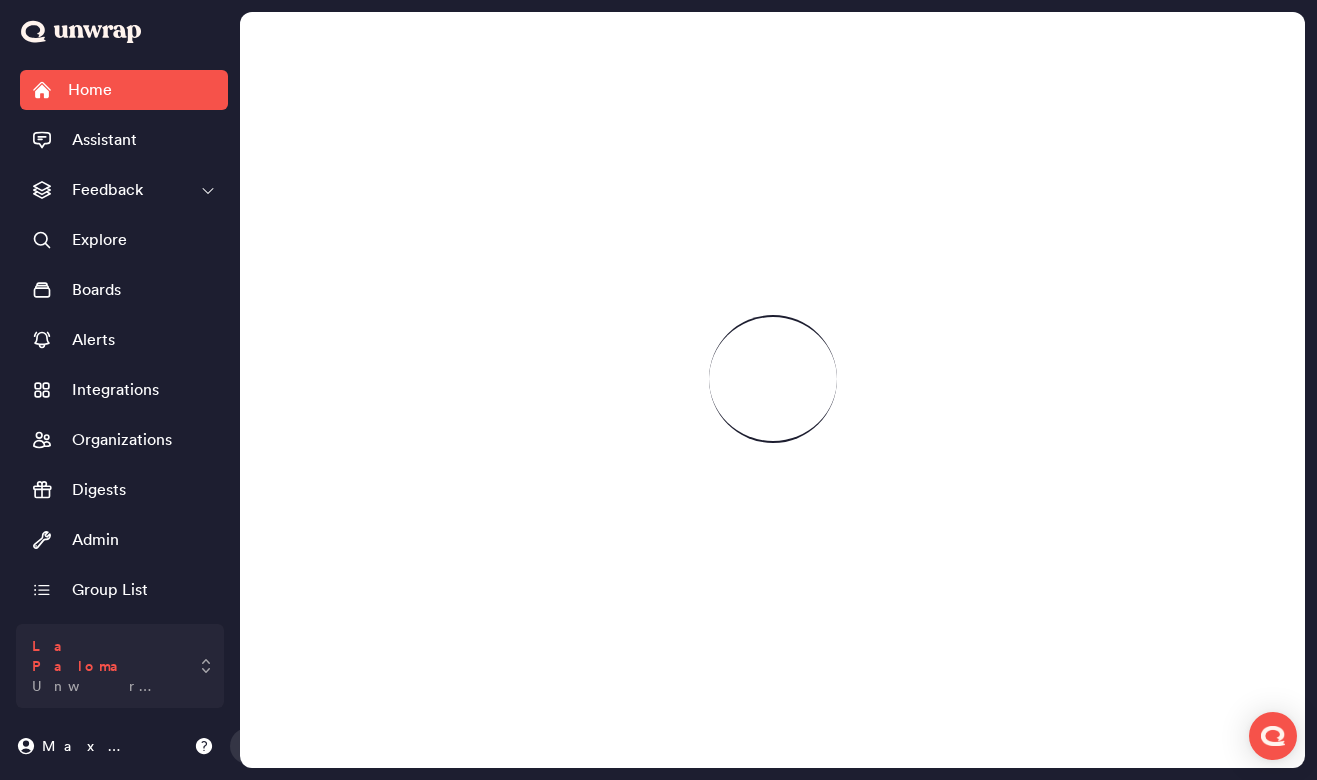 click on "Unwrap Demo" at bounding box center (106, 686) 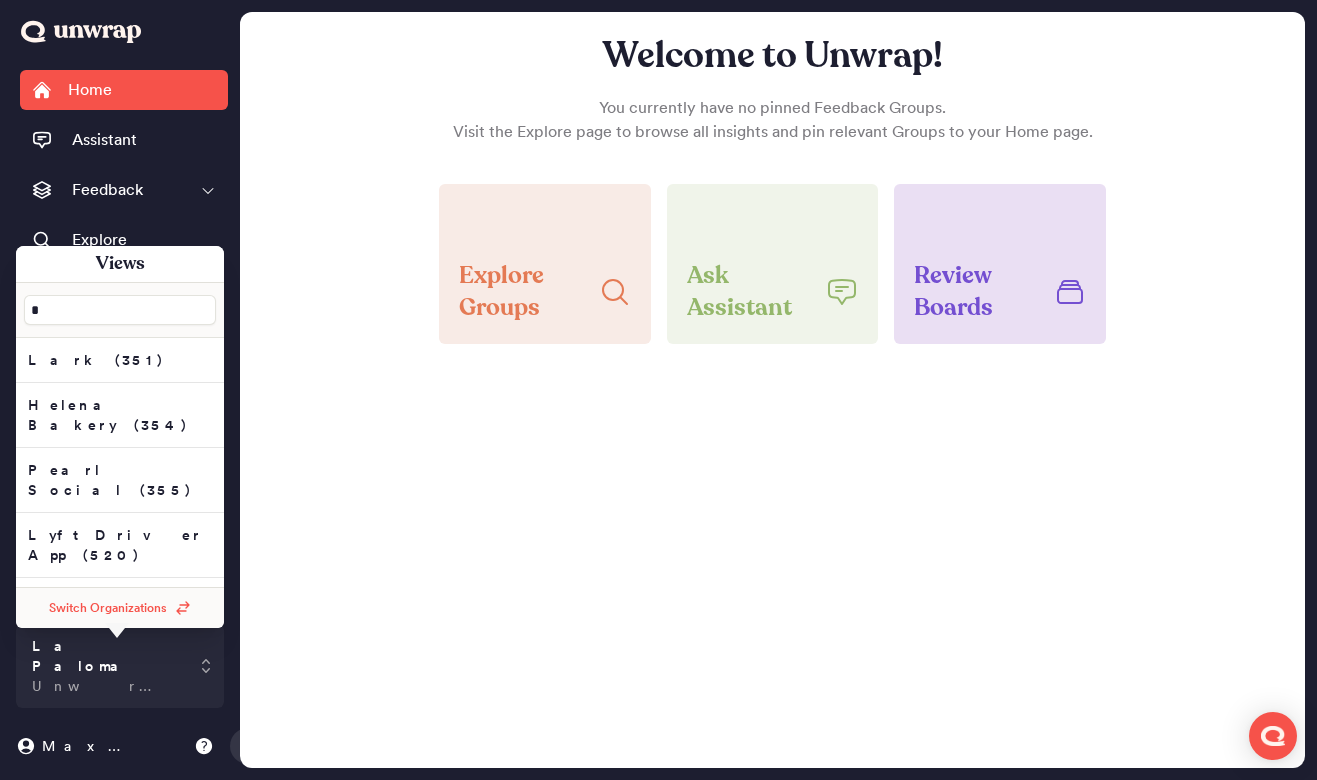 click on "*" at bounding box center (120, 310) 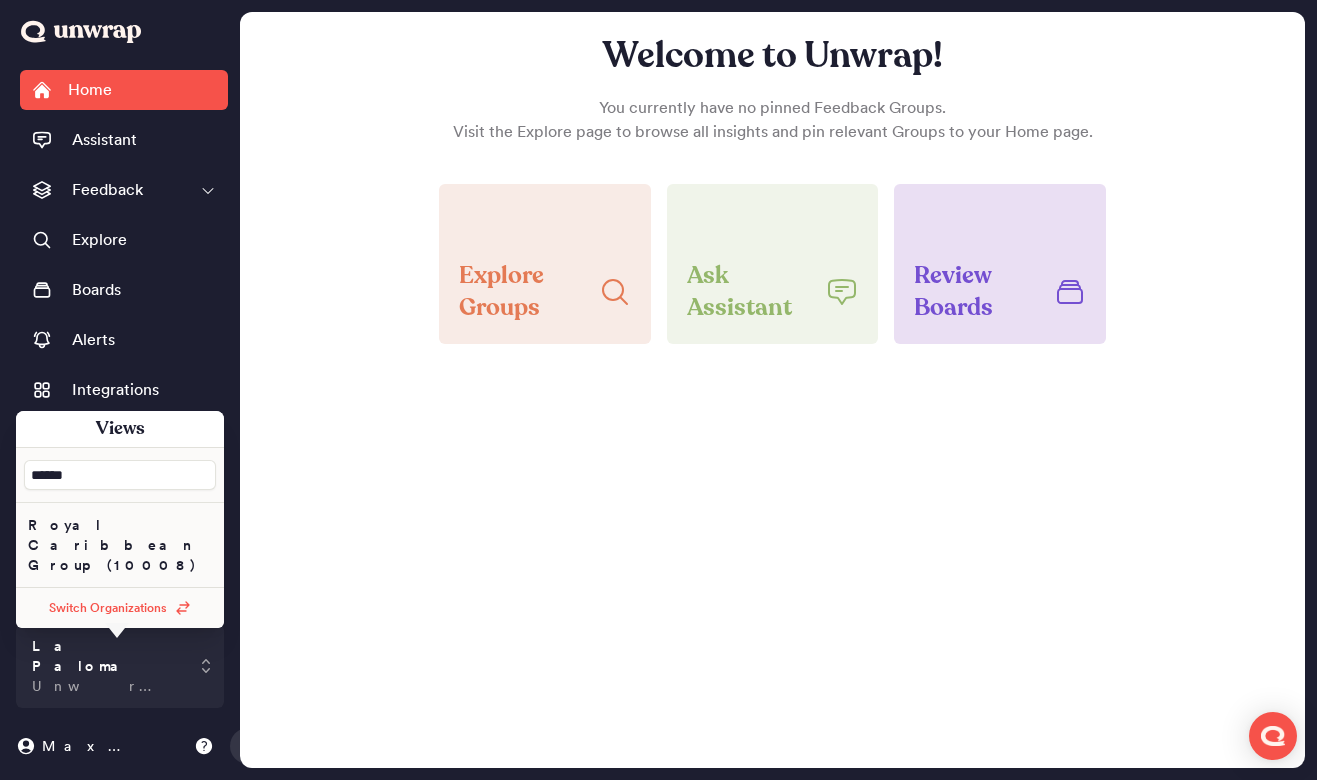 type on "*****" 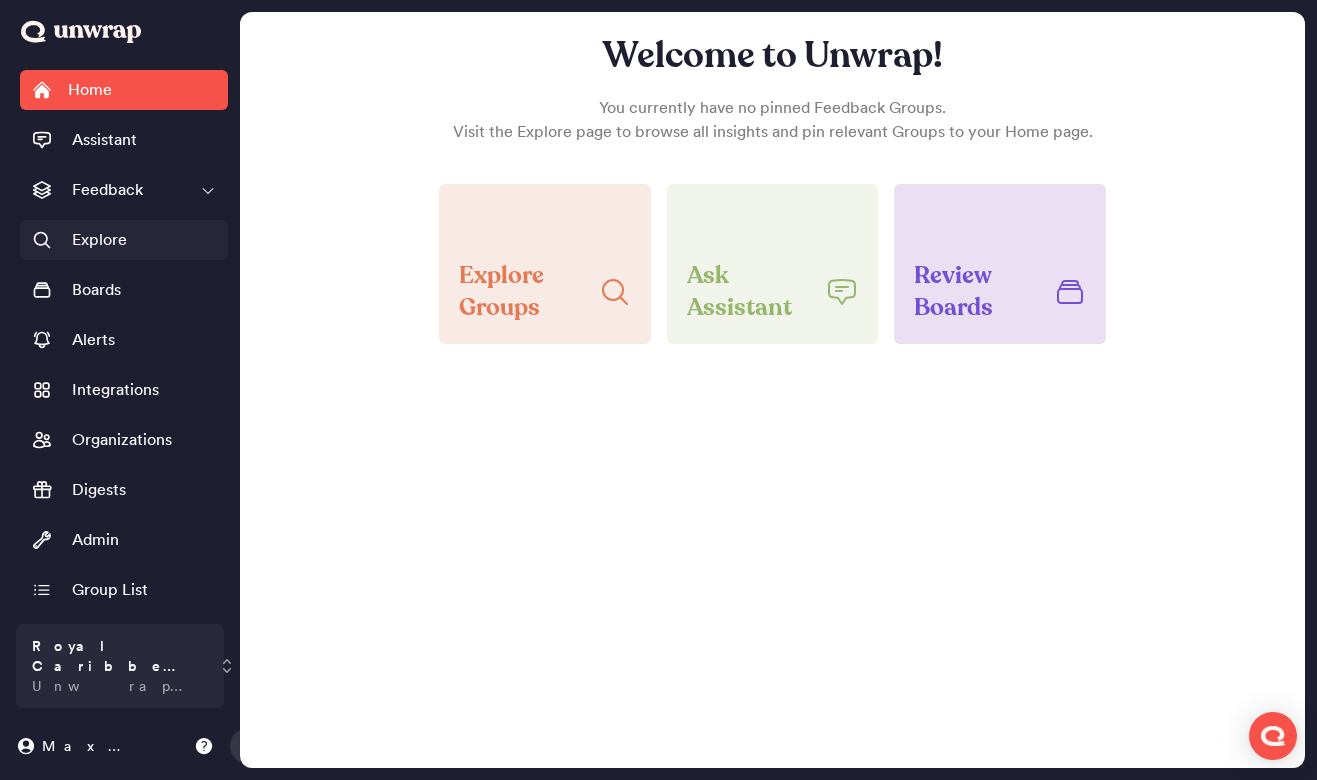 click on "Explore" at bounding box center (124, 240) 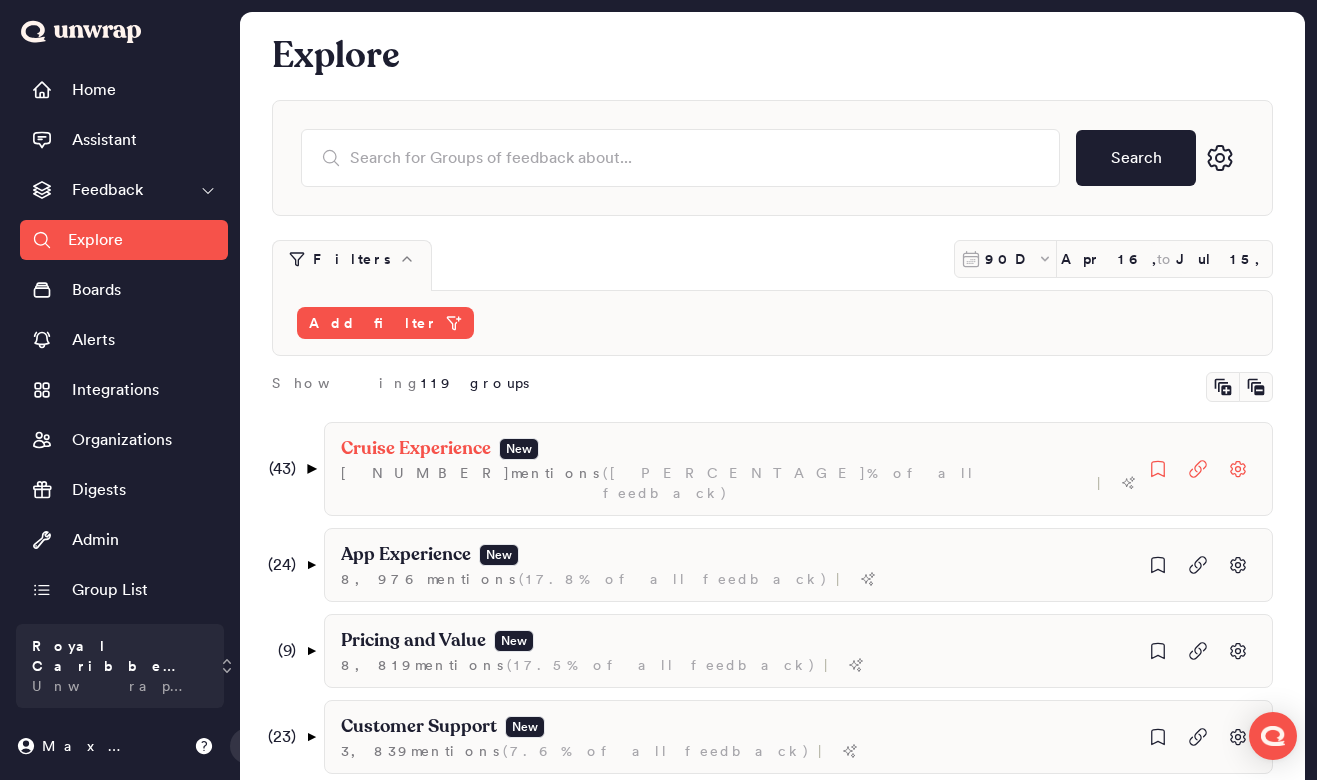 click on "▼" at bounding box center [311, 469] 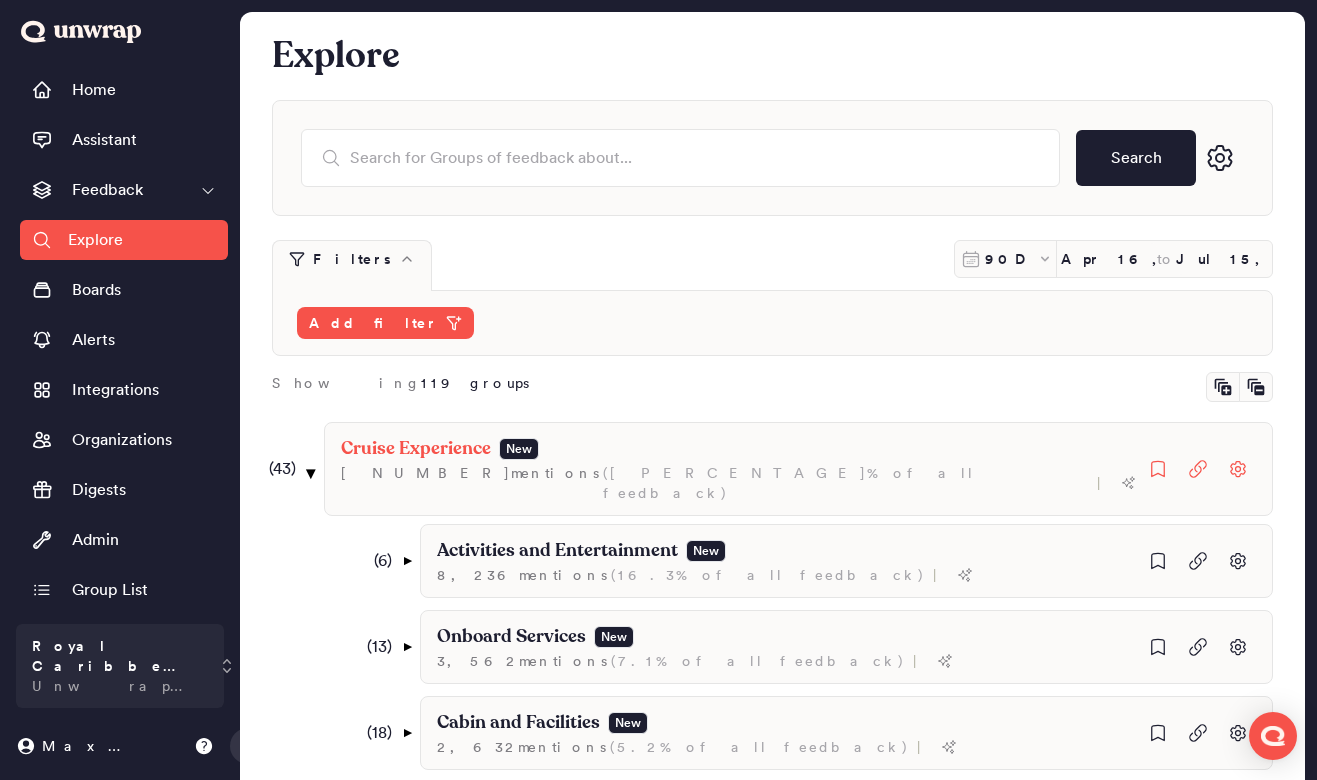 scroll, scrollTop: 174, scrollLeft: 0, axis: vertical 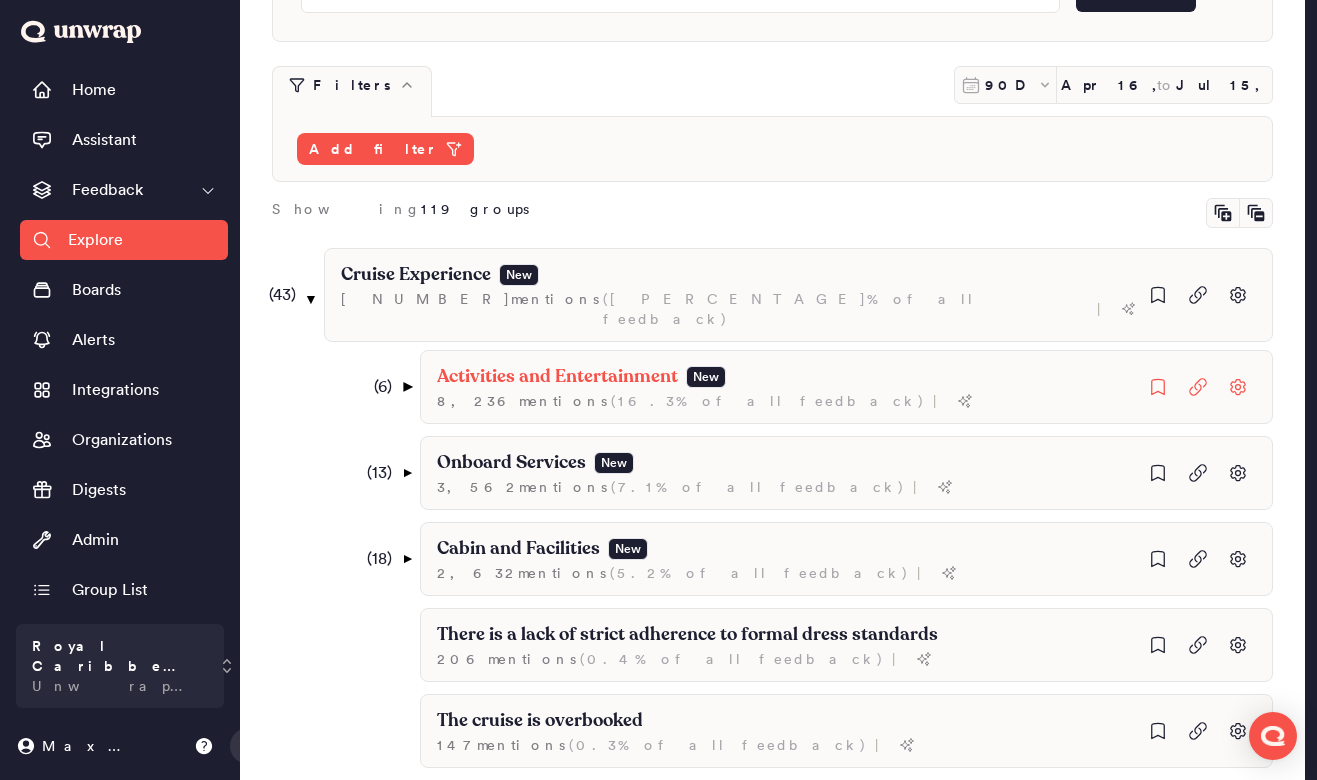 click on "▼" at bounding box center [407, 387] 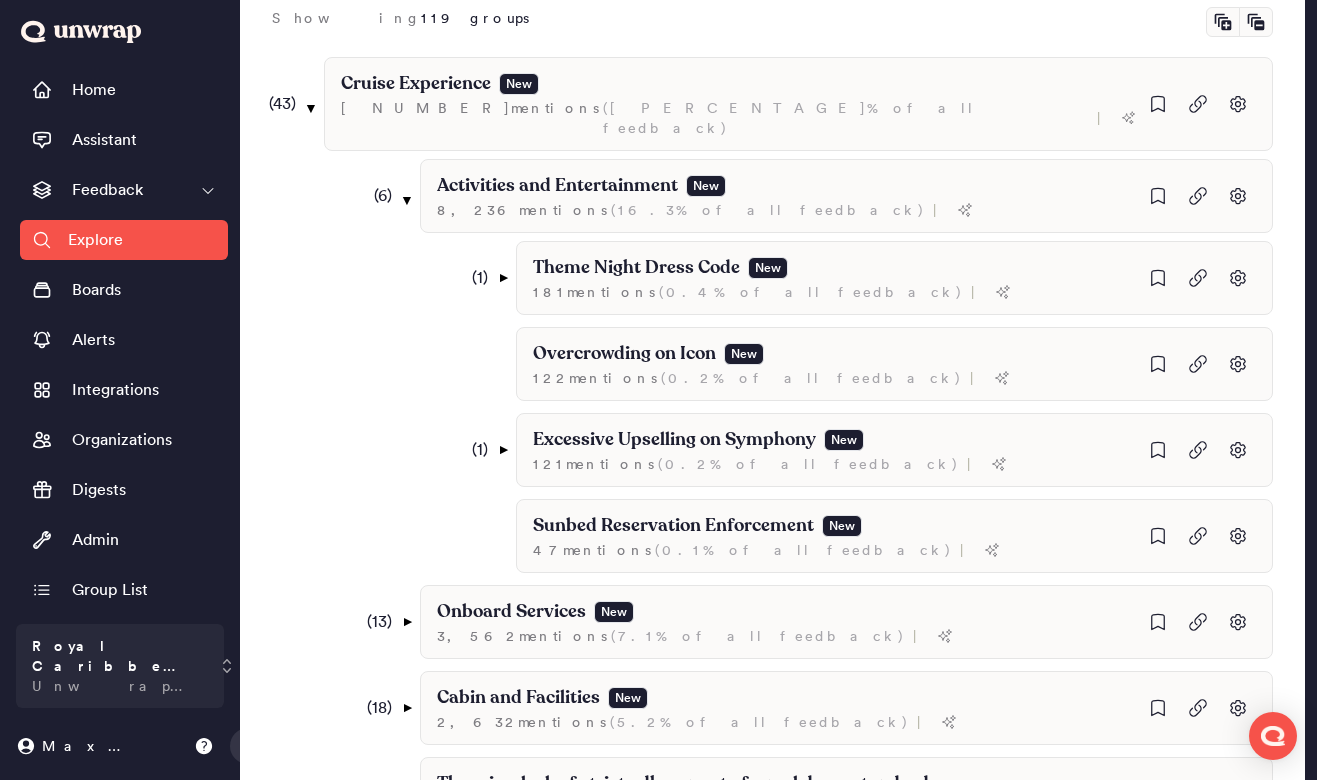 scroll, scrollTop: 439, scrollLeft: 0, axis: vertical 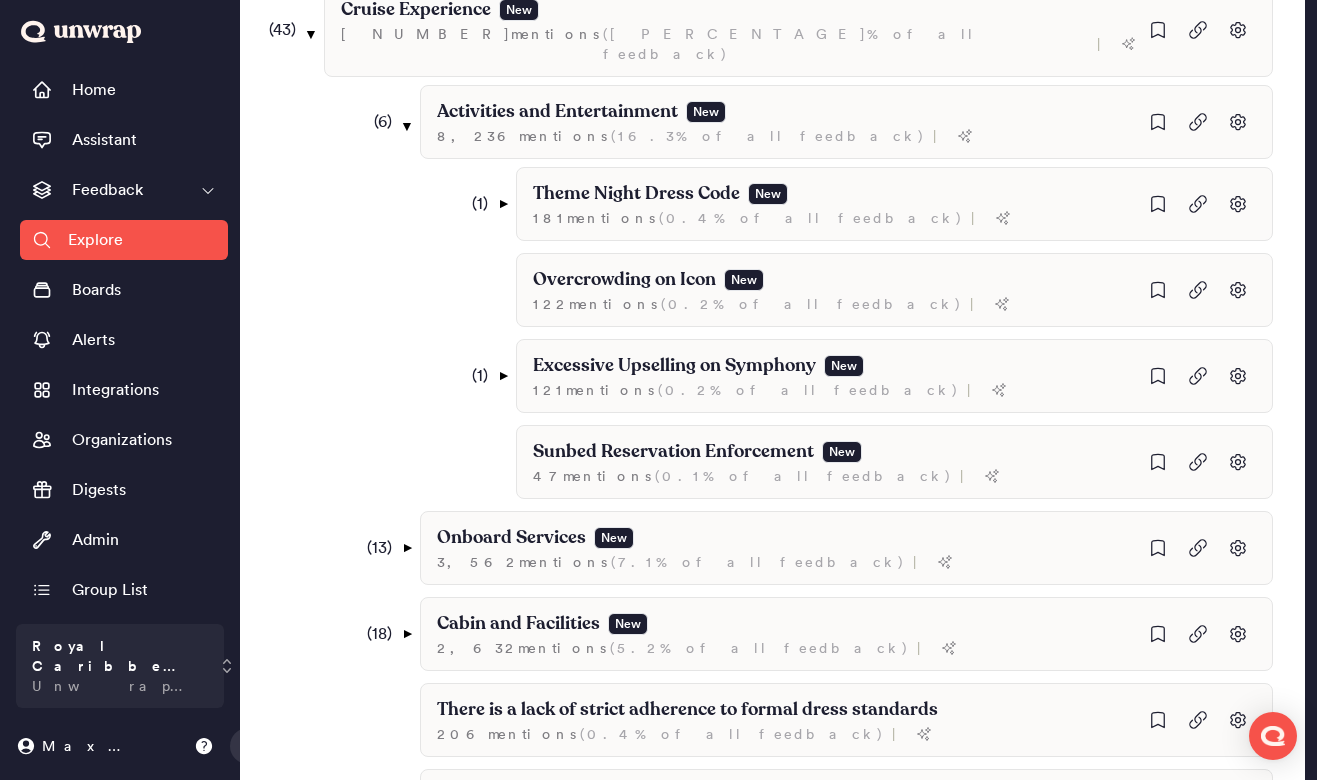 click on "( 6 ) ▼ Activities and Entertainment New 8,236  mention s   ( 16.3% of all feedback ) | ( 1 ) ▼ Theme Night Dress Code New 181  mention s   ( 0.4% of all feedback ) | I dislike the pressure to dress up for theme nights 76  mention s   ( 0.2% of all feedback ) | Overcrowding on Icon New 122  mention s   ( 0.2% of all feedback ) | ( 1 ) ▼ Excessive Upselling on Symphony New 121  mention s   ( 0.2% of all feedback ) | The upselling on Symphony is excessive 91  mention s   ( 0.2% of all feedback ) | Sunbed Reservation Enforcement New 47  mention s   ( 0.1% of all feedback ) | ( 13 ) ▼ Onboard Services New 3,562  mention s   ( 7.1% of all feedback ) | ( 2 ) ▼ Drink Package Value New 1,143  mention s   ( 2.3% of all feedback ) | The drink package is not cost-effective for light drinkers 252  mention s   ( 0.5% of all feedback ) | The refreshment package is not worth it if I plan to buy alcohol separately 54  mention s   ( 0.1% of all feedback ) | ( 1 ) ▼ Alcohol Pricing New 618  mention s   ( ) | 93 s" at bounding box center [846, 511] 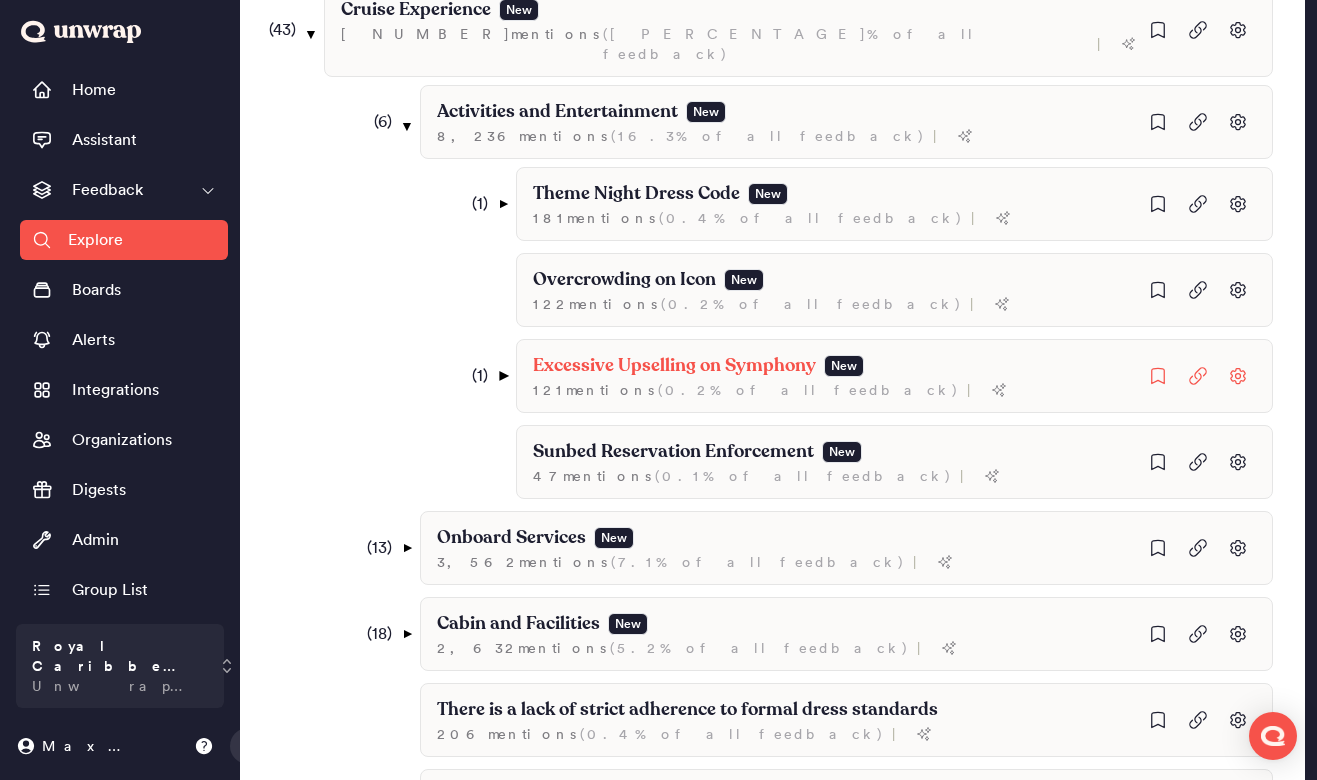 click on "▼" at bounding box center [503, 376] 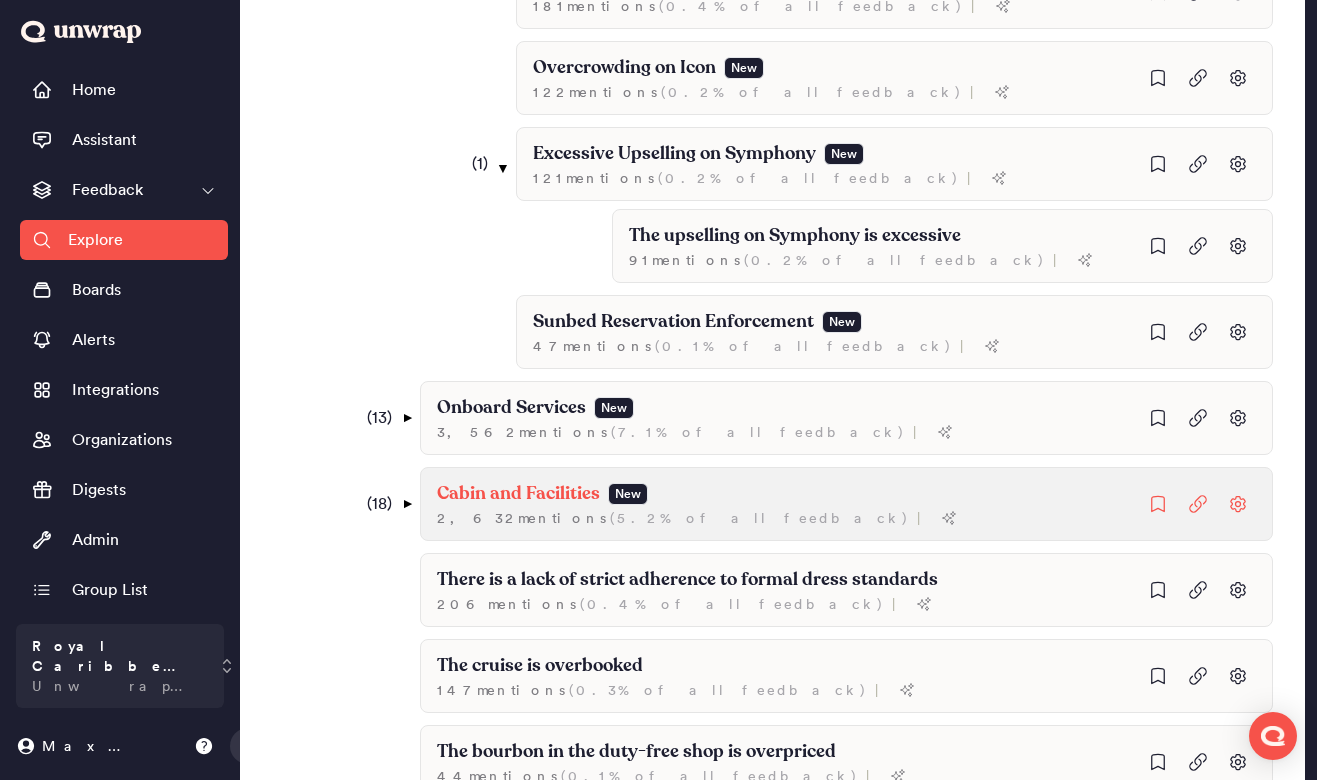 scroll, scrollTop: 667, scrollLeft: 0, axis: vertical 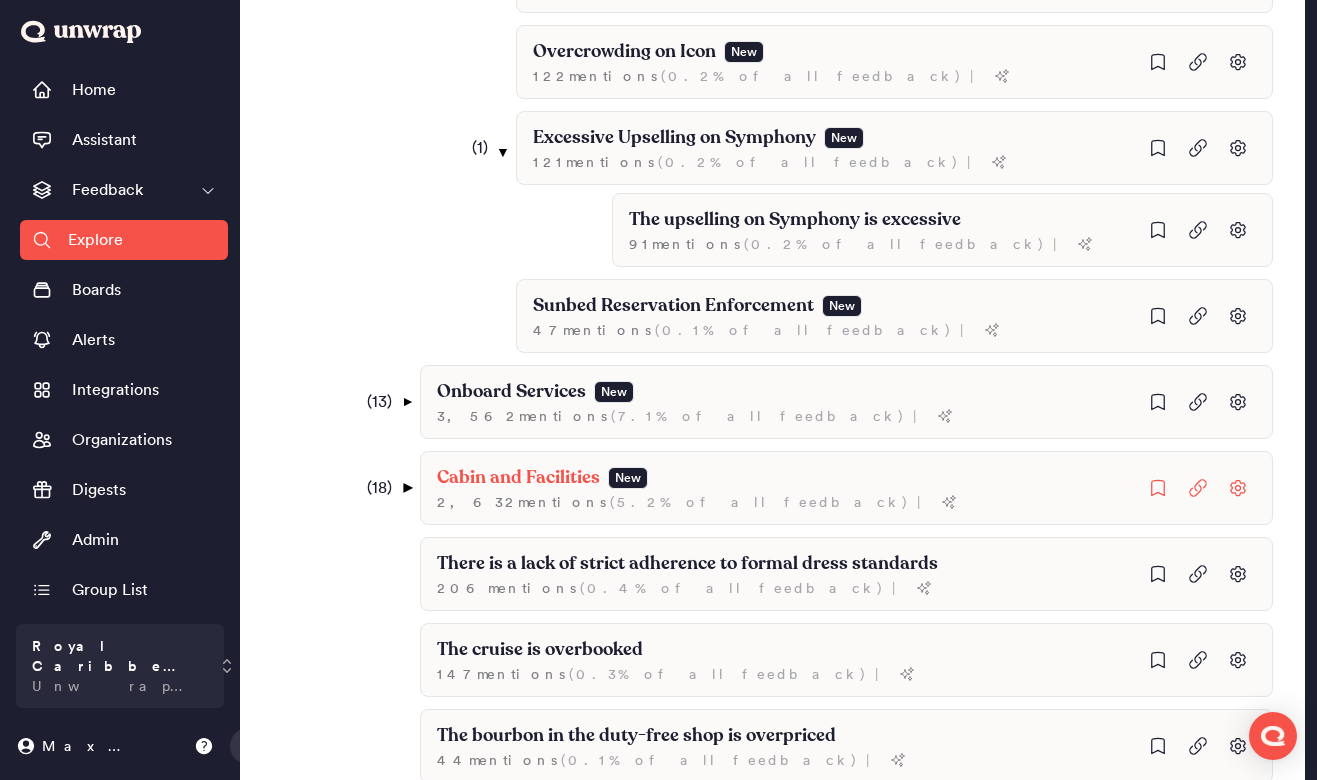 click on "▼" at bounding box center [407, 488] 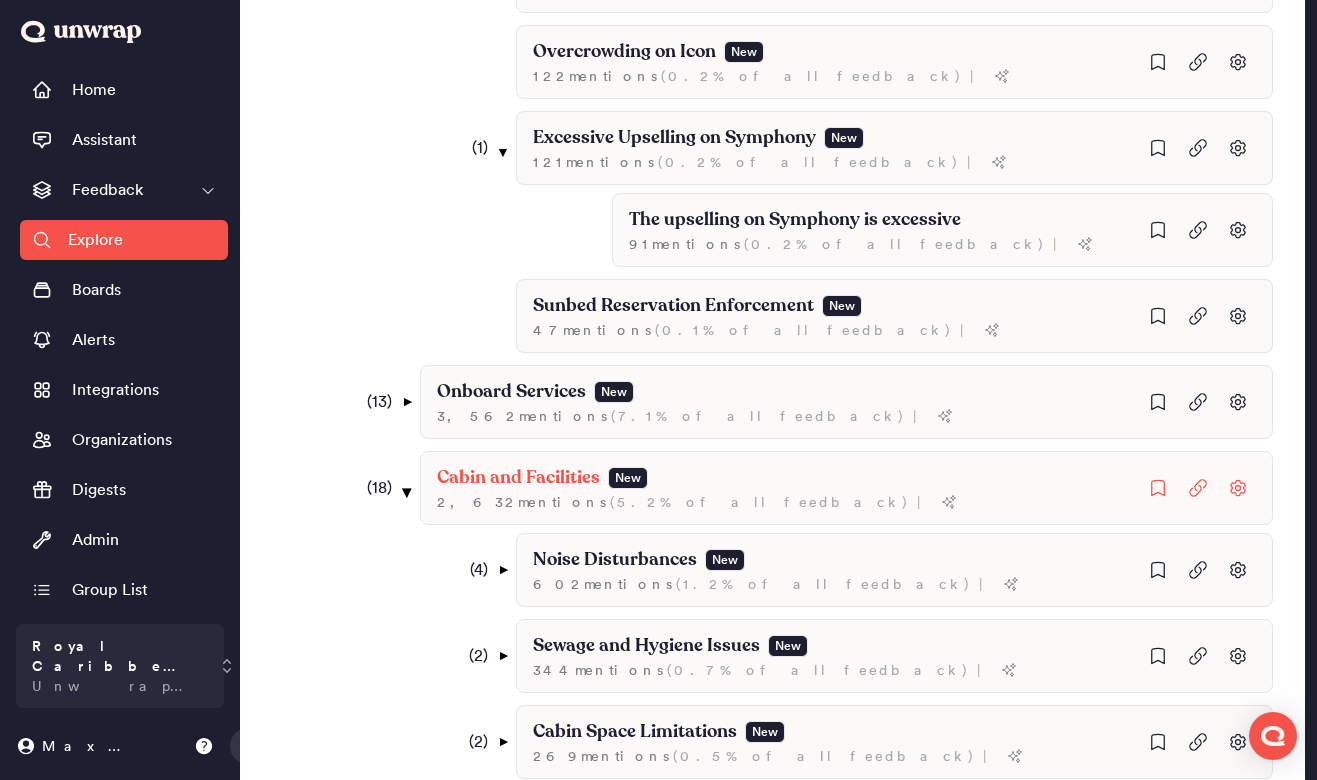 scroll, scrollTop: 821, scrollLeft: 0, axis: vertical 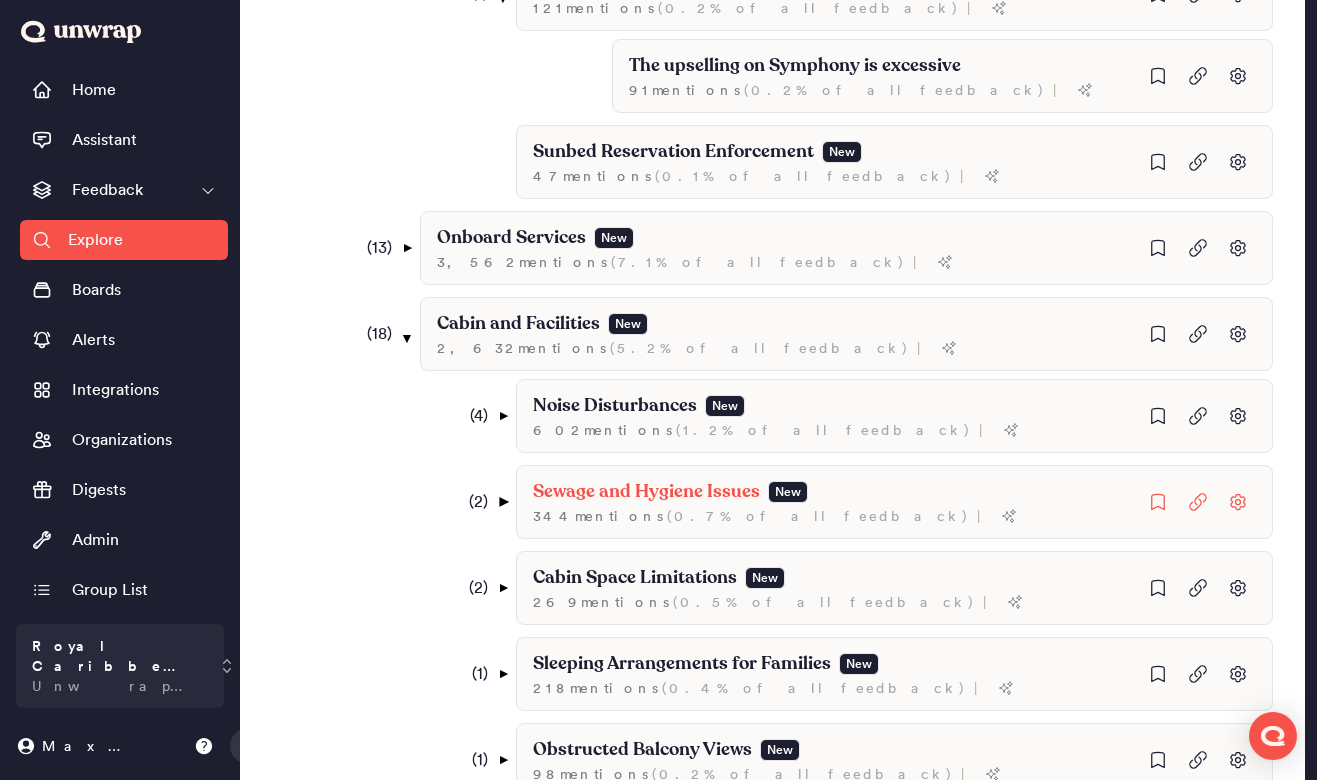 click on "▼" at bounding box center [503, 502] 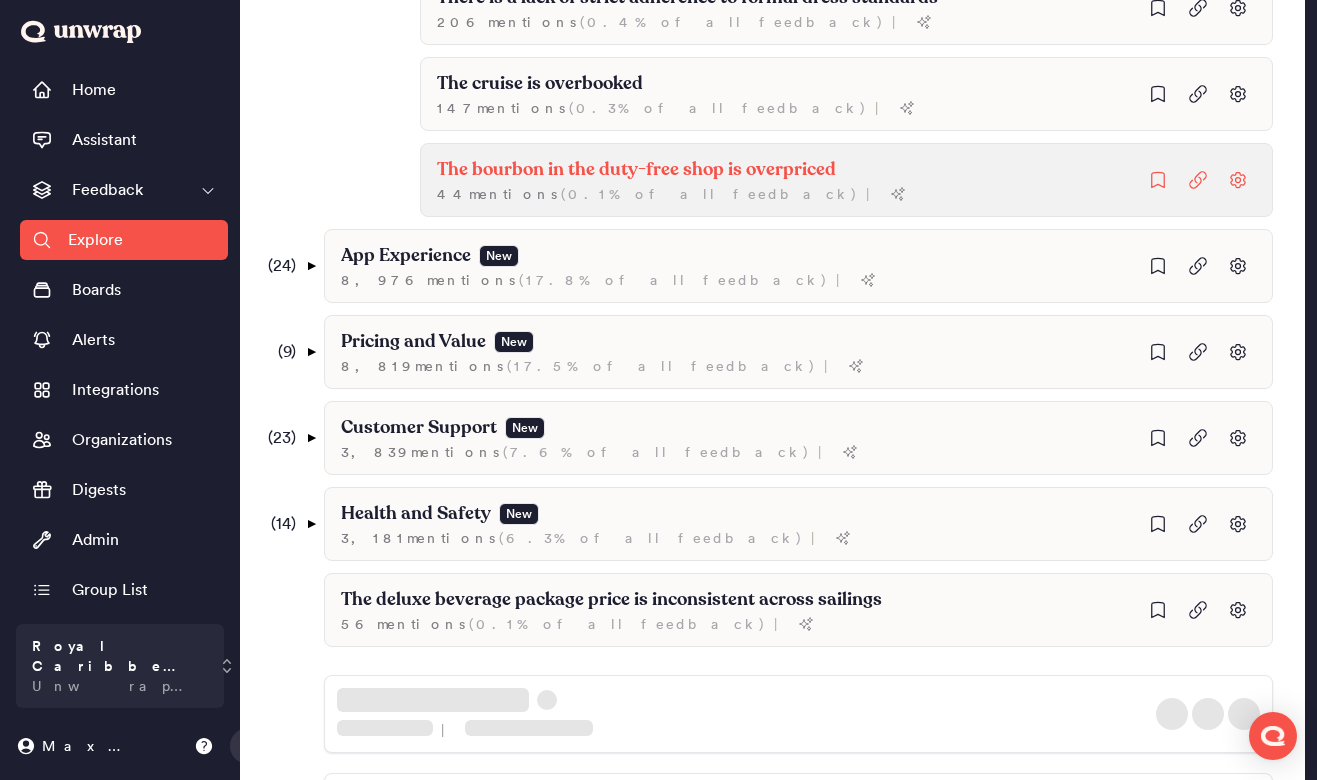 scroll, scrollTop: 2034, scrollLeft: 0, axis: vertical 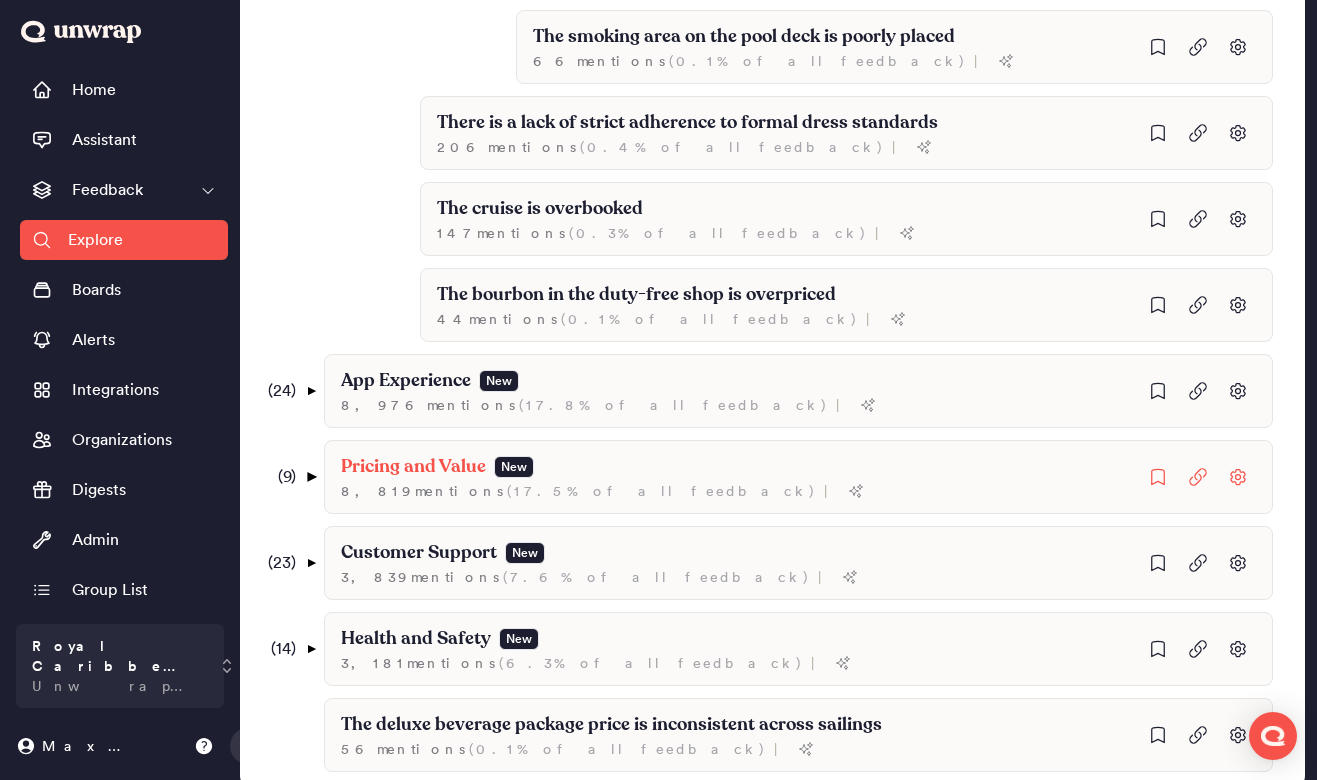 click on "▼" at bounding box center (311, 477) 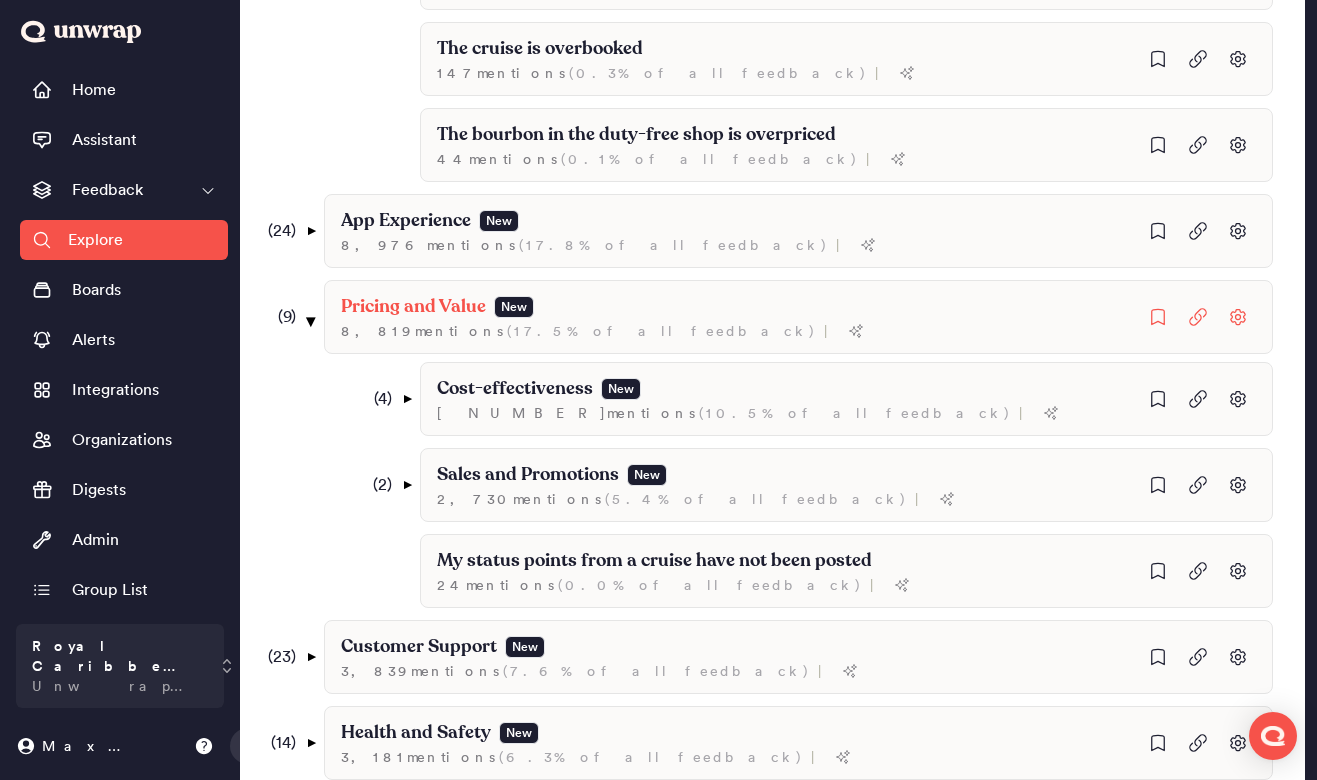 scroll, scrollTop: 2068, scrollLeft: 0, axis: vertical 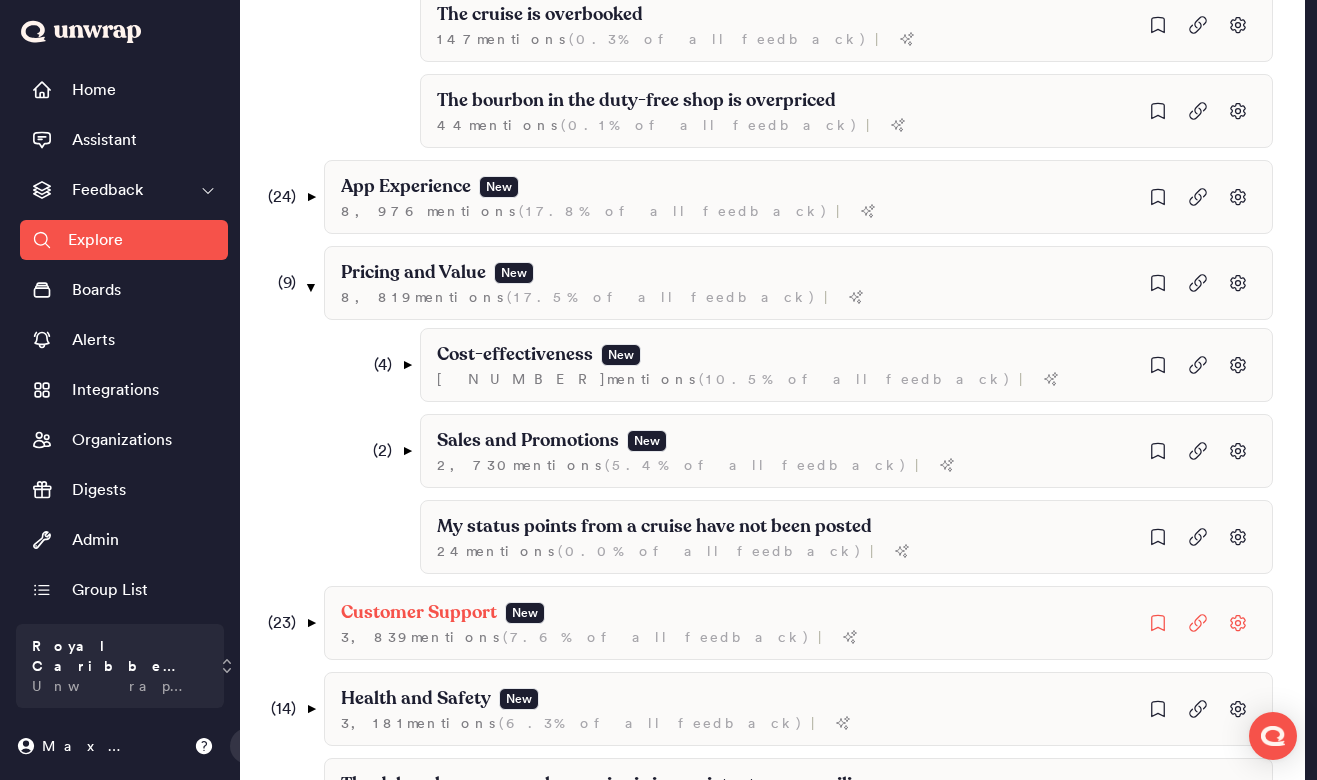click on "( 23 ) ▼" at bounding box center (289, 623) 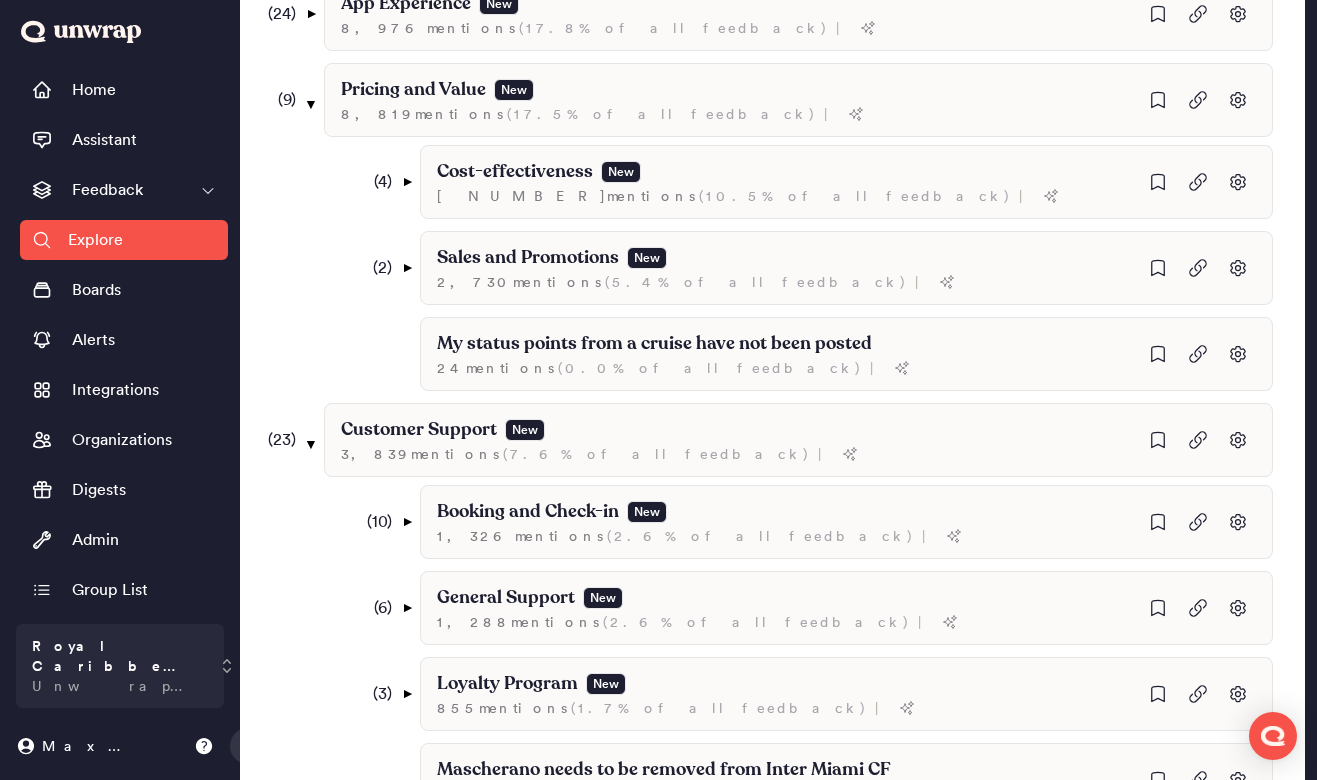 scroll, scrollTop: 2455, scrollLeft: 0, axis: vertical 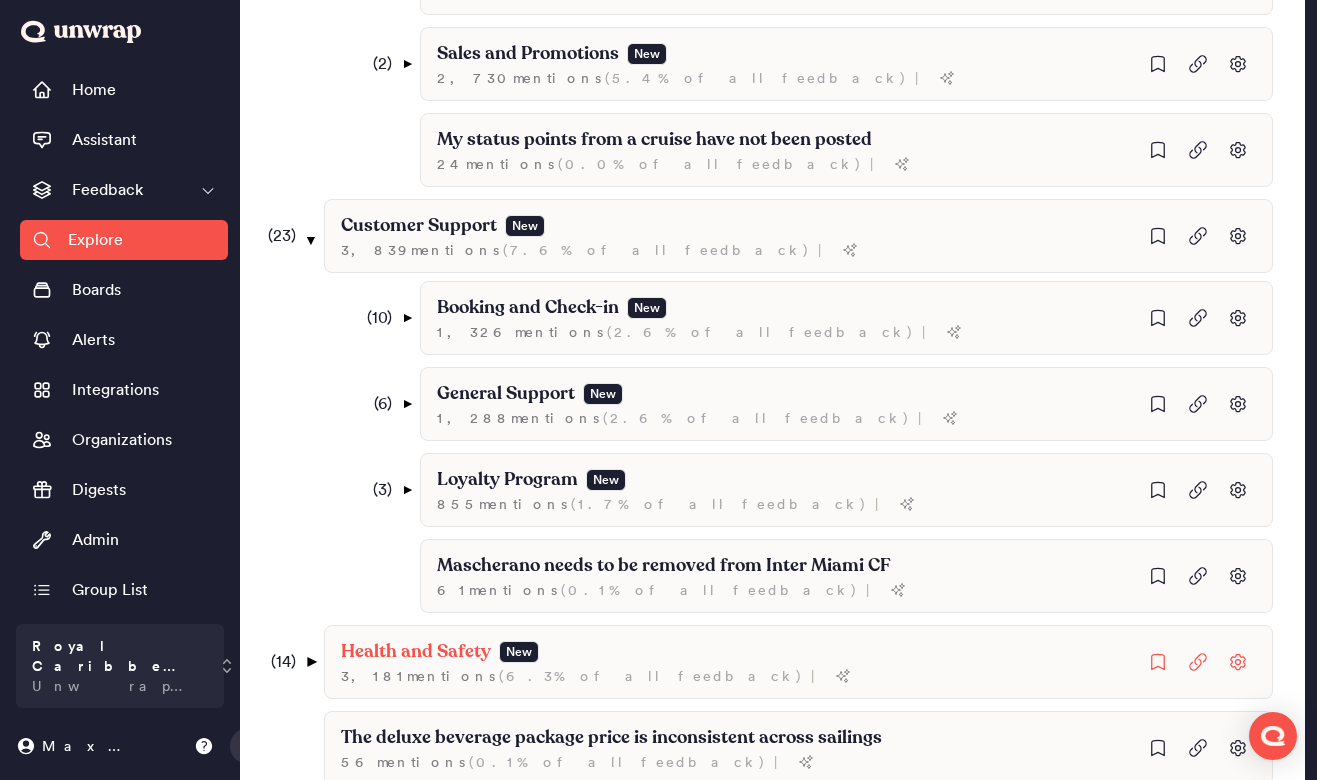 click on "▼" at bounding box center [311, 662] 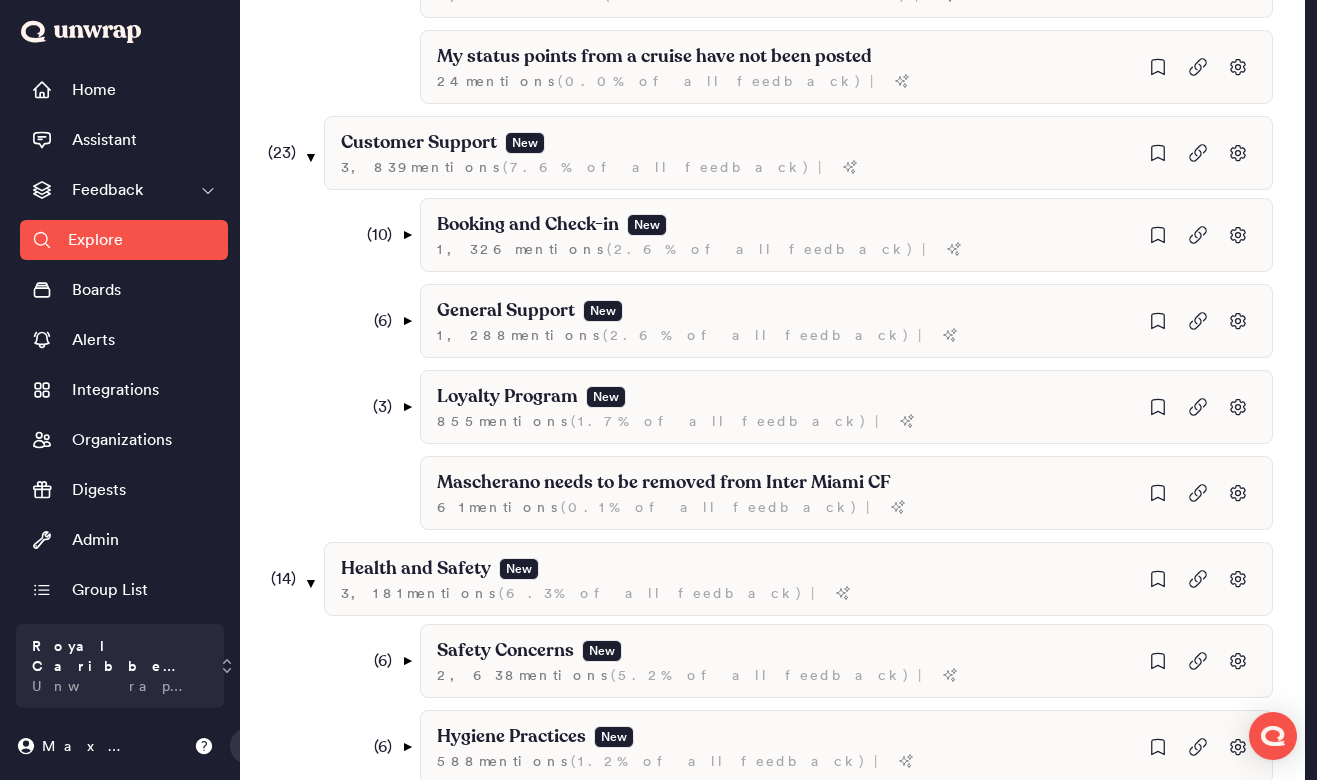 scroll, scrollTop: 2636, scrollLeft: 0, axis: vertical 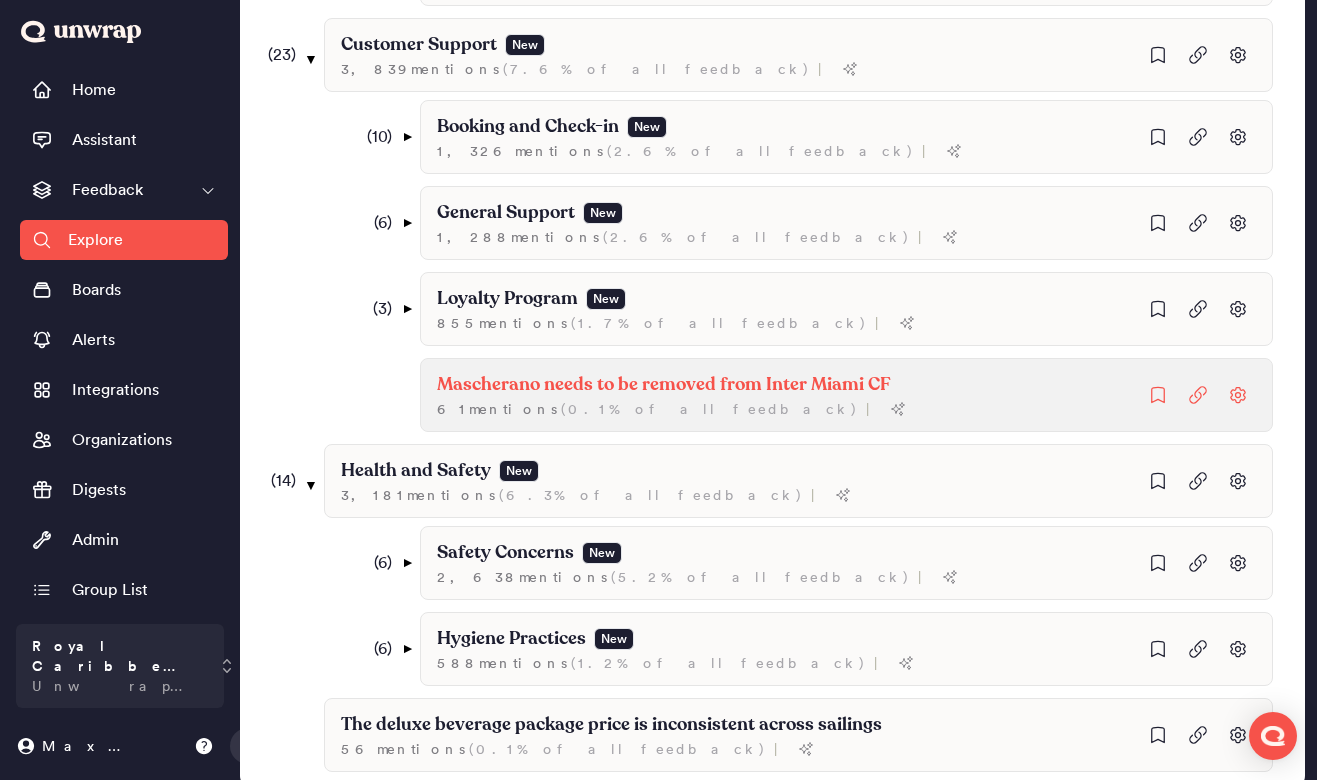 click on "▼" at bounding box center [407, 563] 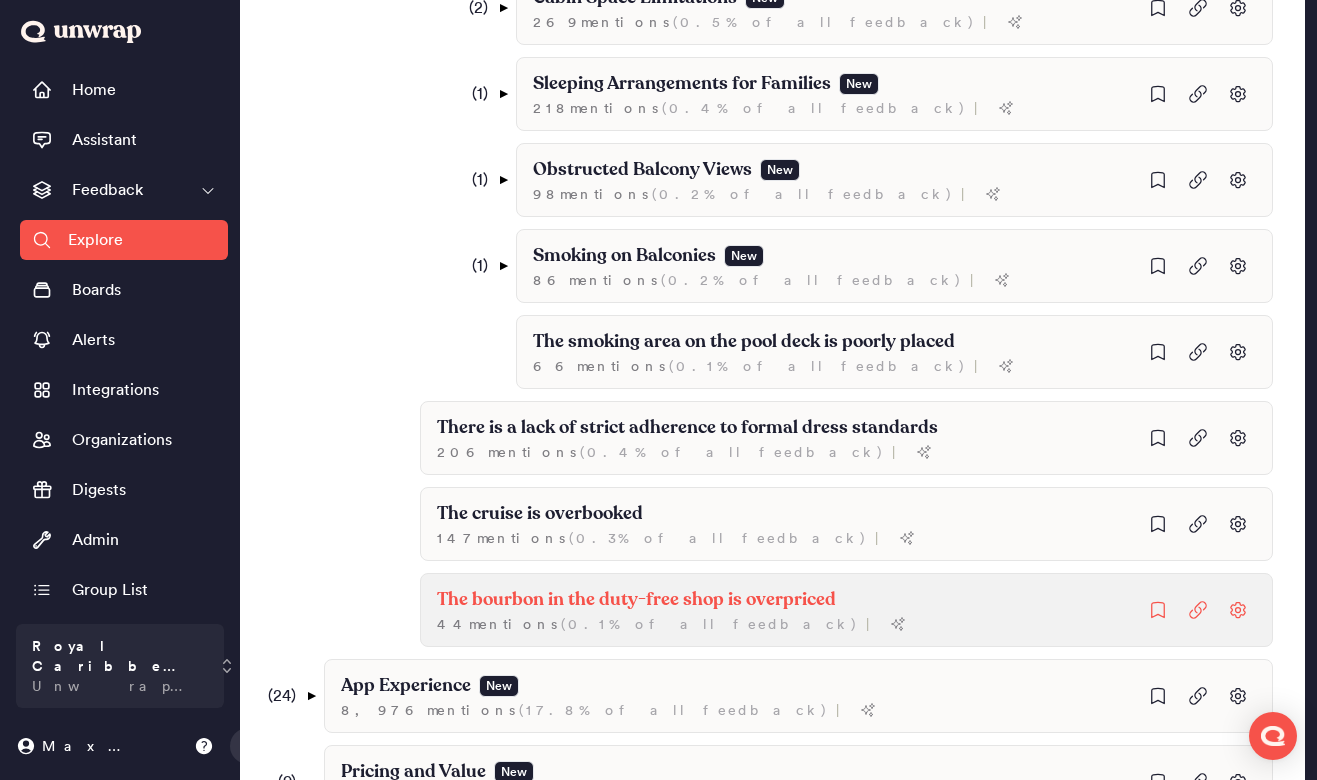 scroll, scrollTop: 1570, scrollLeft: 0, axis: vertical 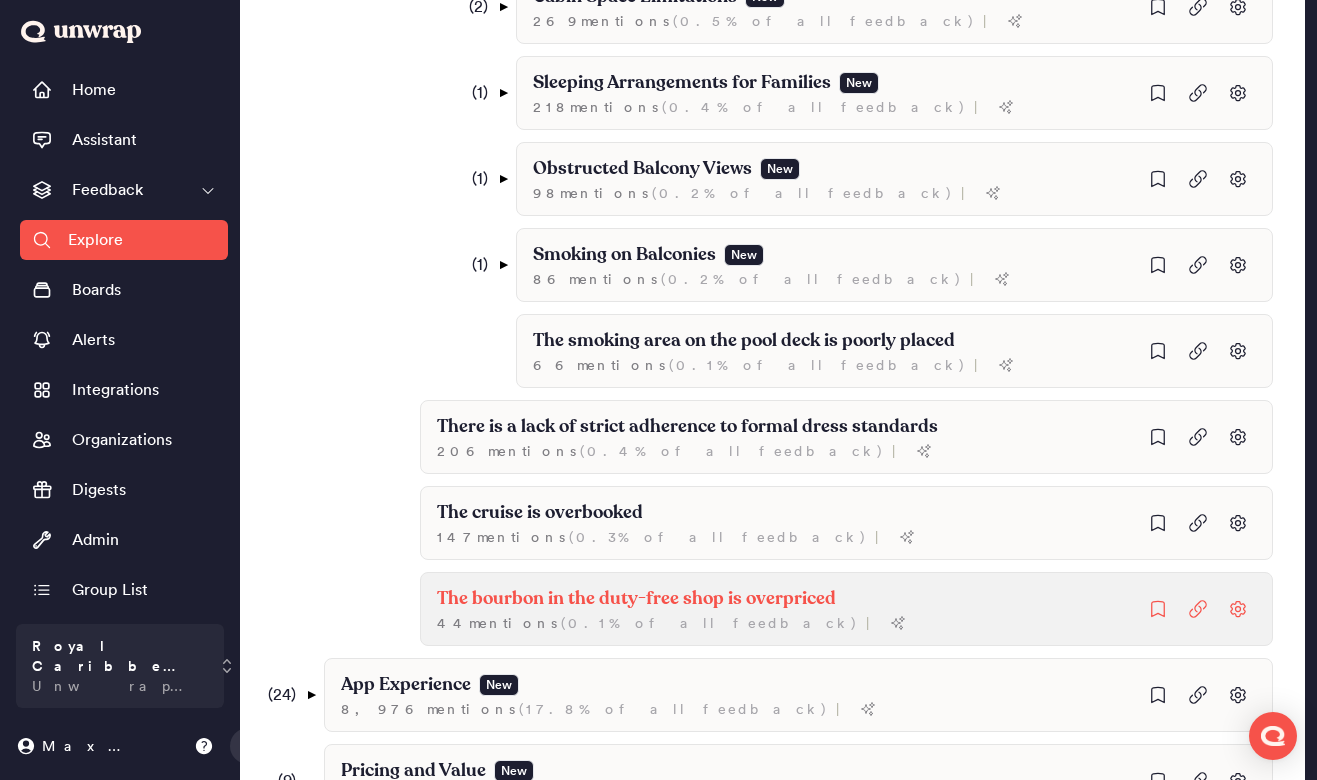 click on "The bourbon in the duty-free shop is overpriced [NUMBER] mentions ( [PERCENTAGE]% of all feedback ) |" at bounding box center [942, -841] 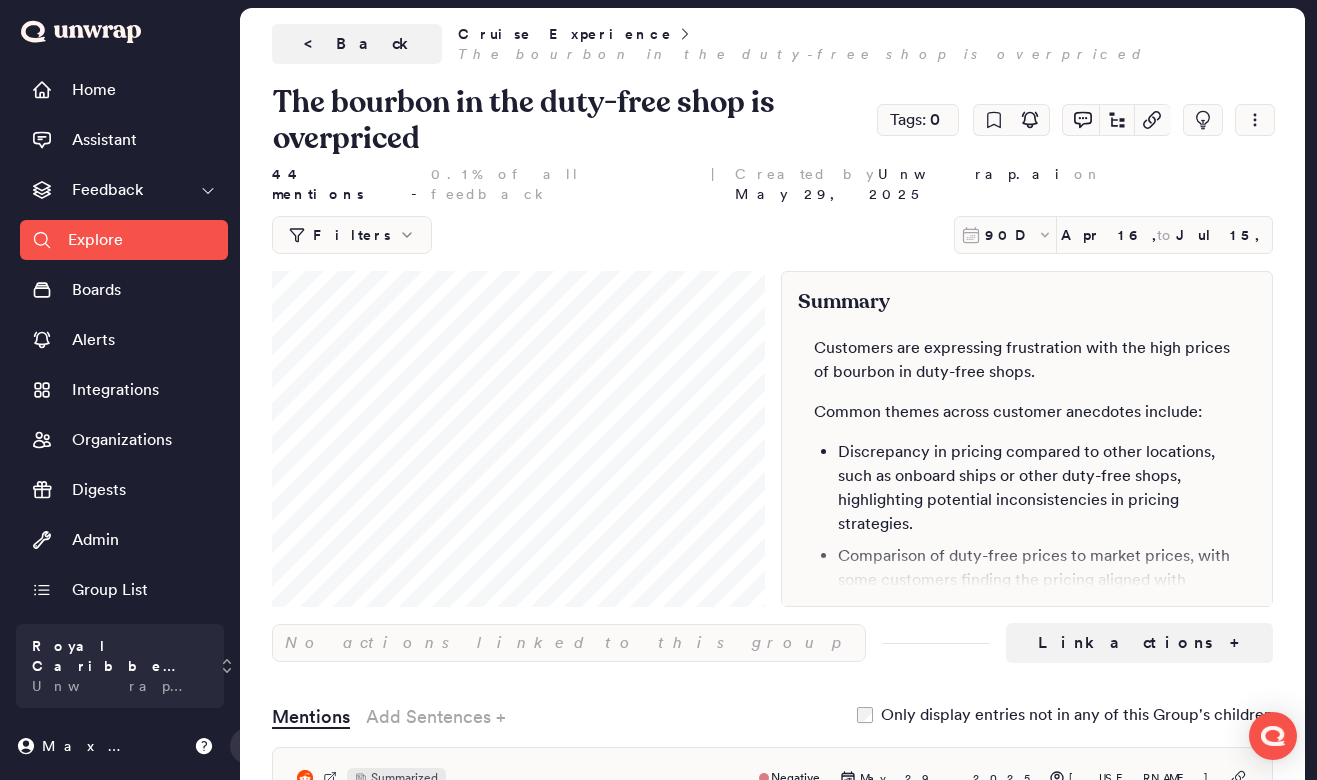 scroll, scrollTop: 27, scrollLeft: 0, axis: vertical 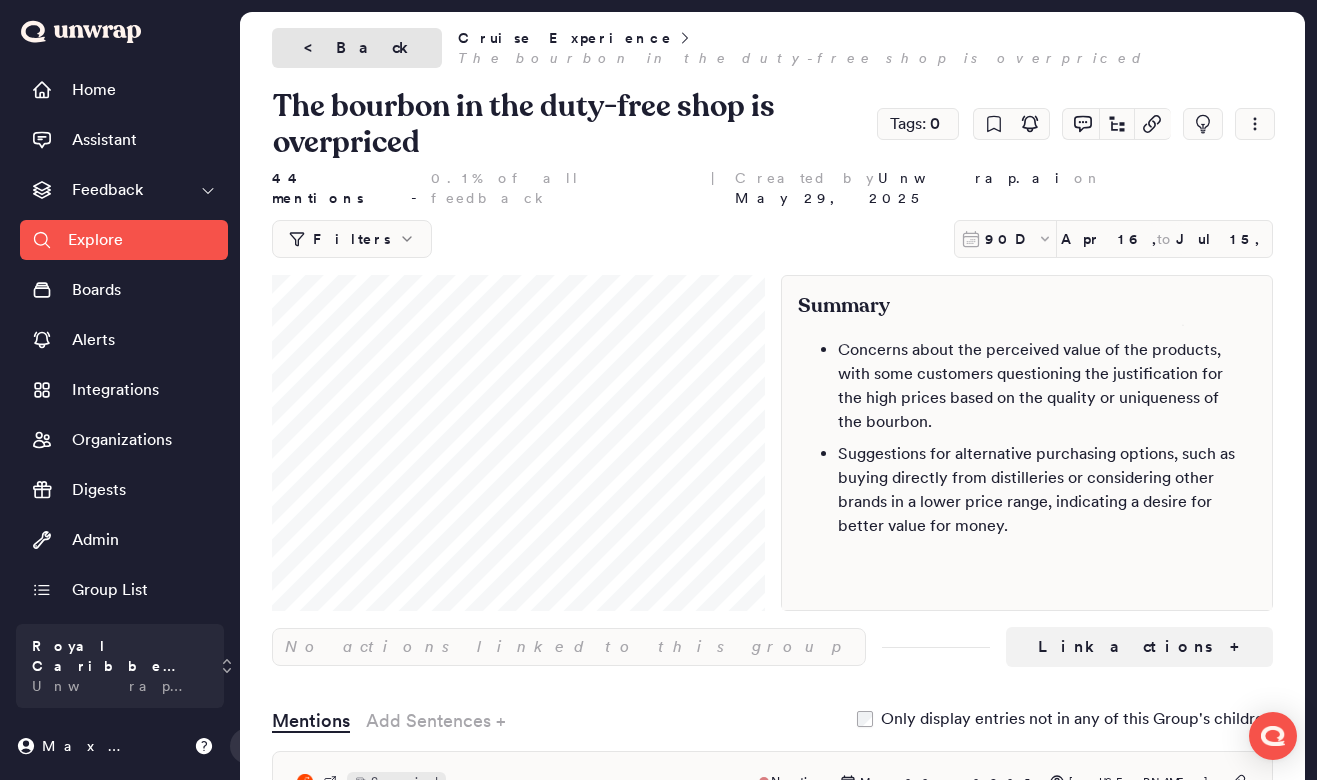 click on "< Back" at bounding box center [357, 48] 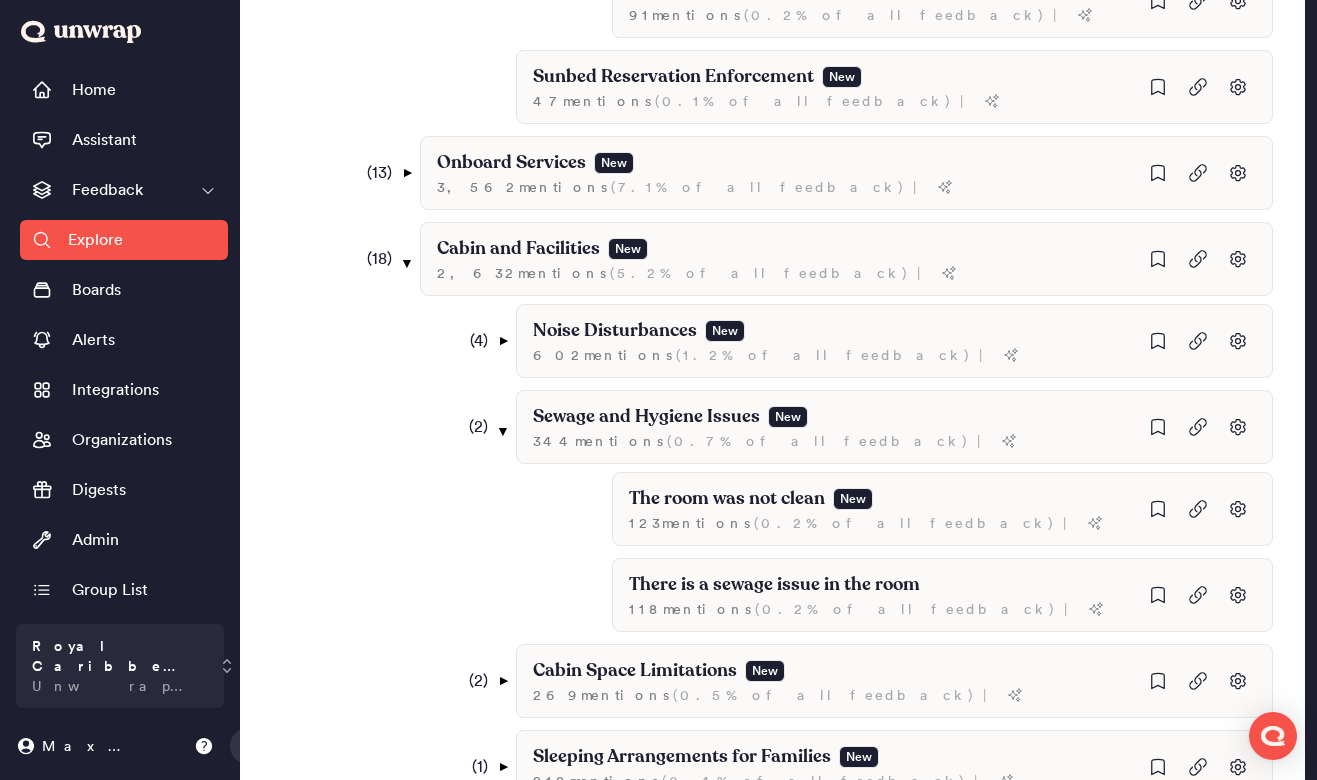 scroll, scrollTop: 985, scrollLeft: 0, axis: vertical 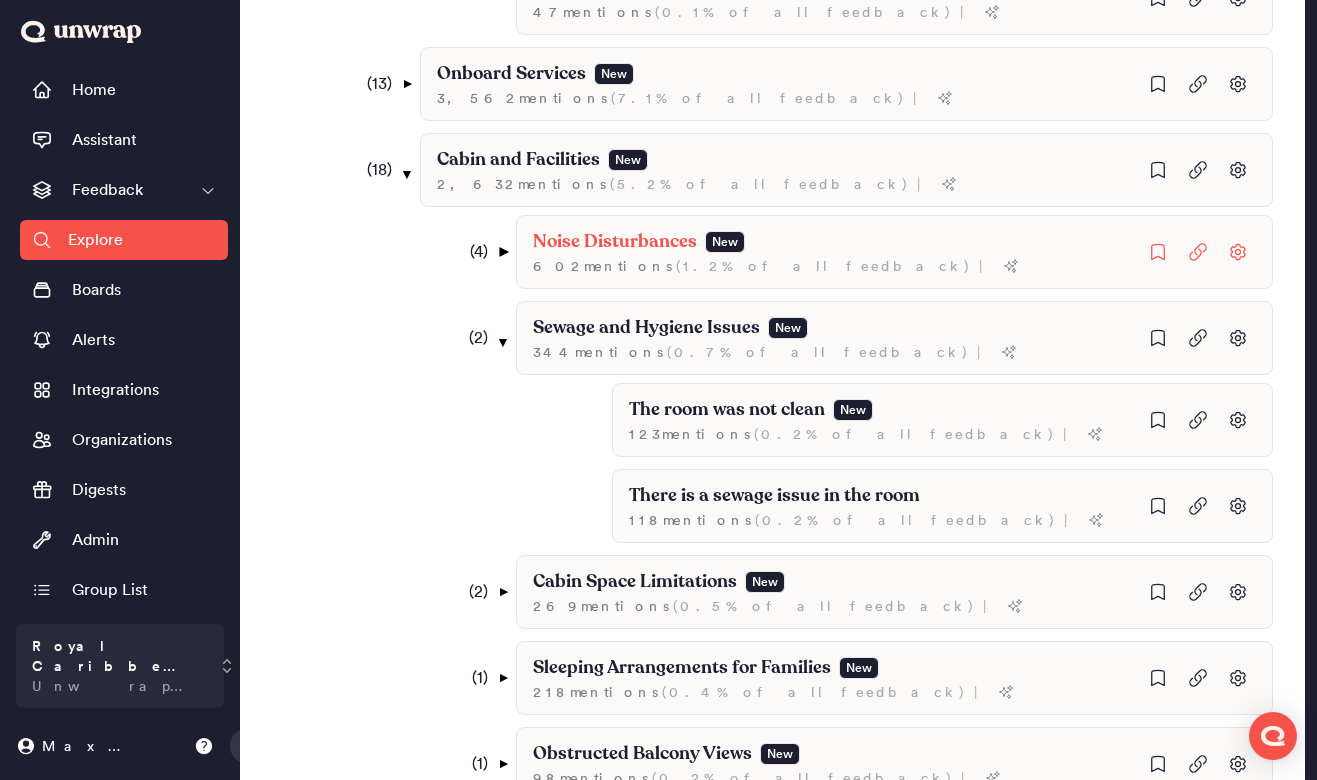 click on "▼" at bounding box center [503, 252] 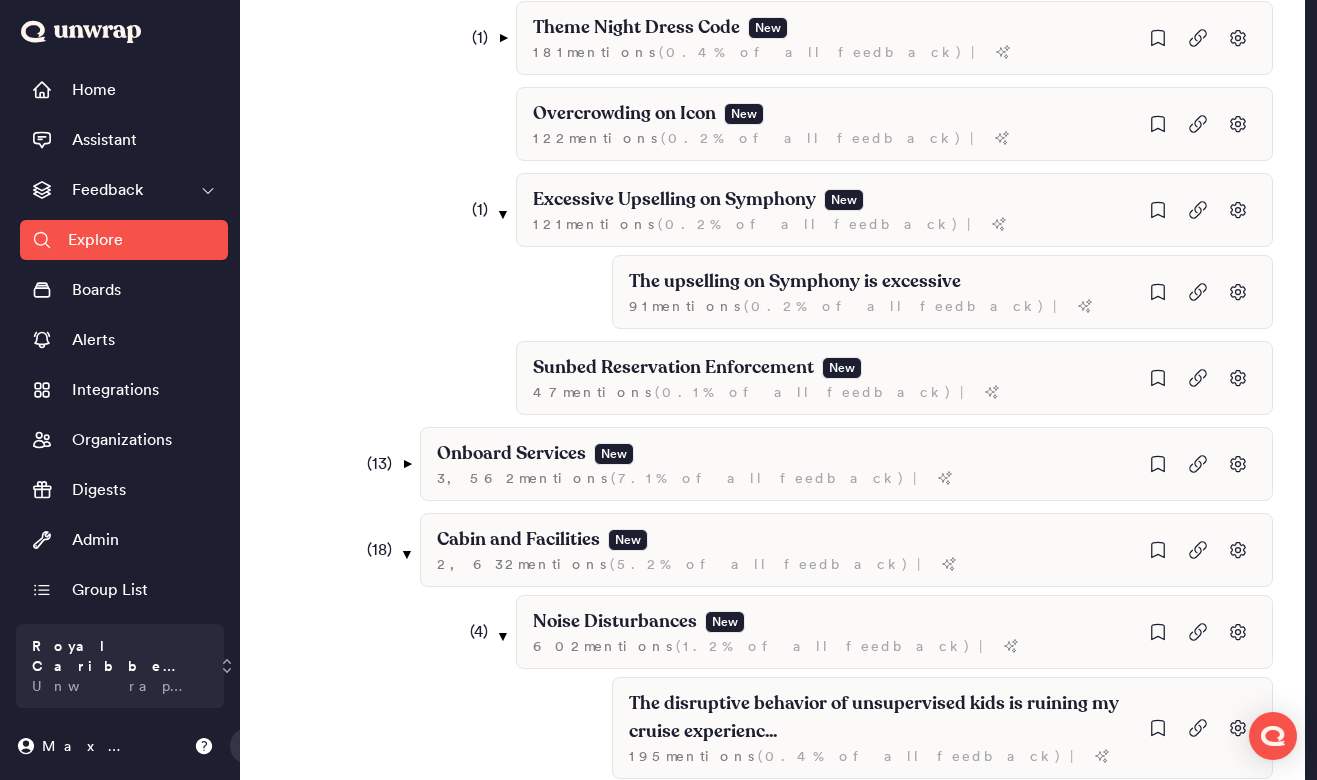 scroll, scrollTop: 600, scrollLeft: 0, axis: vertical 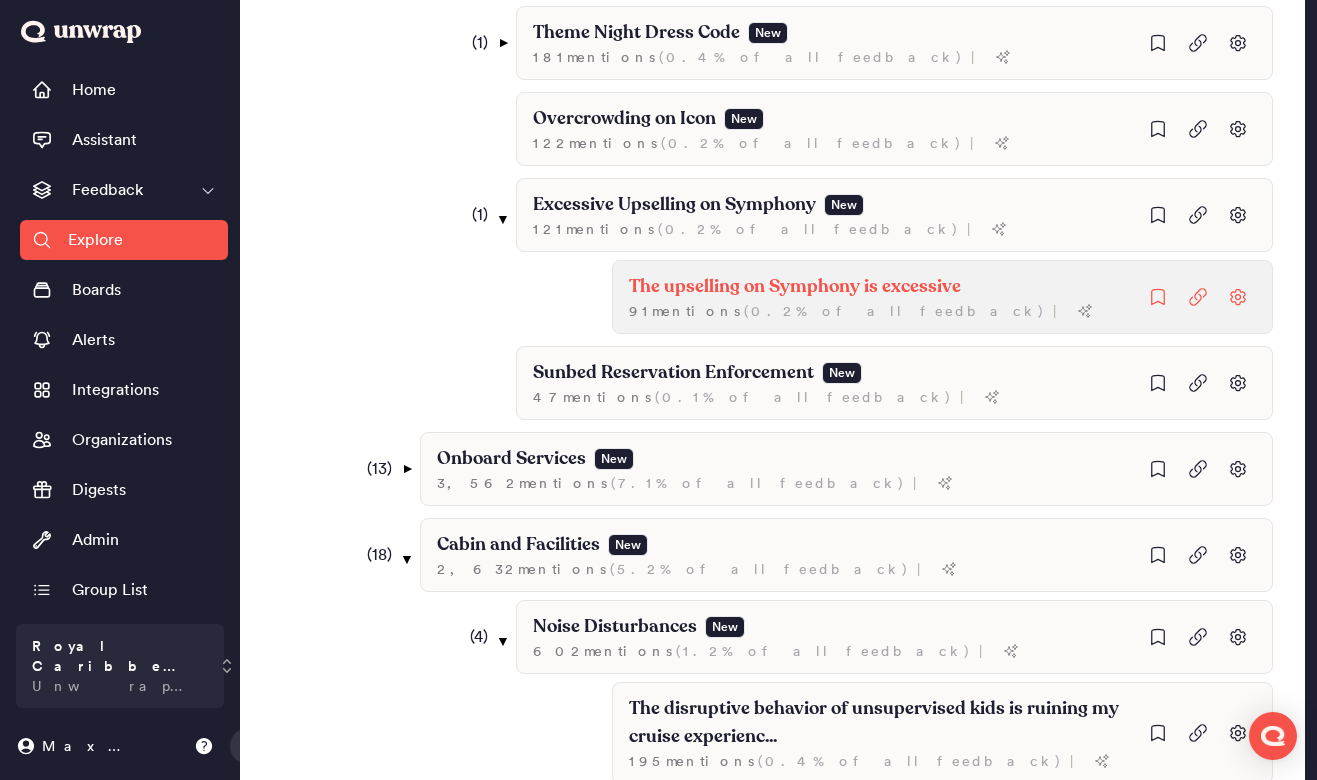 click on "The upselling on Symphony is excessive [NUMBER] mentions ( [PERCENTAGE]% of all feedback ) |" at bounding box center (942, 297) 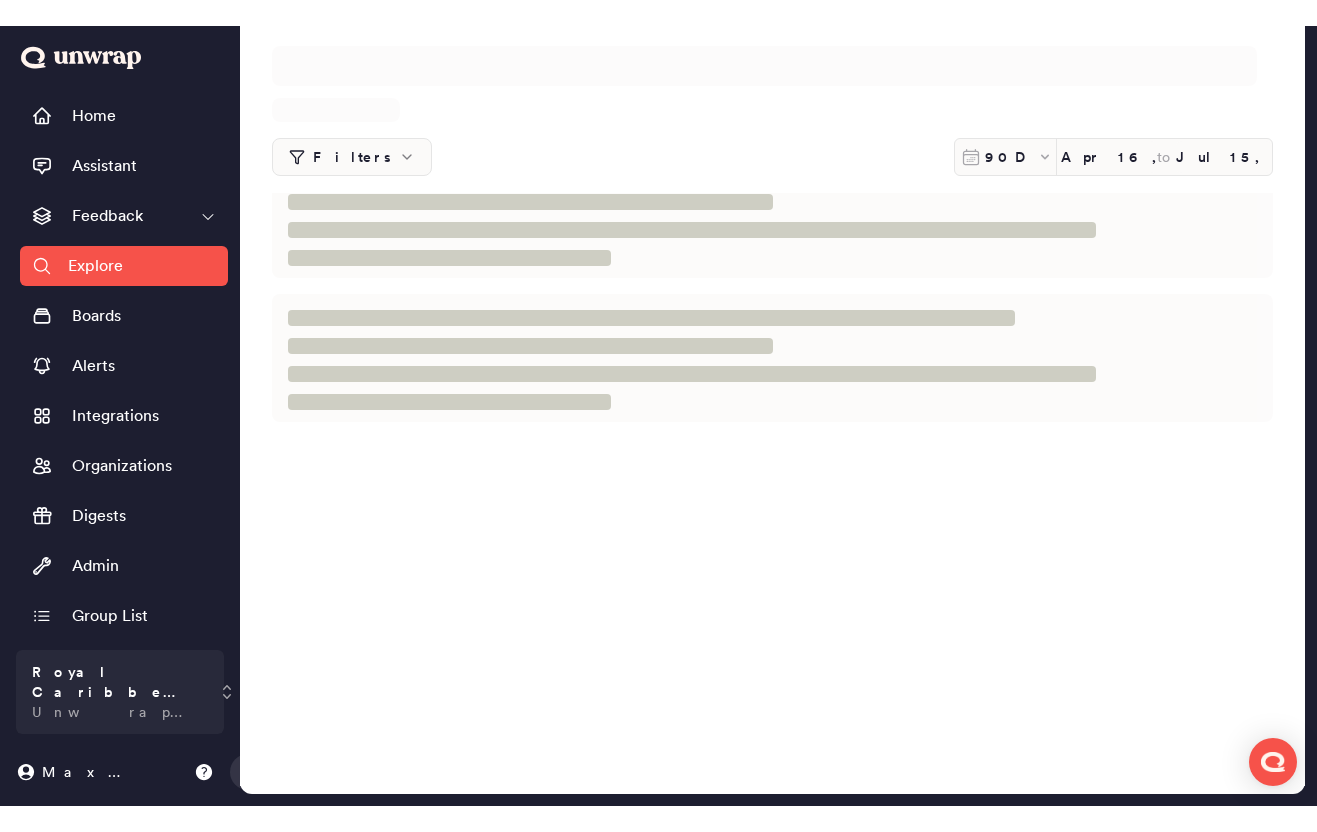 scroll, scrollTop: 0, scrollLeft: 0, axis: both 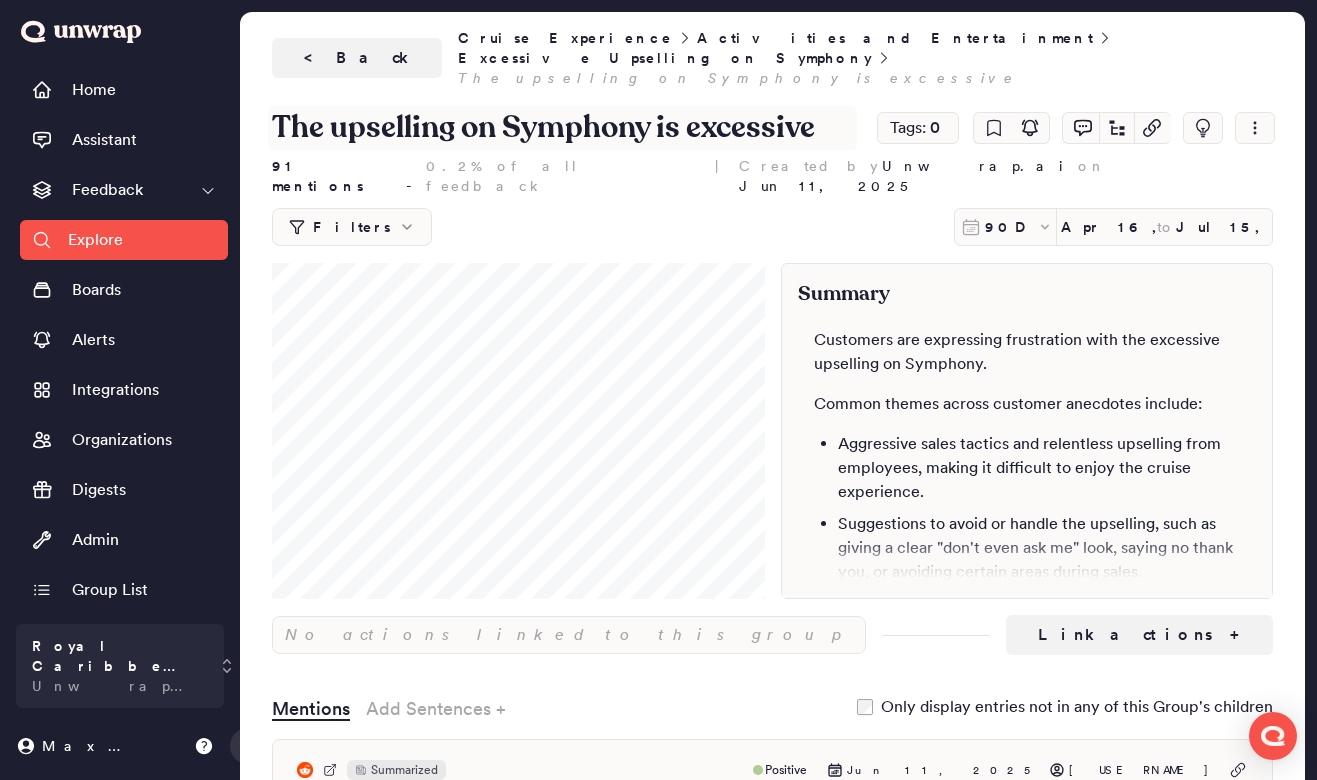 click on "The upselling on Symphony is excessive" at bounding box center (562, 128) 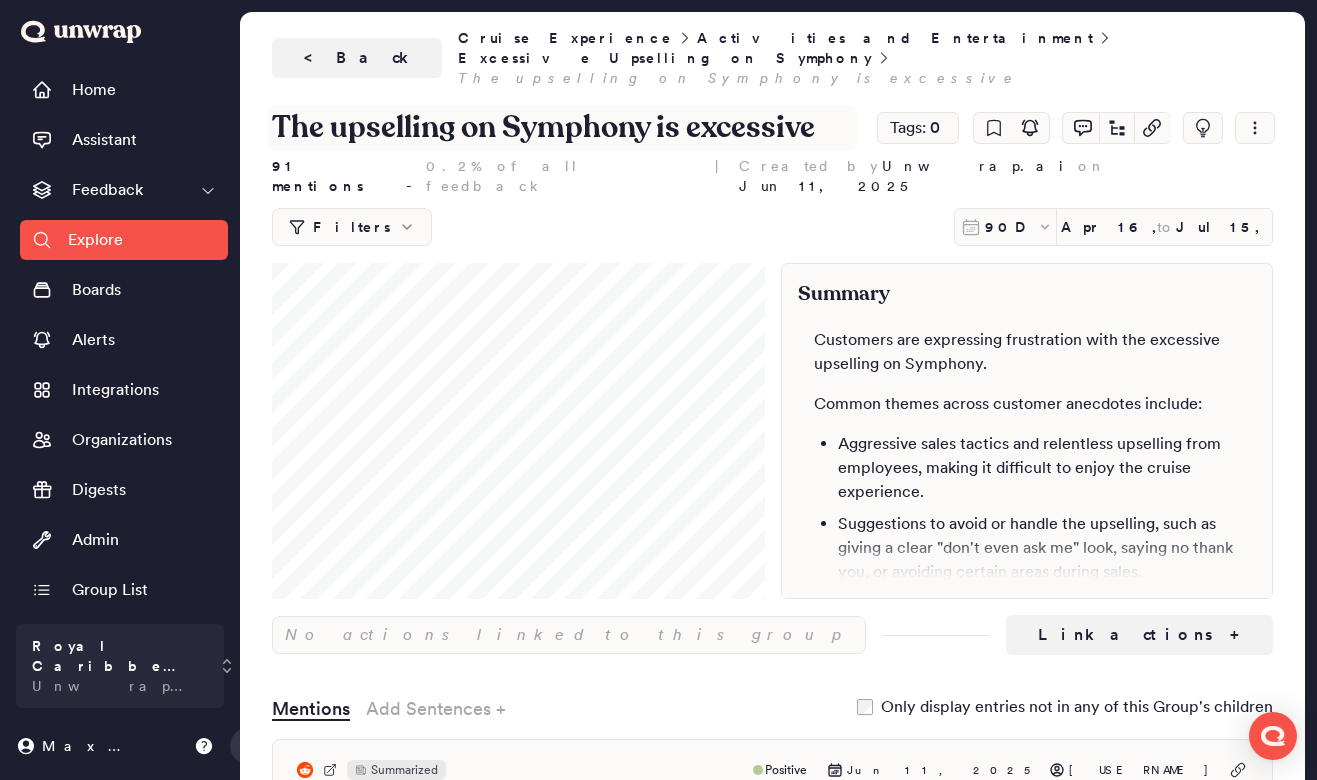 click on "The upselling on Symphony is excessive" at bounding box center (562, 128) 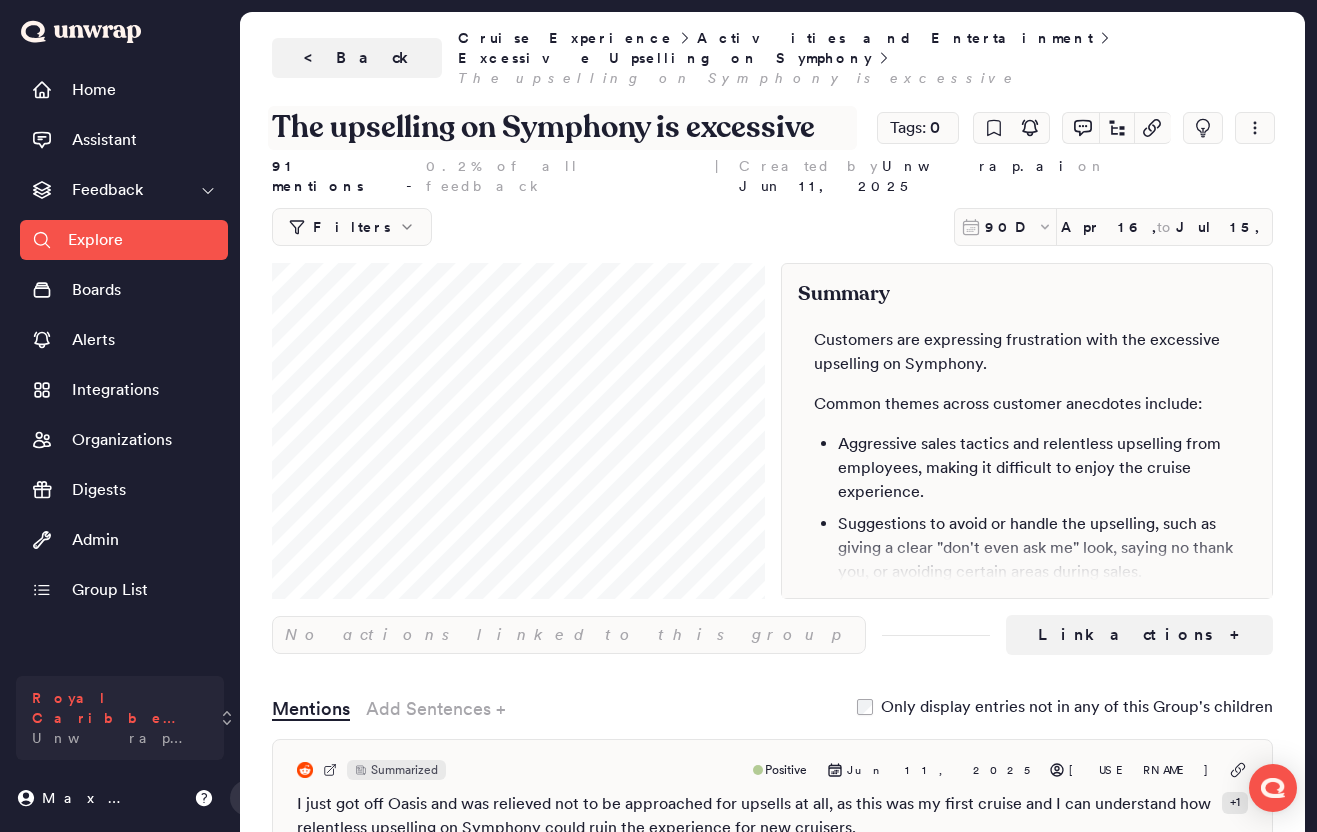 click on "Royal Caribbean Group" at bounding box center (116, 708) 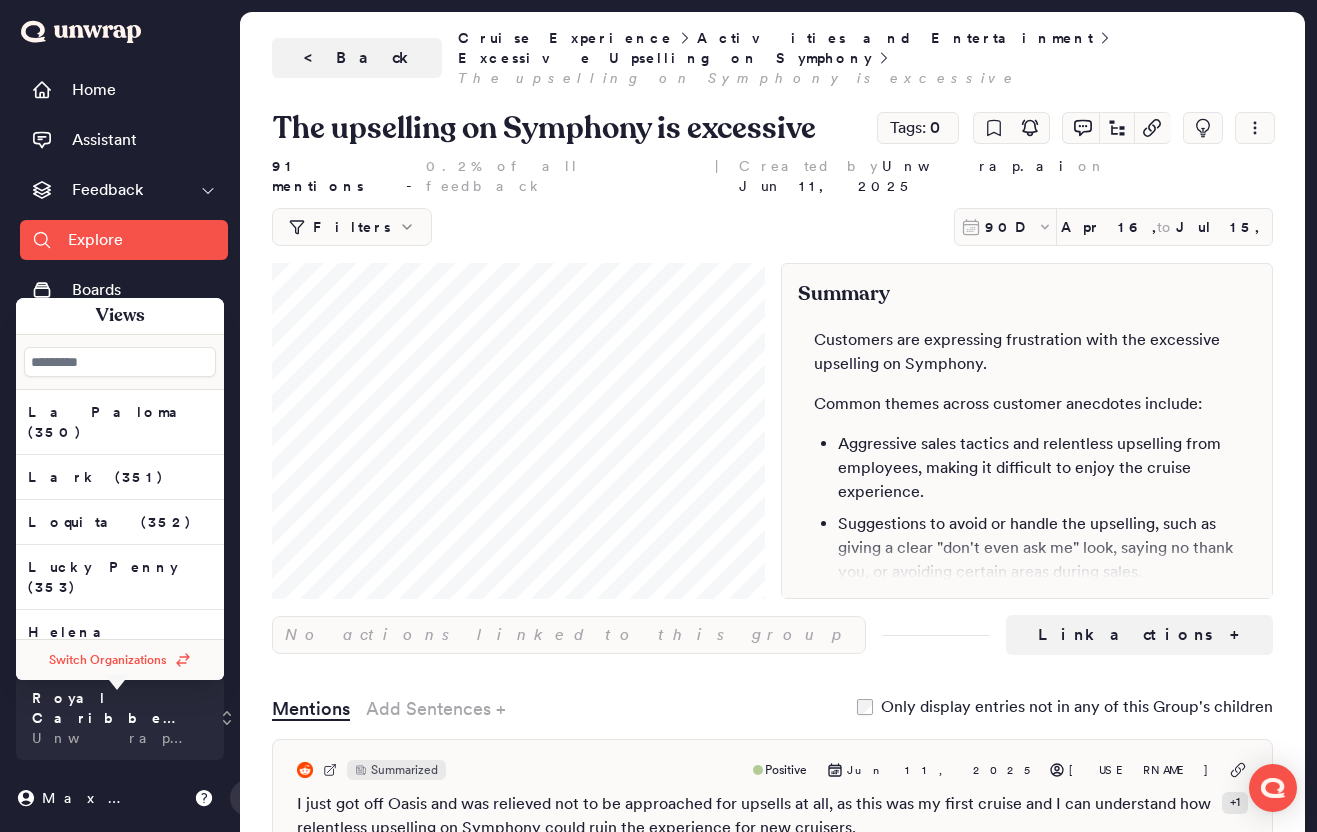 click on "Switch Organizations" at bounding box center (120, 660) 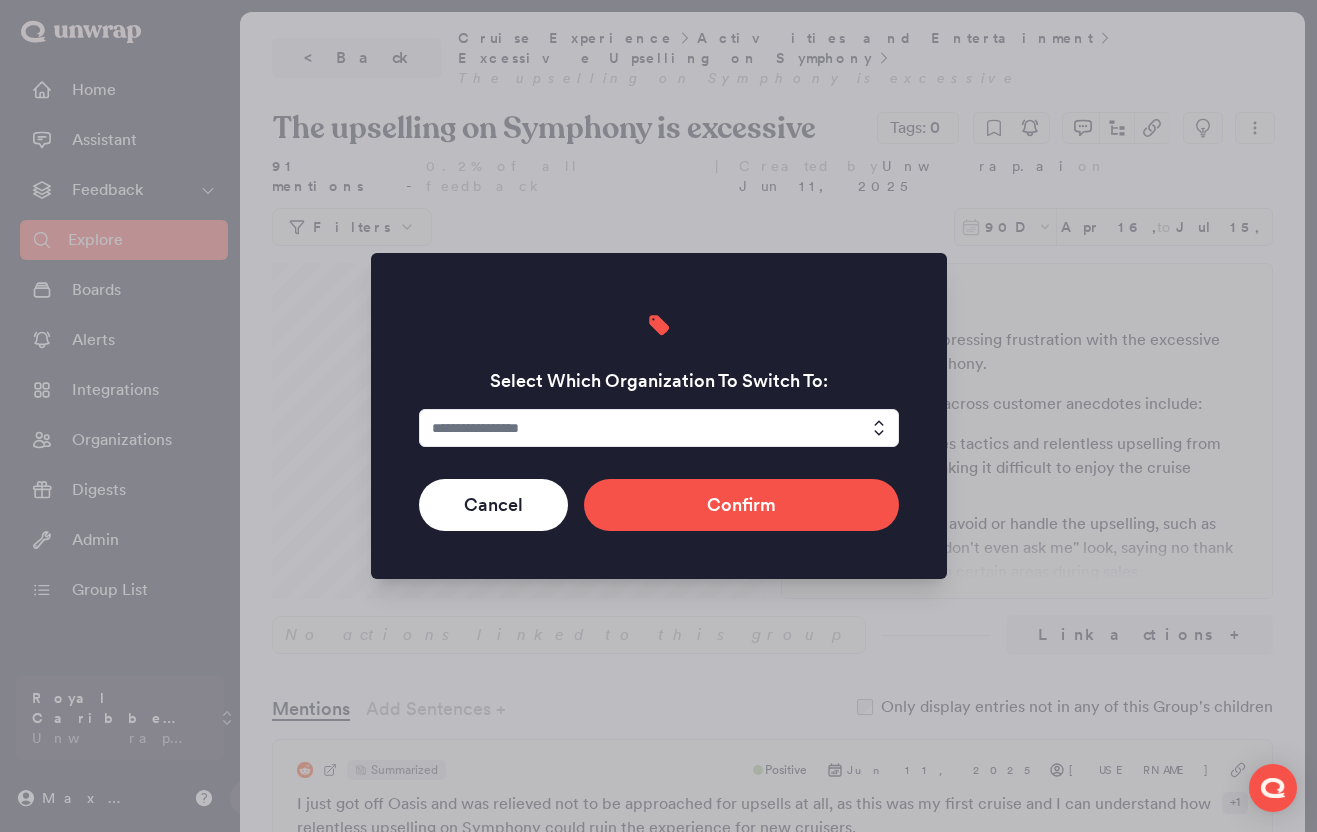 click at bounding box center (659, 428) 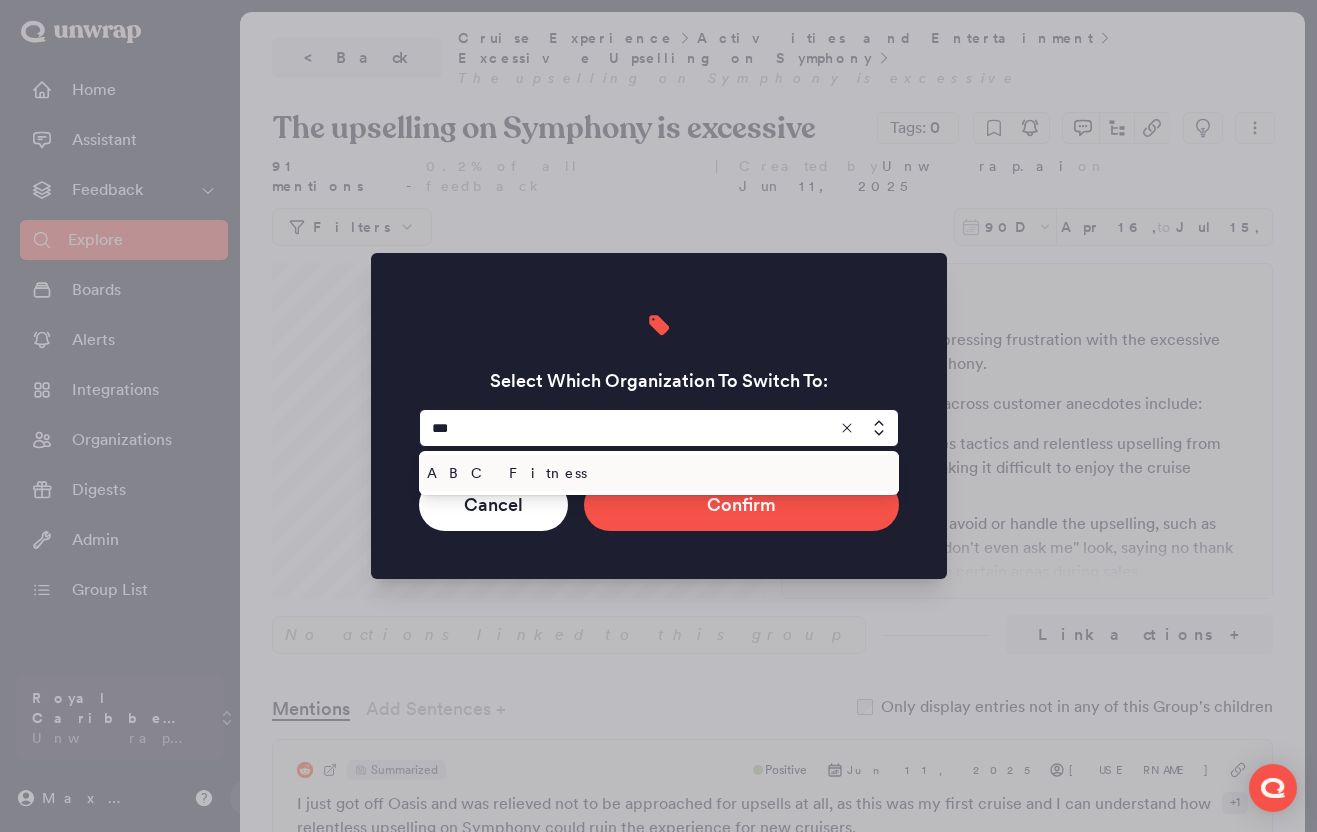 type on "**********" 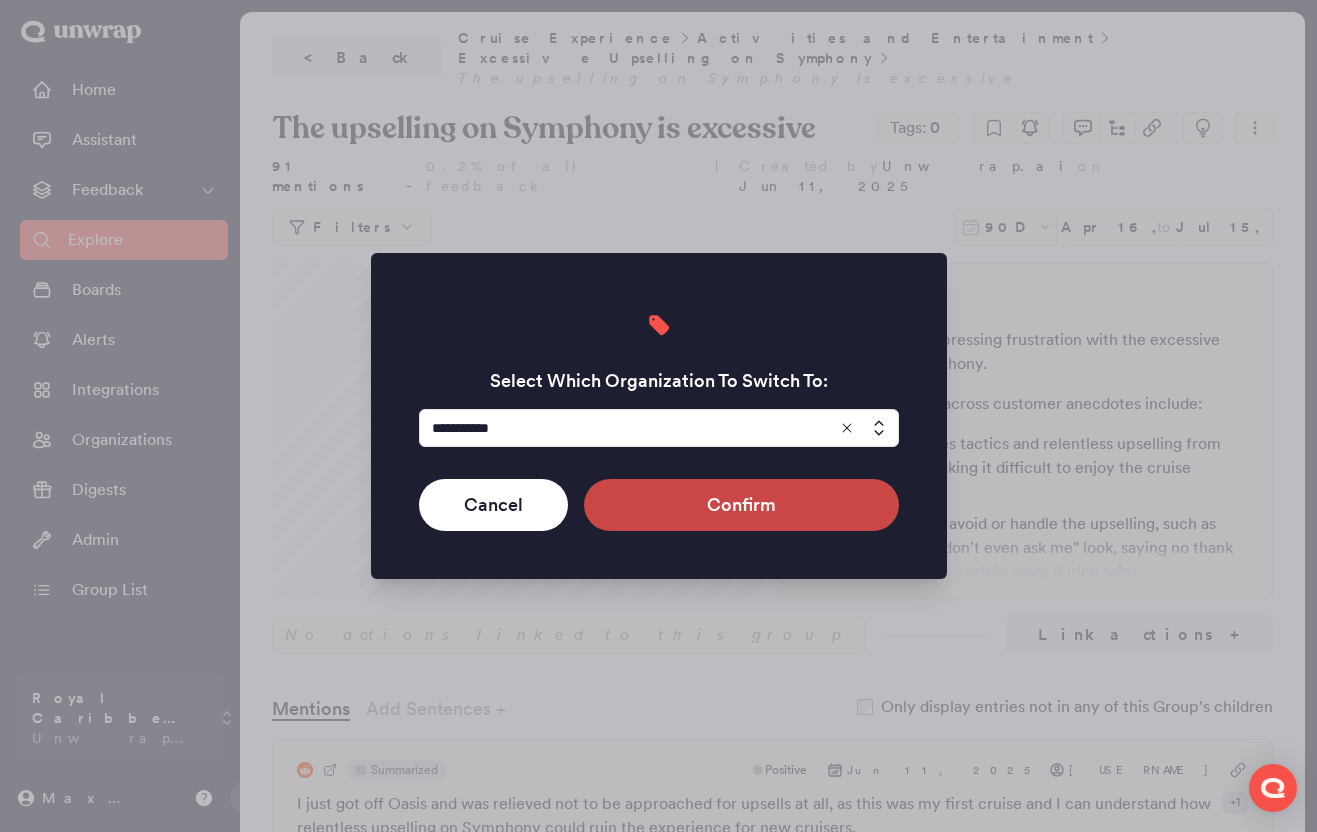 click on "Confirm" at bounding box center [741, 505] 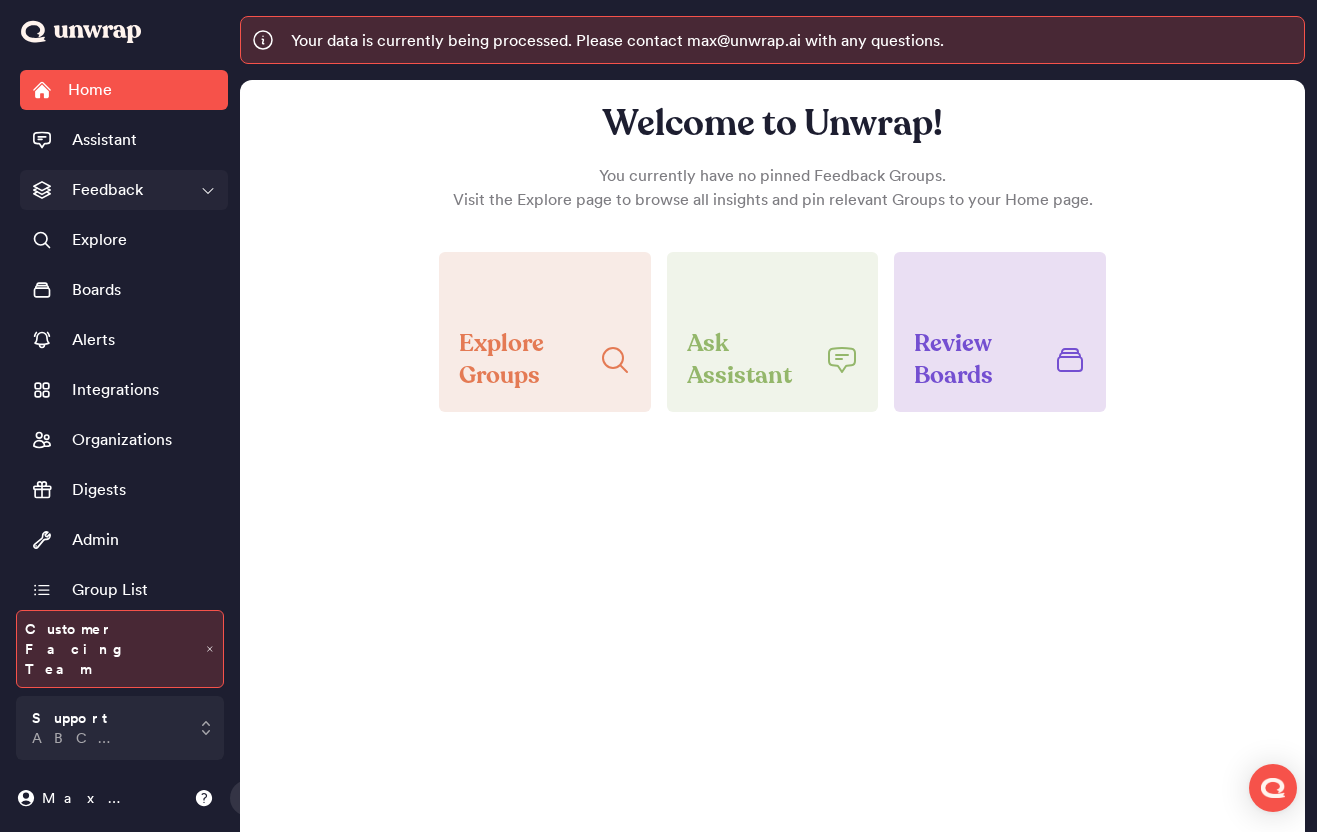 click on "Feedback" at bounding box center [124, 190] 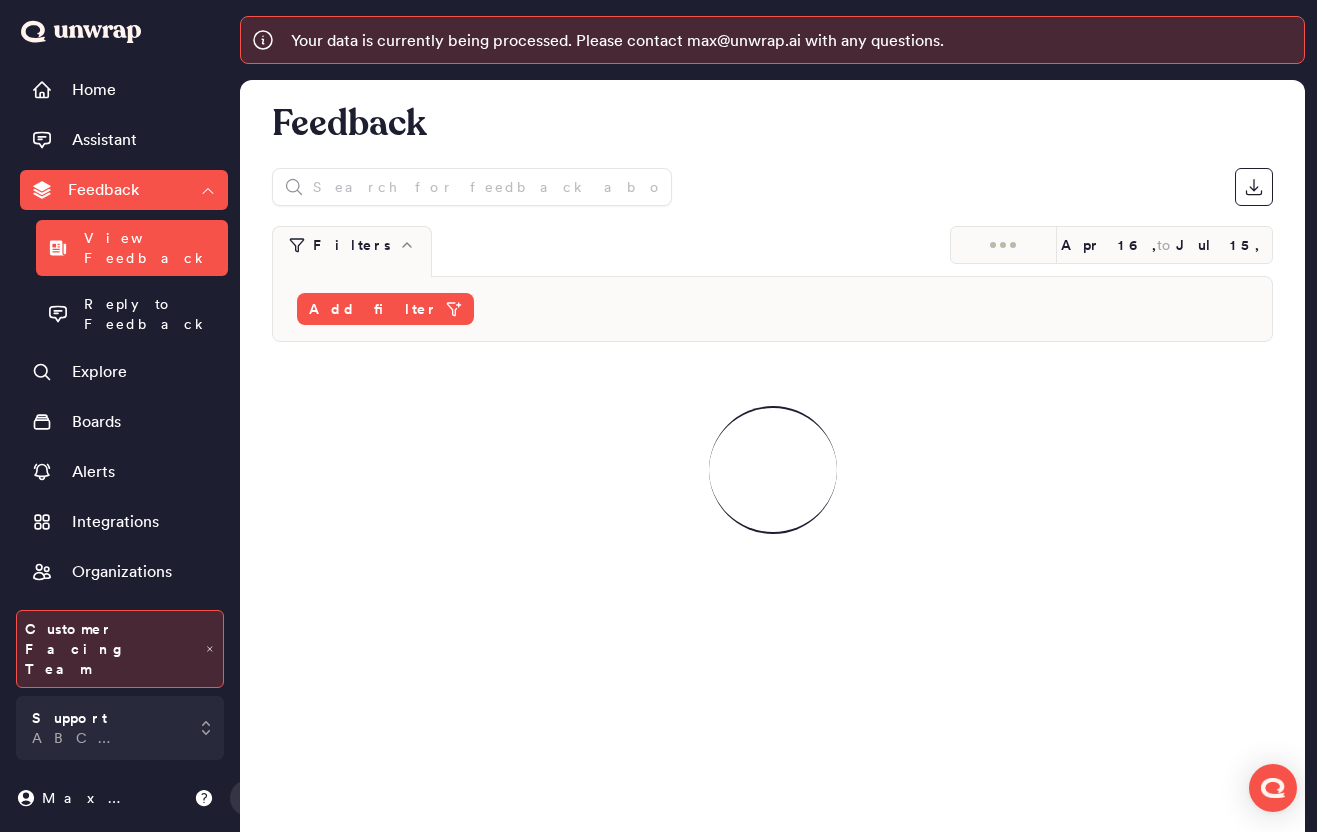 click on "View Feedback" at bounding box center [150, 248] 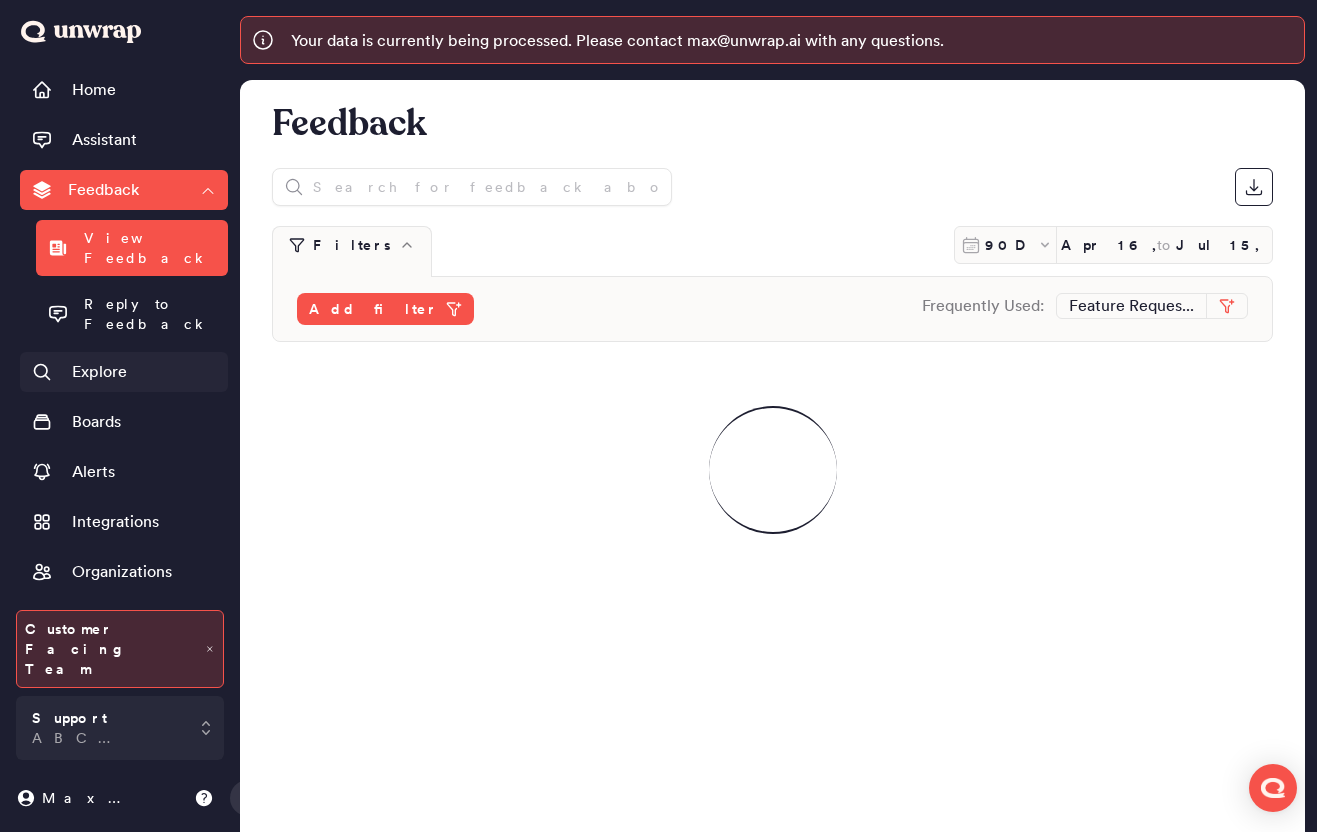 click on "Explore" at bounding box center [99, 372] 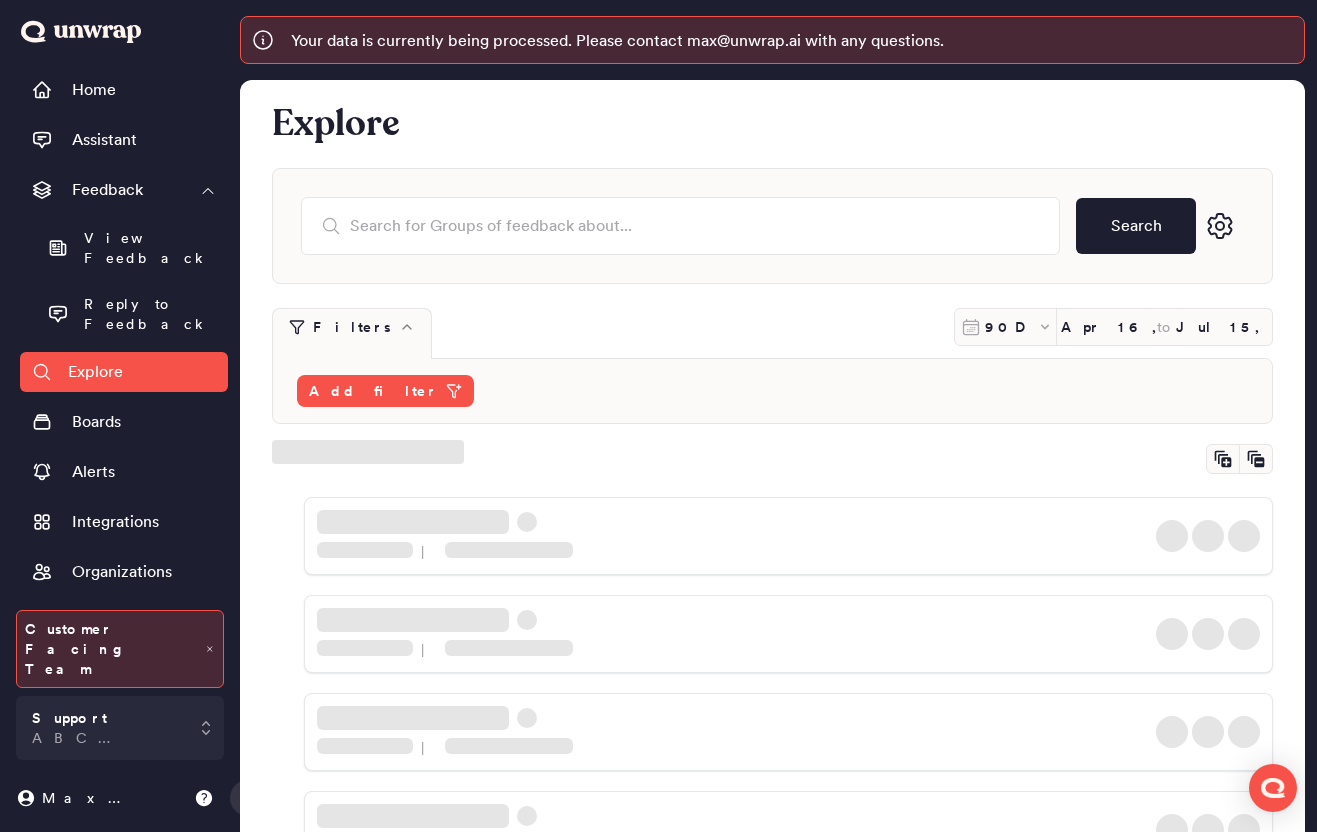 scroll, scrollTop: 600, scrollLeft: 0, axis: vertical 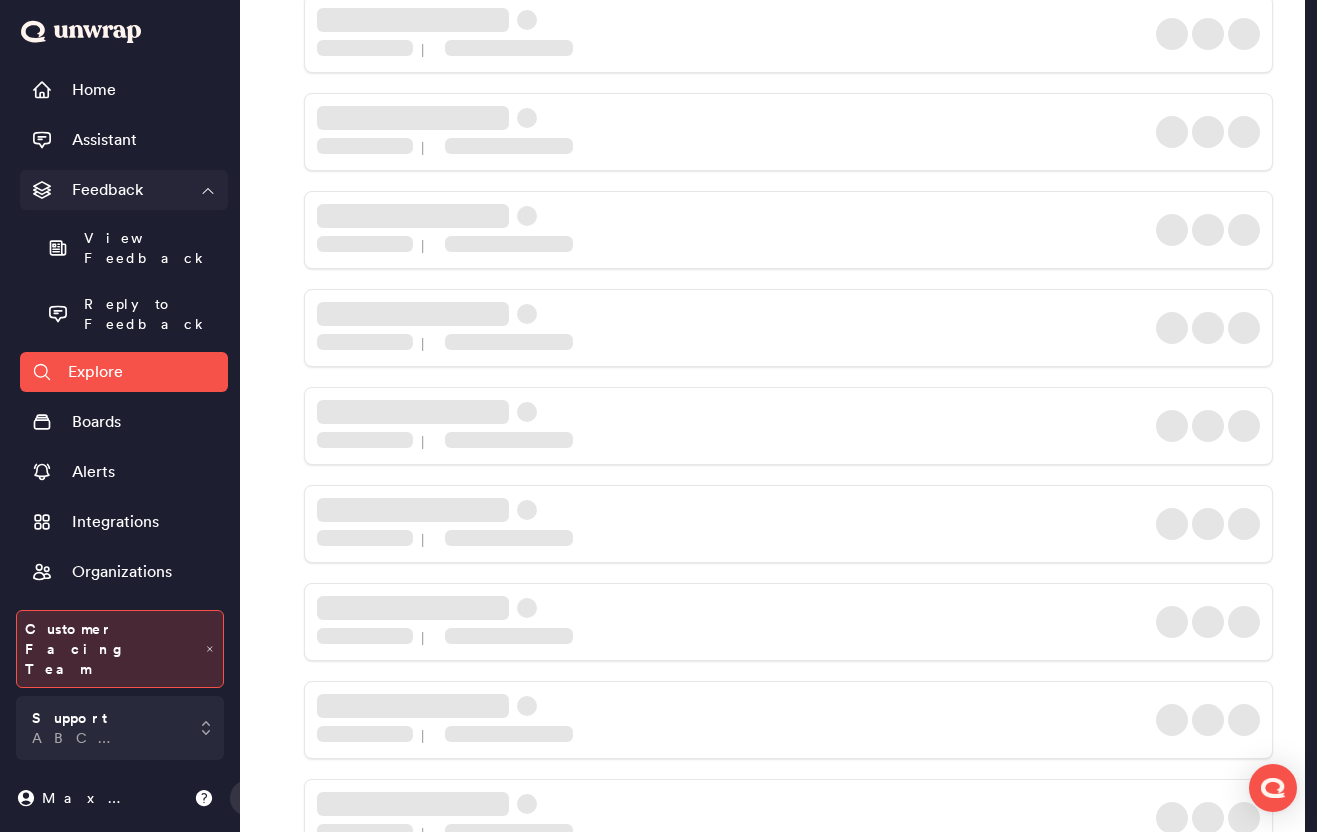 click on "Feedback" at bounding box center [124, 190] 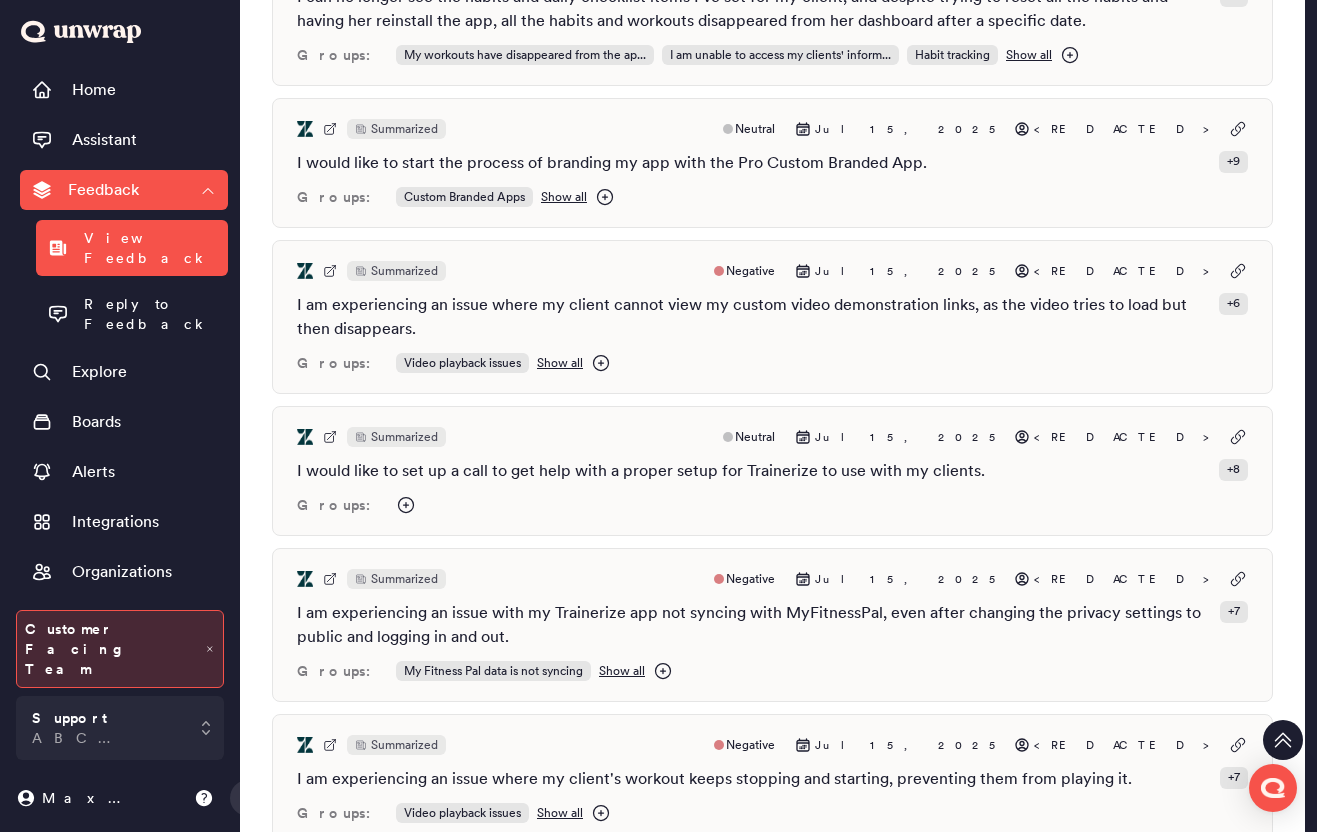 click on "Feedback" at bounding box center [103, 190] 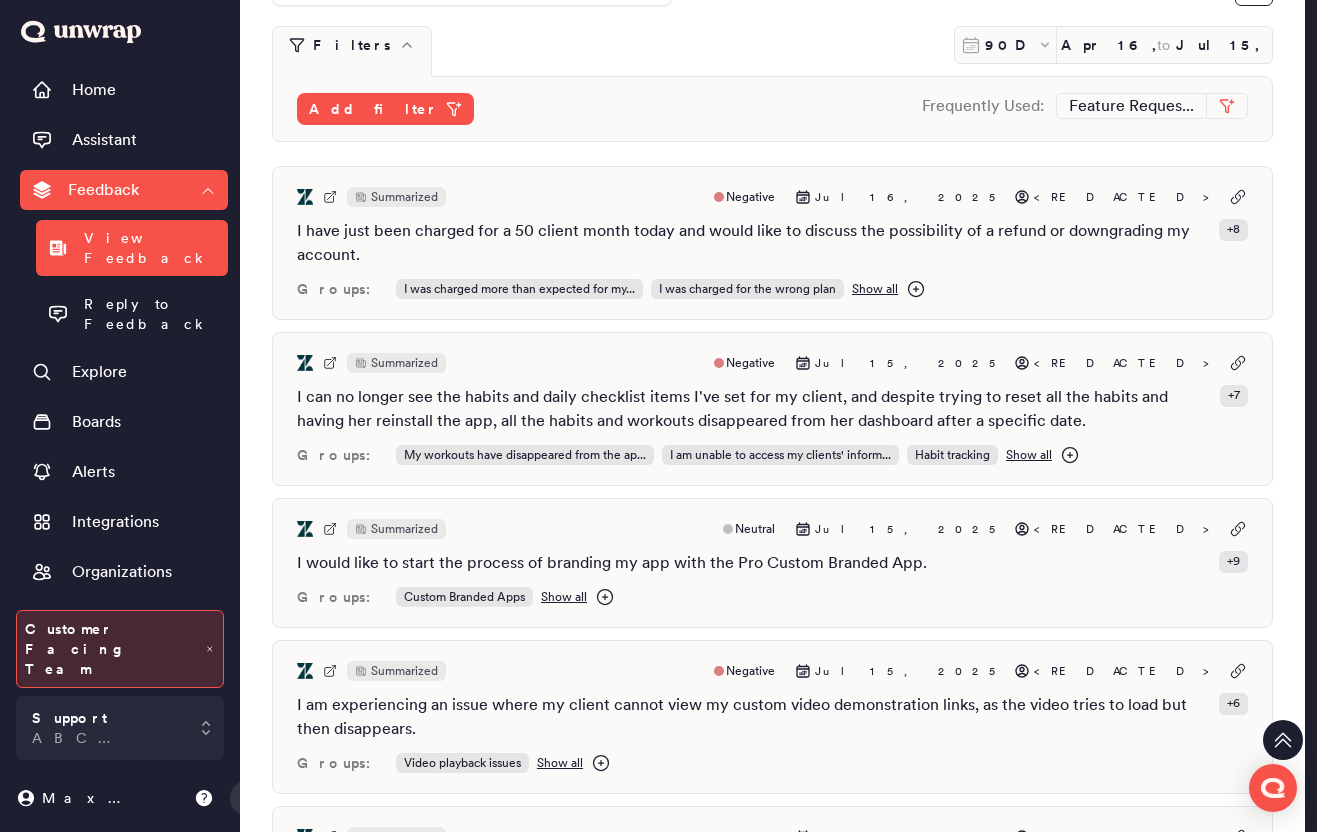 scroll, scrollTop: 0, scrollLeft: 0, axis: both 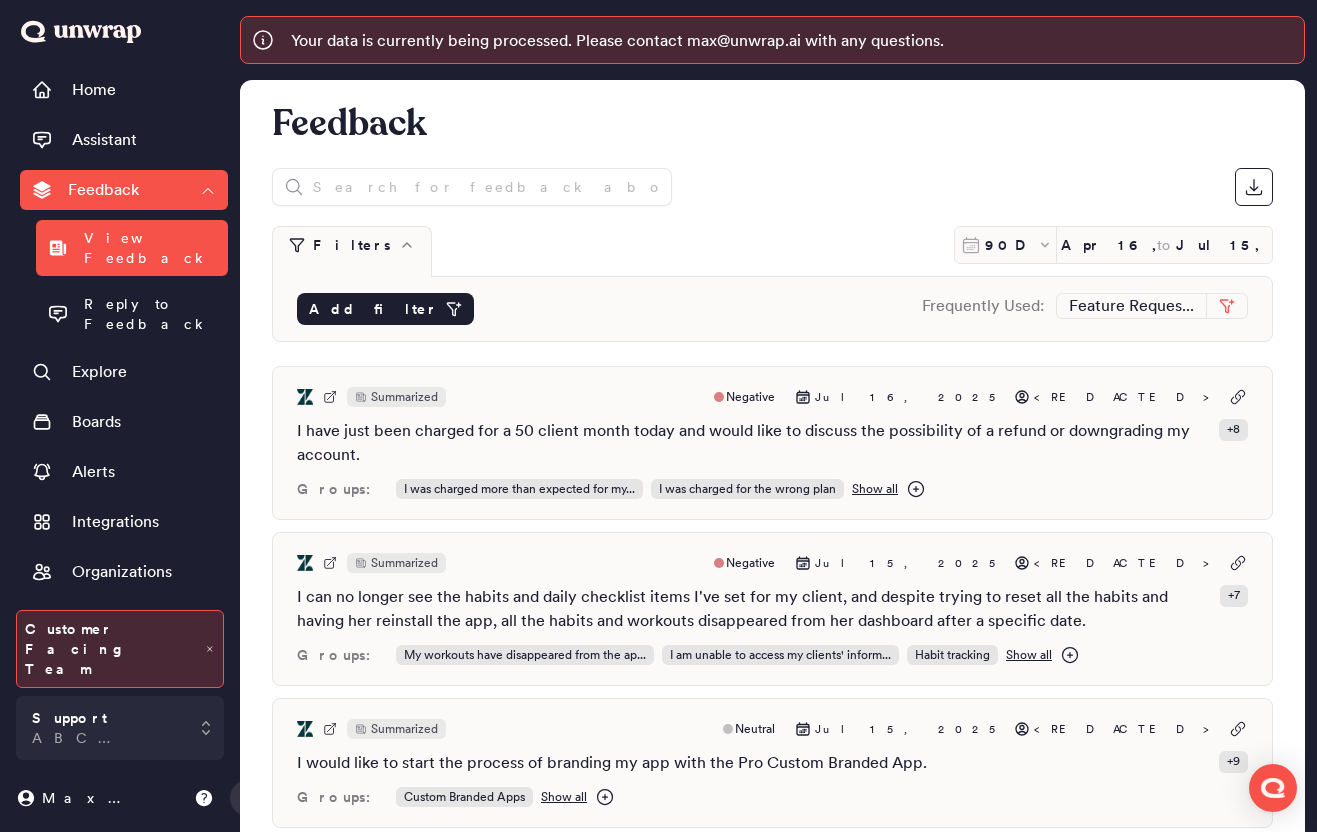 click on "Add filter" at bounding box center (373, 309) 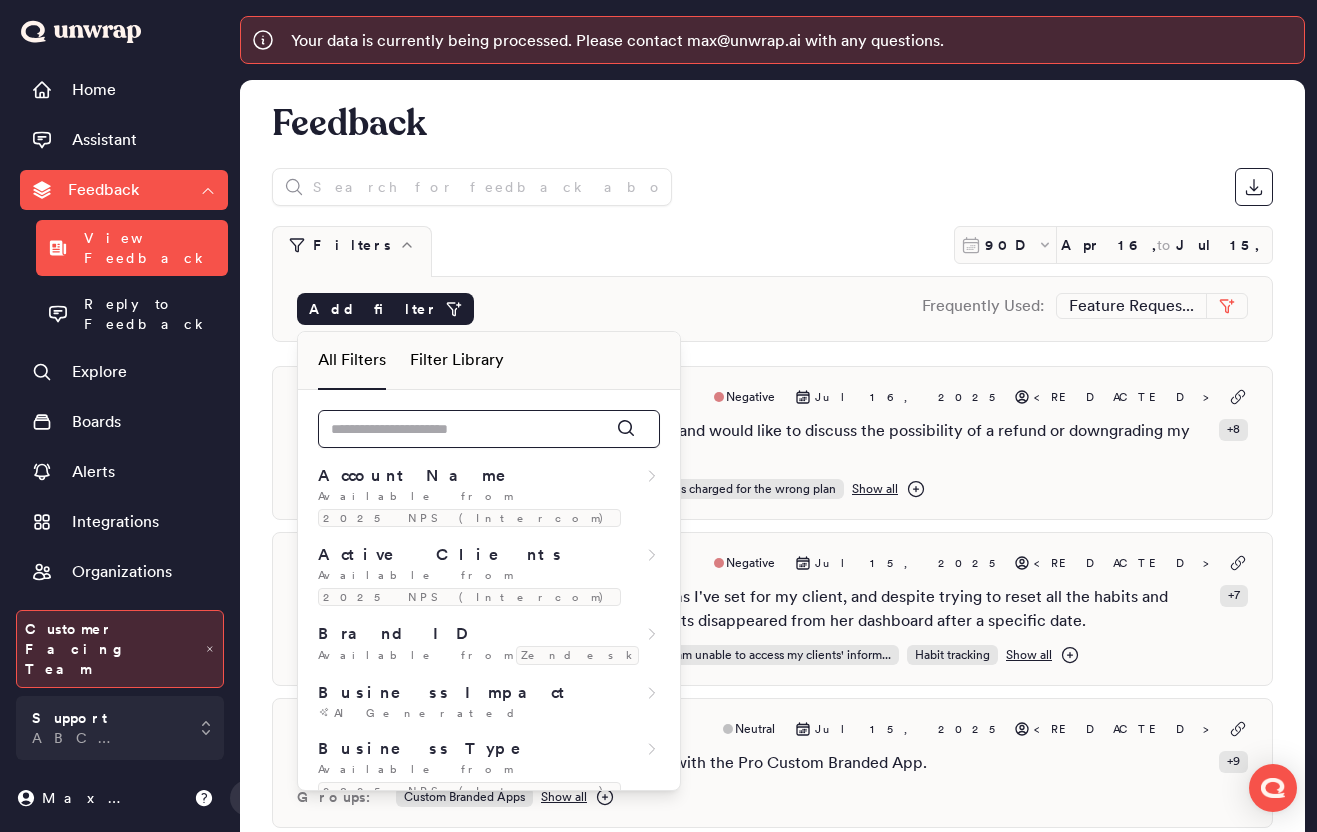 click at bounding box center (489, 429) 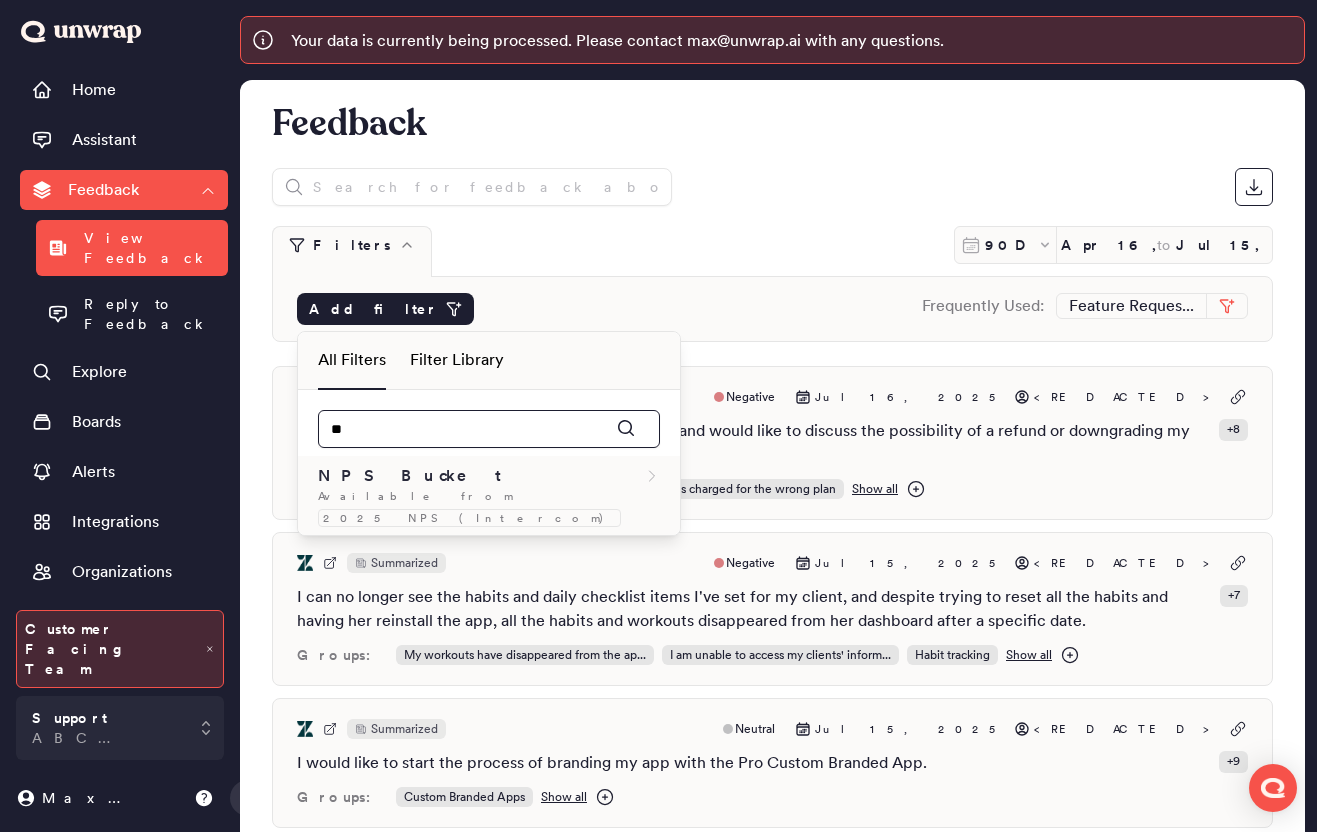 type on "*" 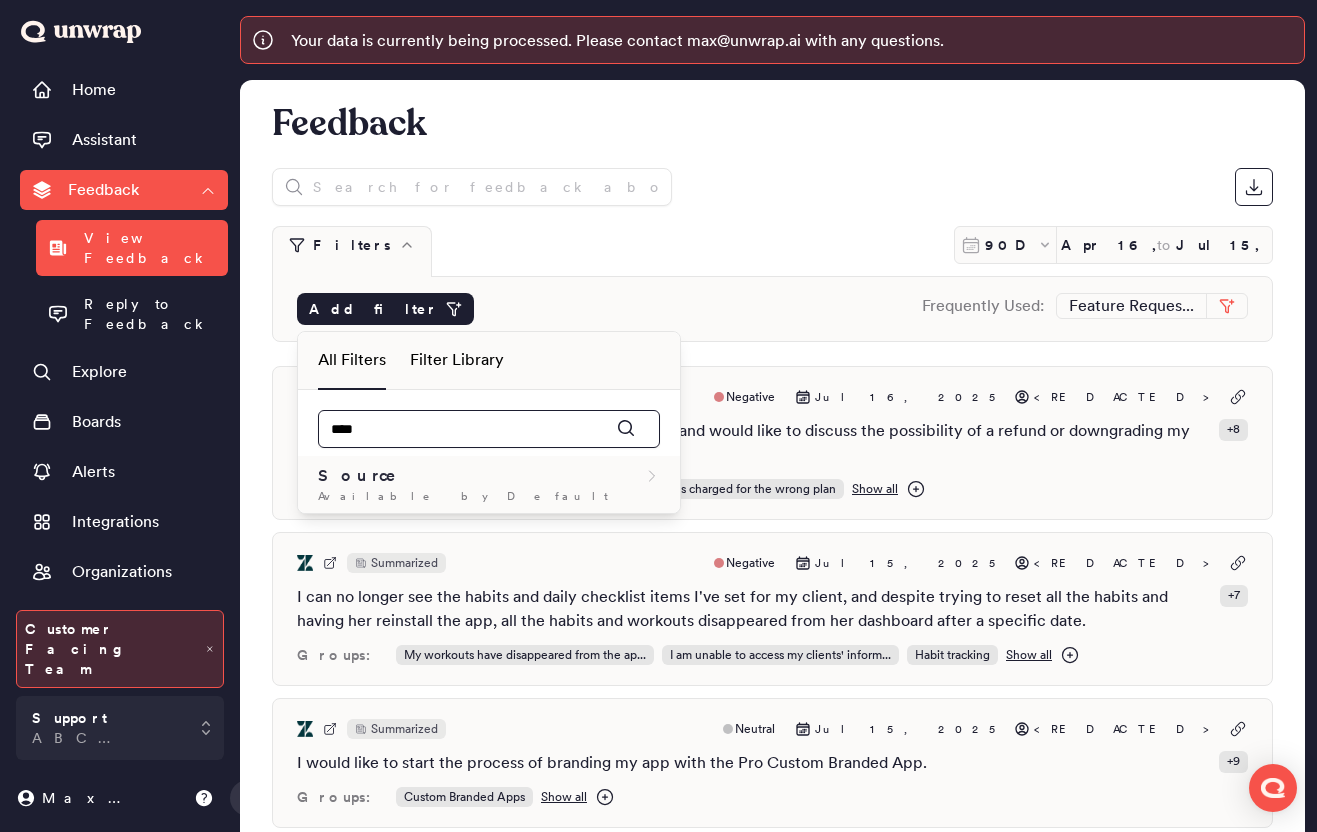 type on "****" 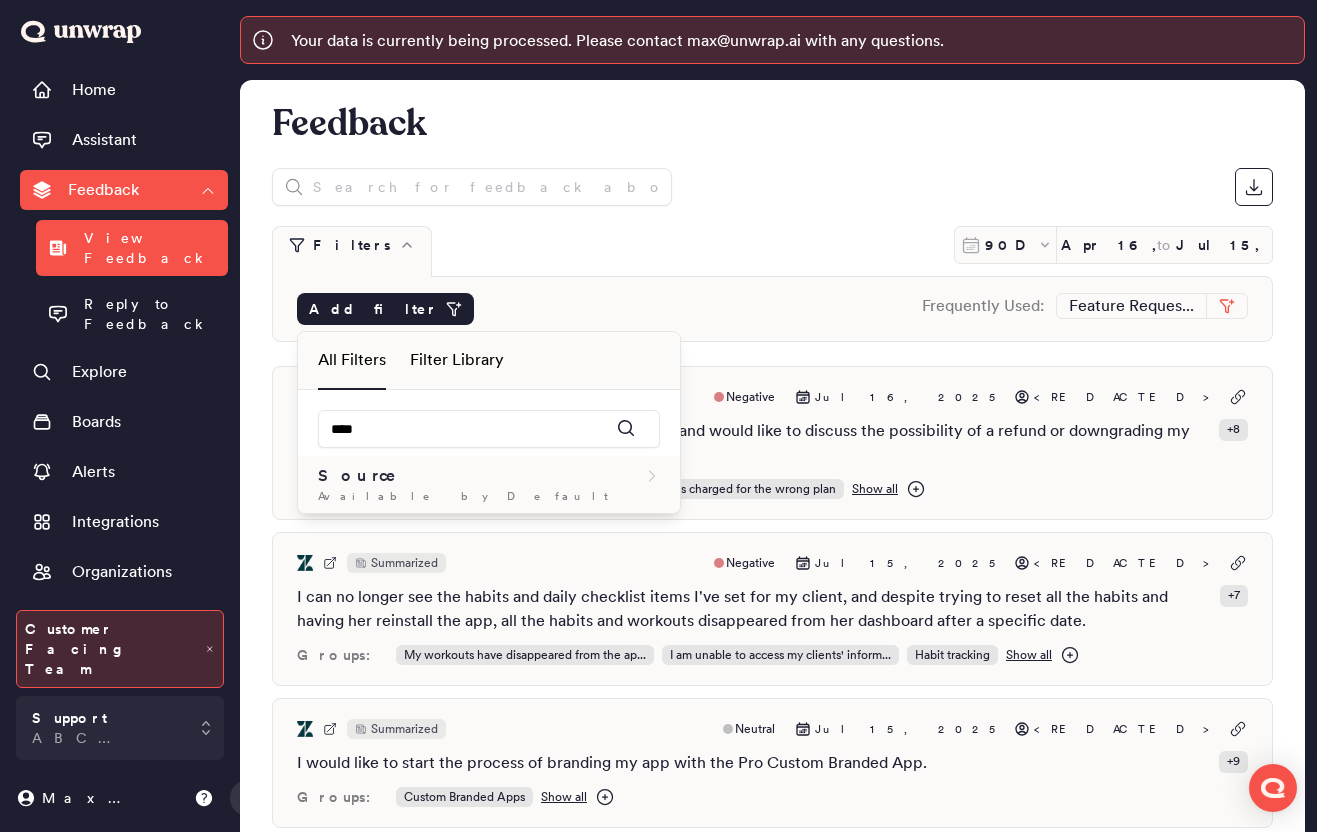 click on "Source" at bounding box center (489, 476) 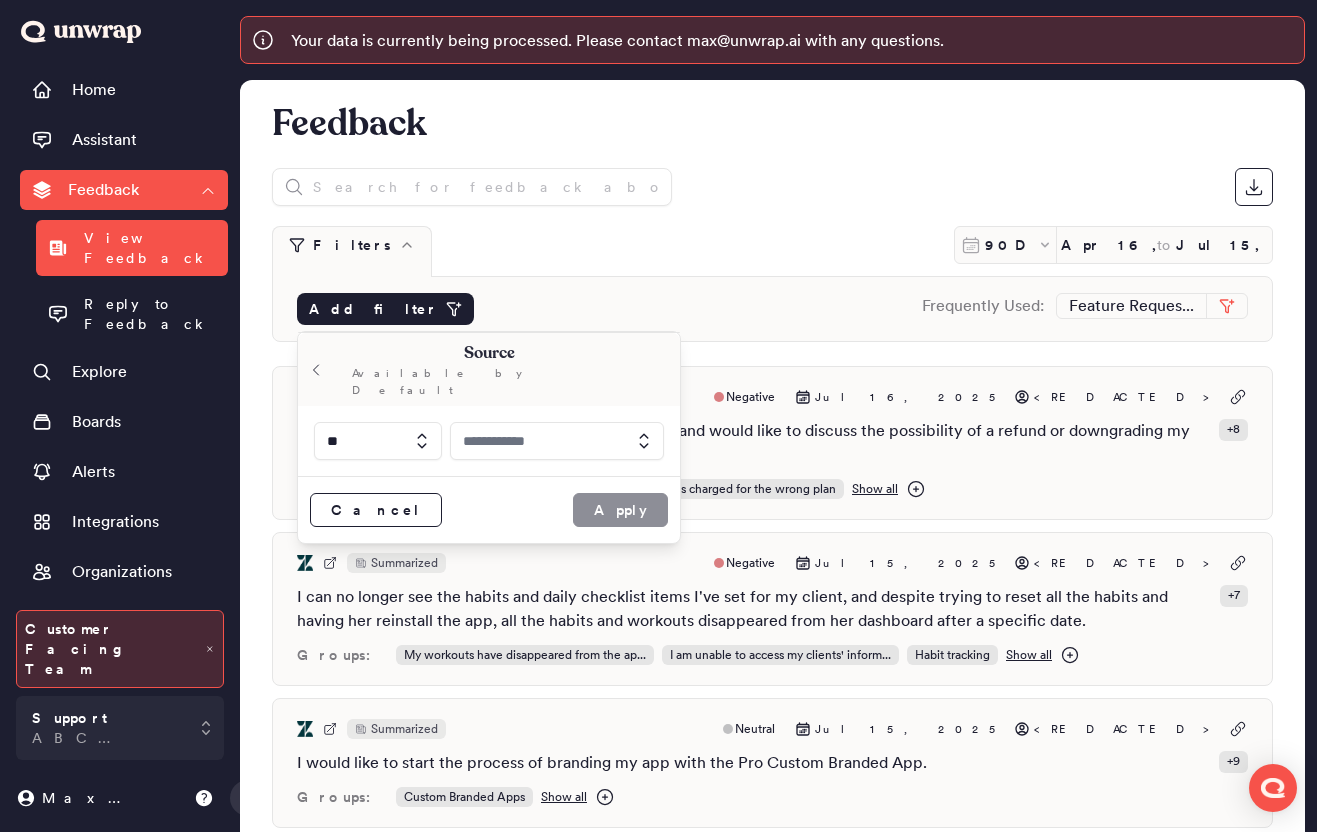 click at bounding box center [557, 441] 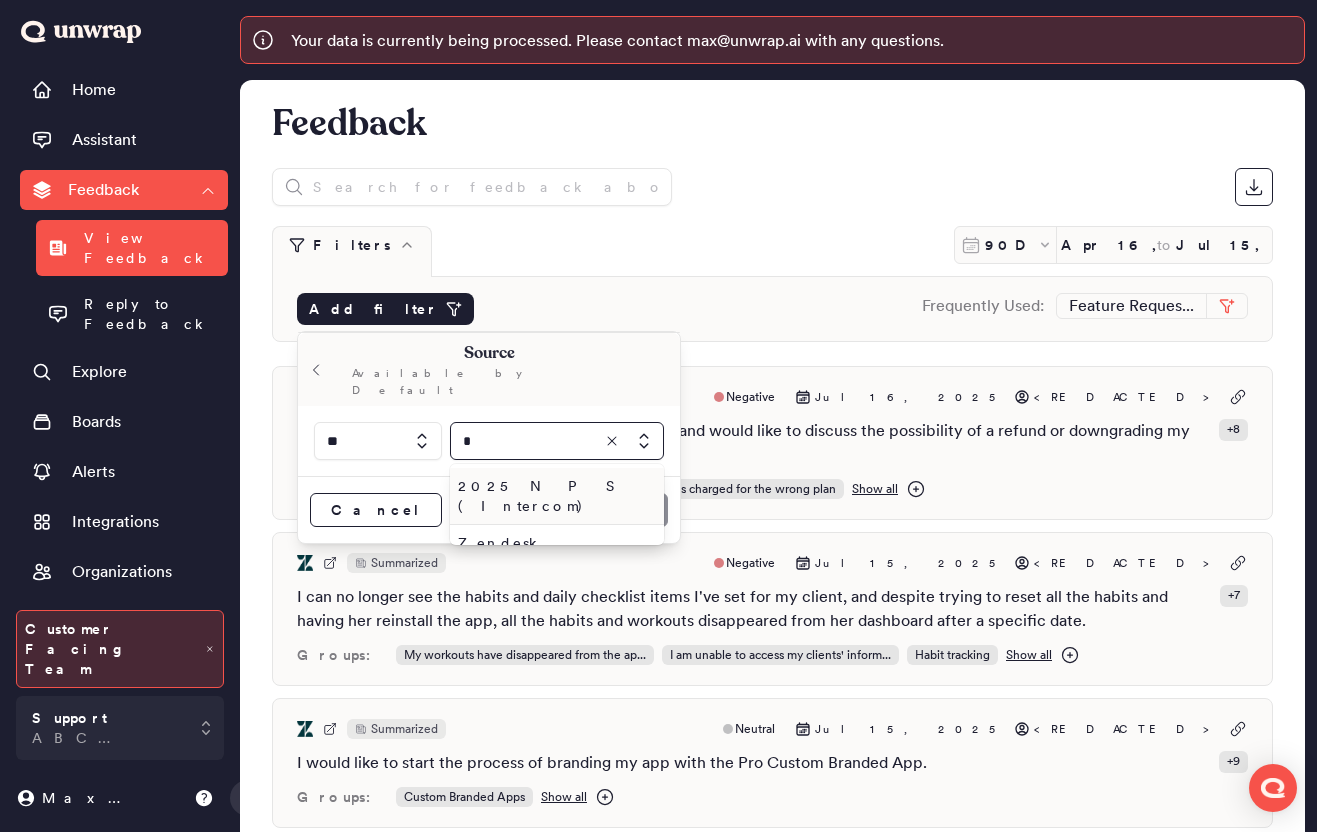 type on "*" 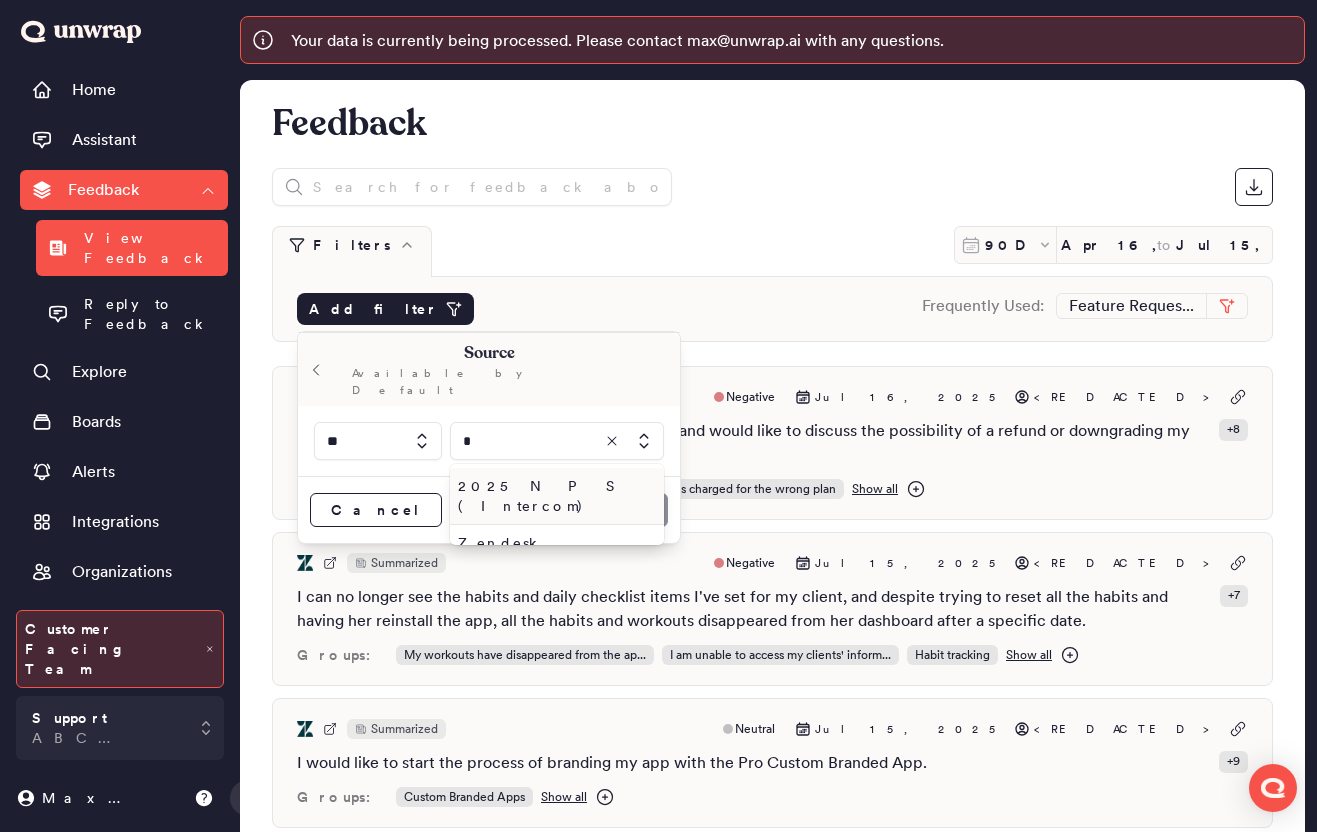 click on "2025  N P S ( Intercom)" at bounding box center (553, 496) 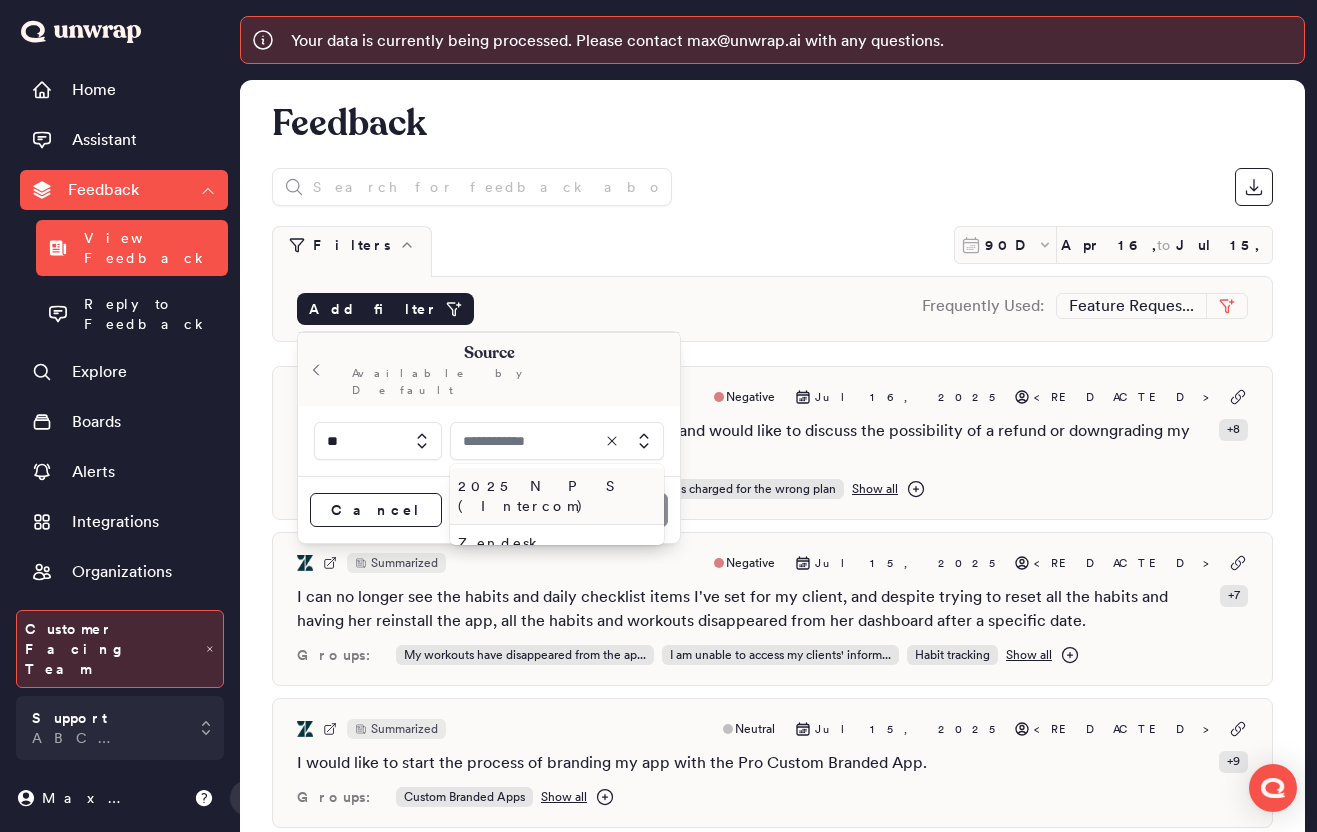 type on "**********" 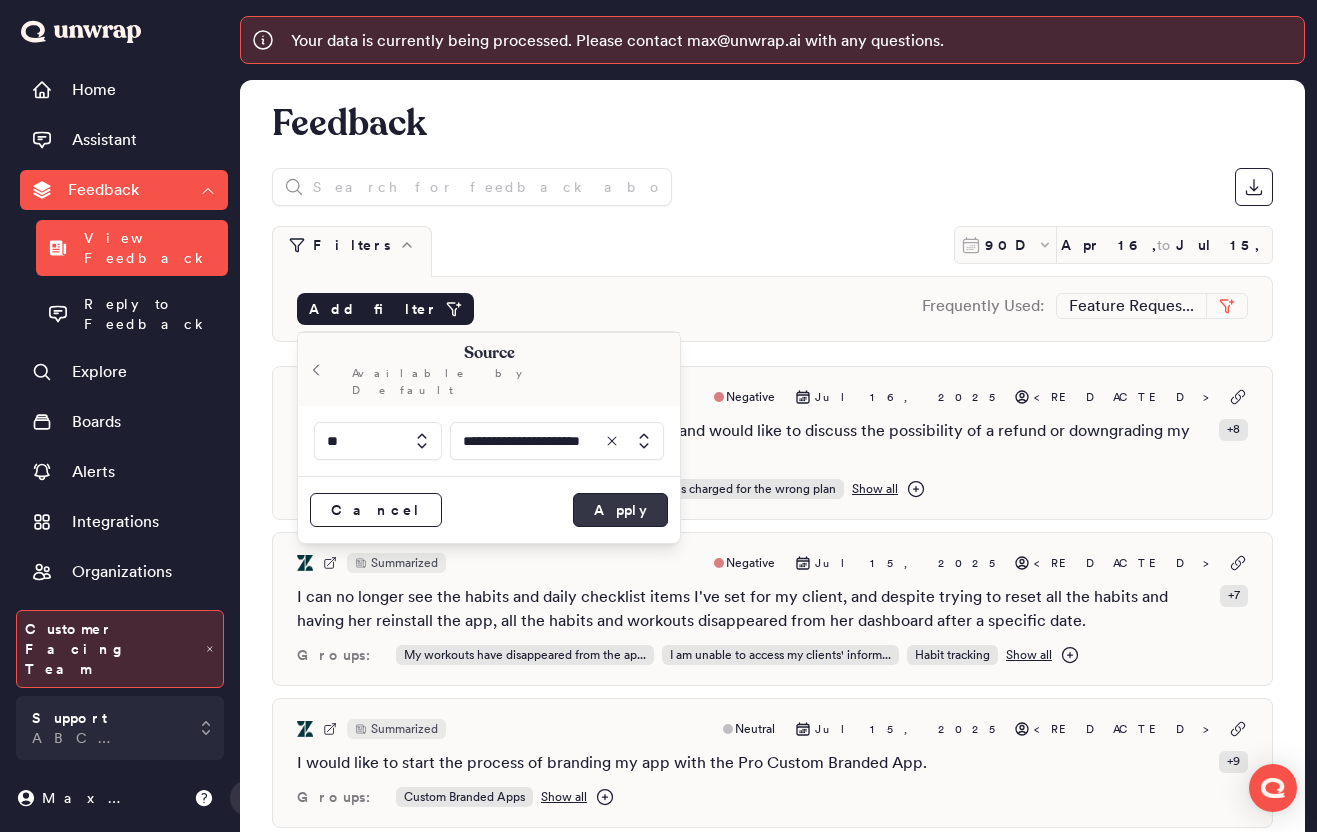 click on "Apply" at bounding box center [620, 510] 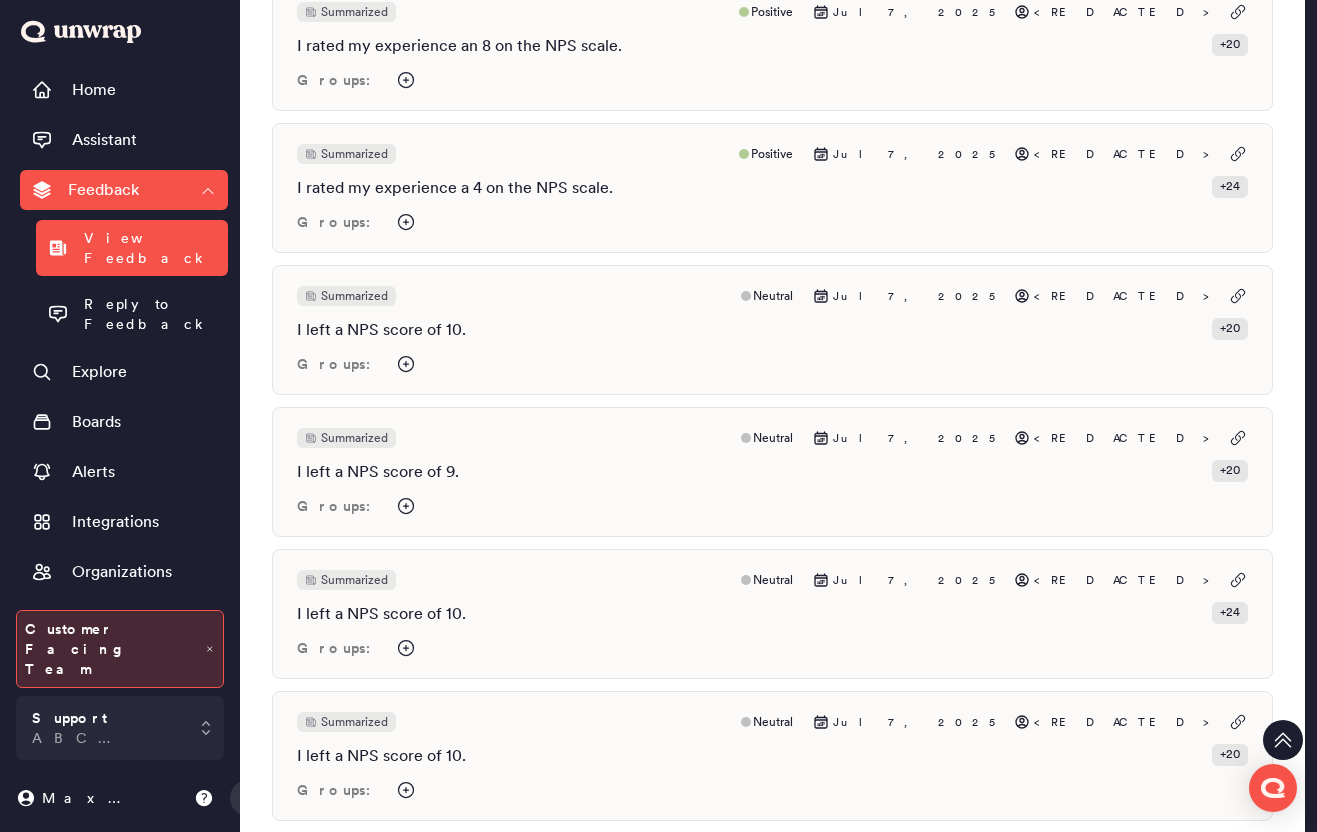 scroll, scrollTop: 6826, scrollLeft: 0, axis: vertical 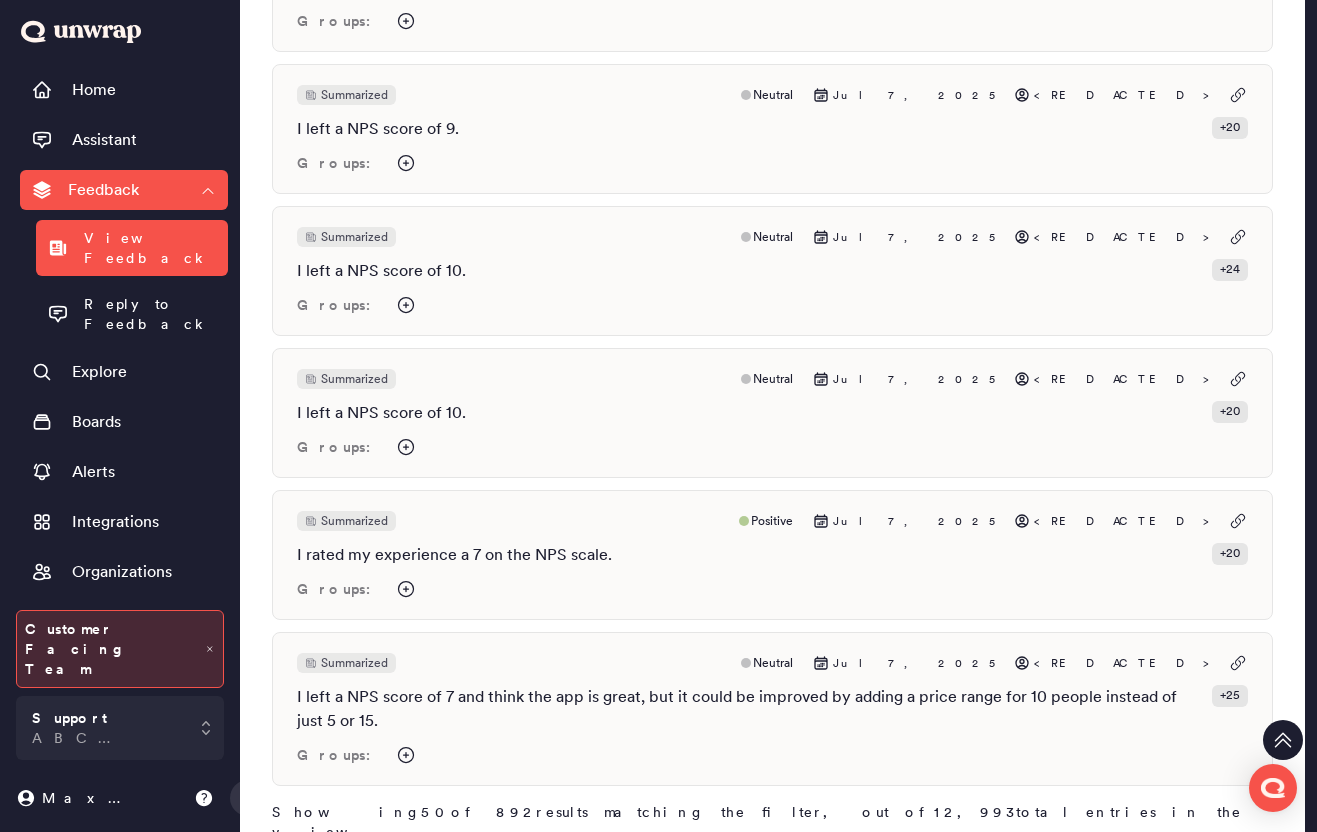 click on "Load More" at bounding box center [772, 871] 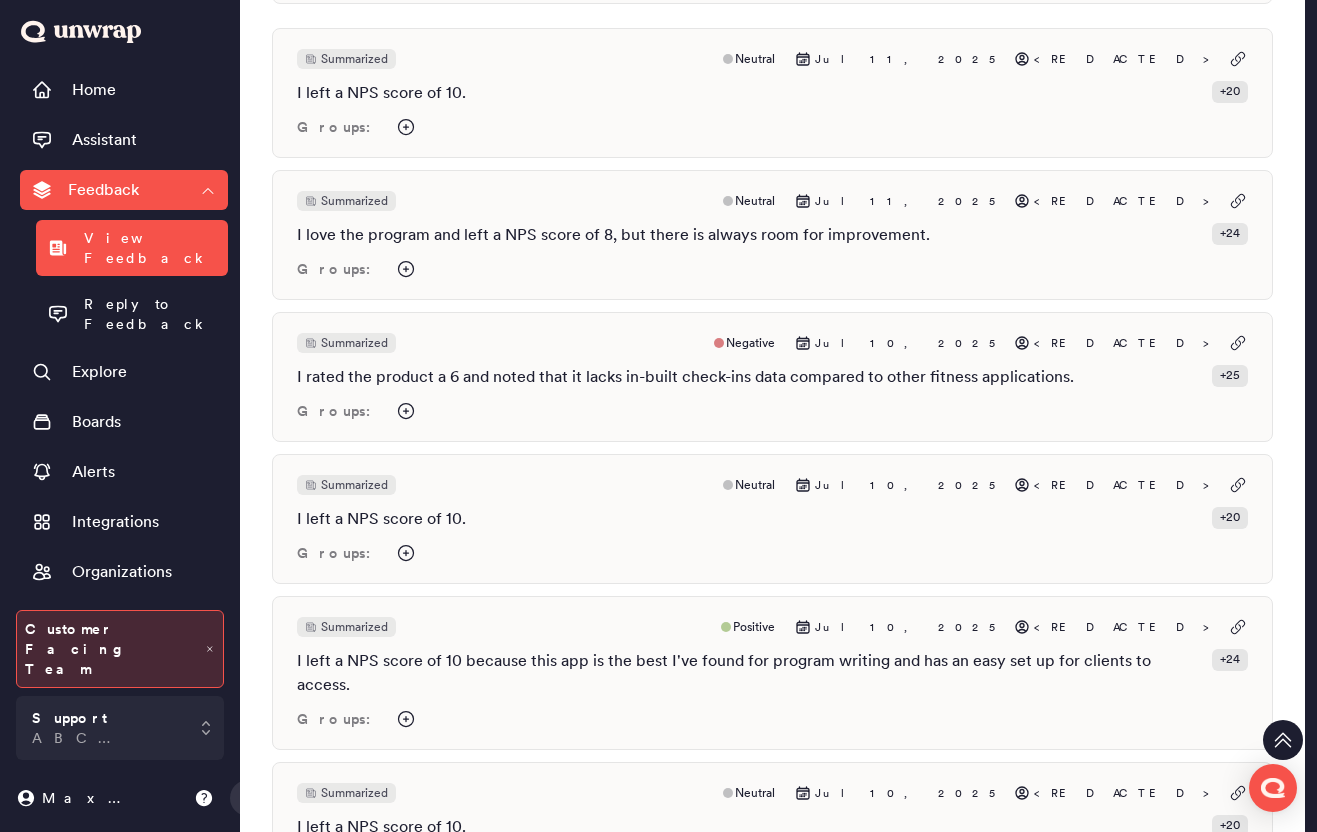 scroll, scrollTop: 0, scrollLeft: 0, axis: both 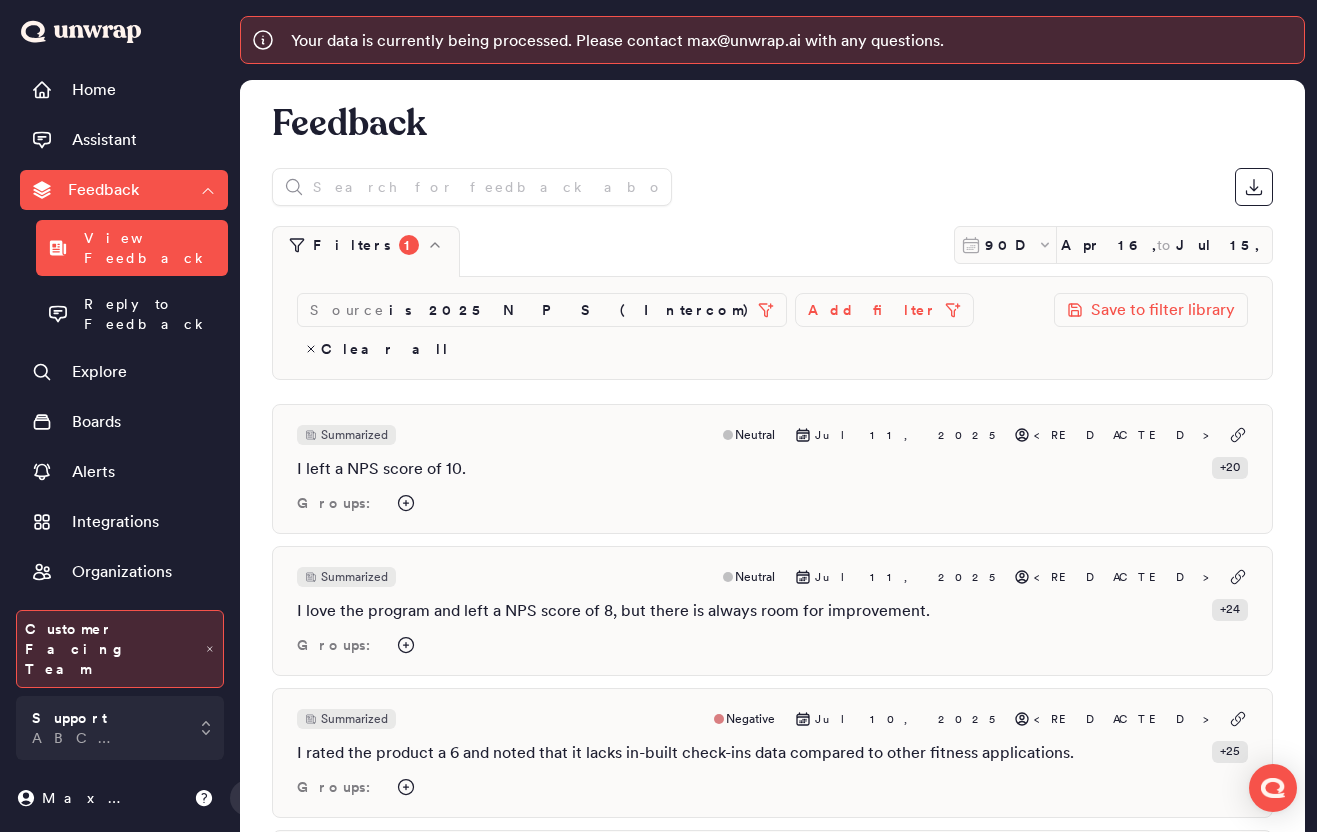 click on "Add filter" at bounding box center [872, 310] 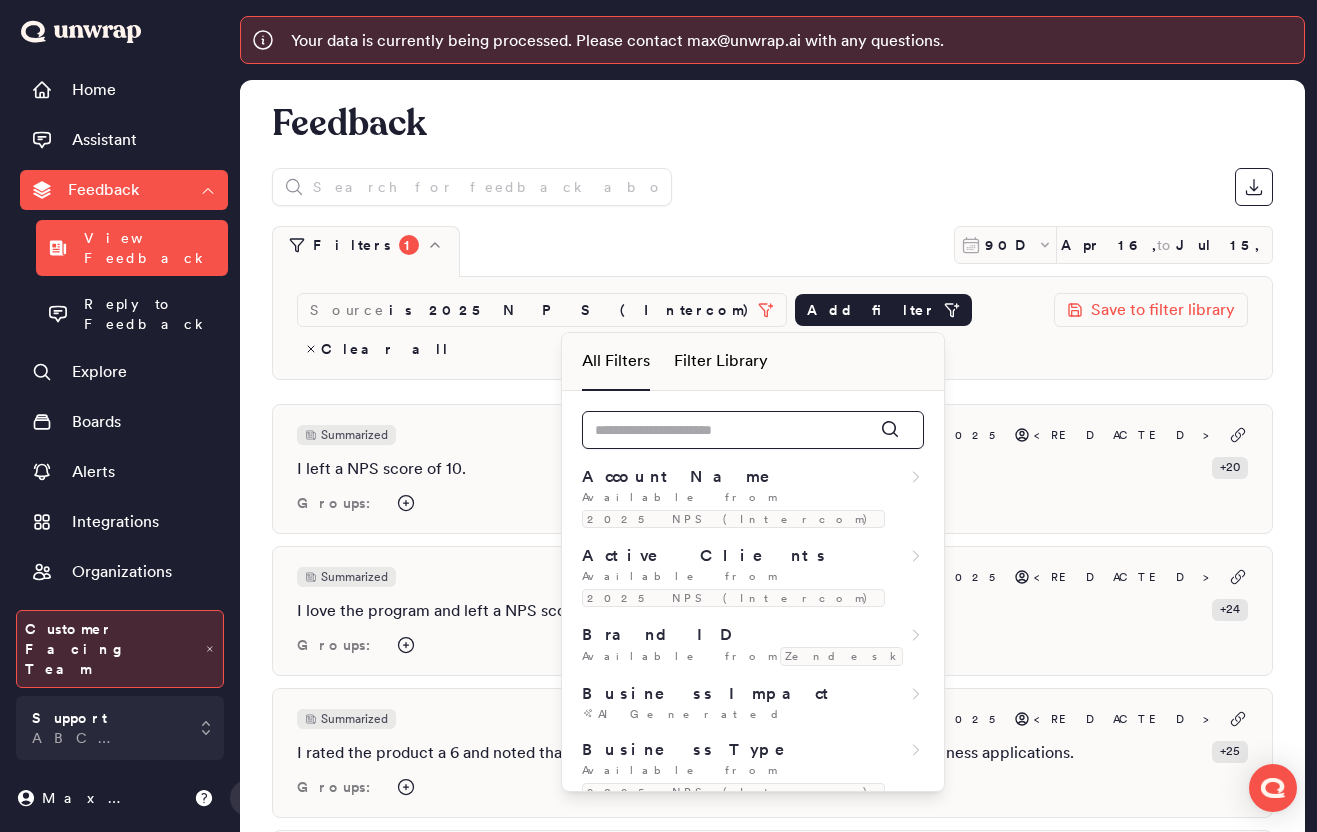click at bounding box center [753, 430] 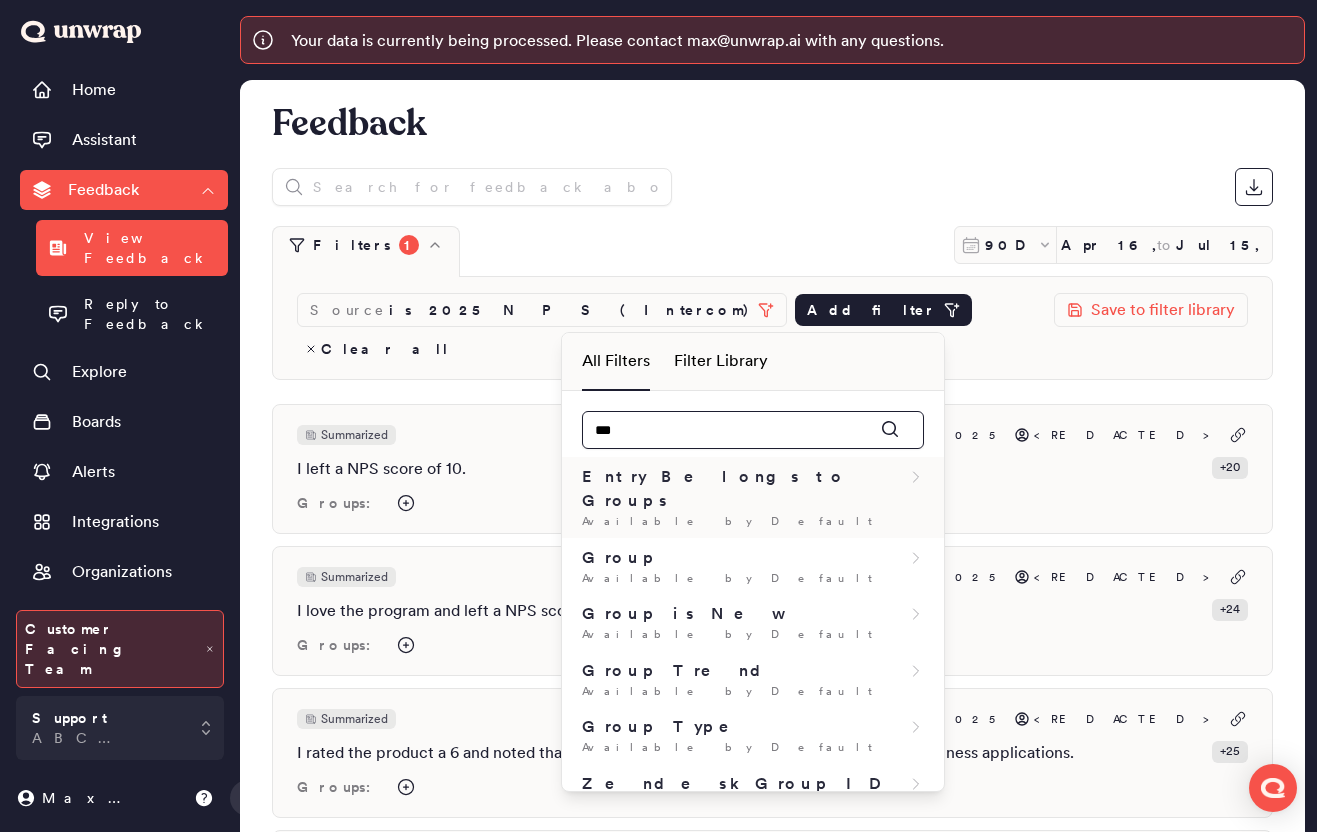 type on "***" 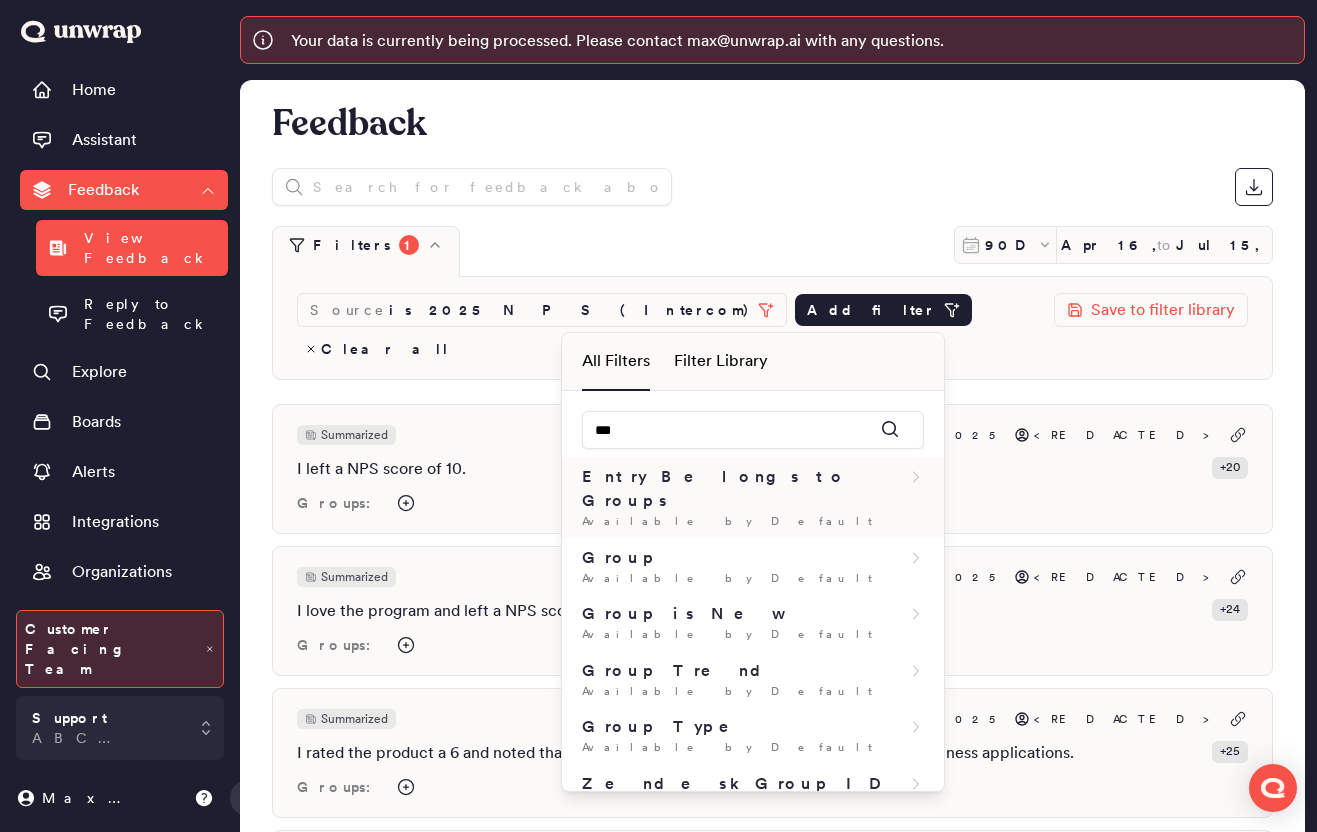 click on "Entry Belongs to Groups" at bounding box center (745, 489) 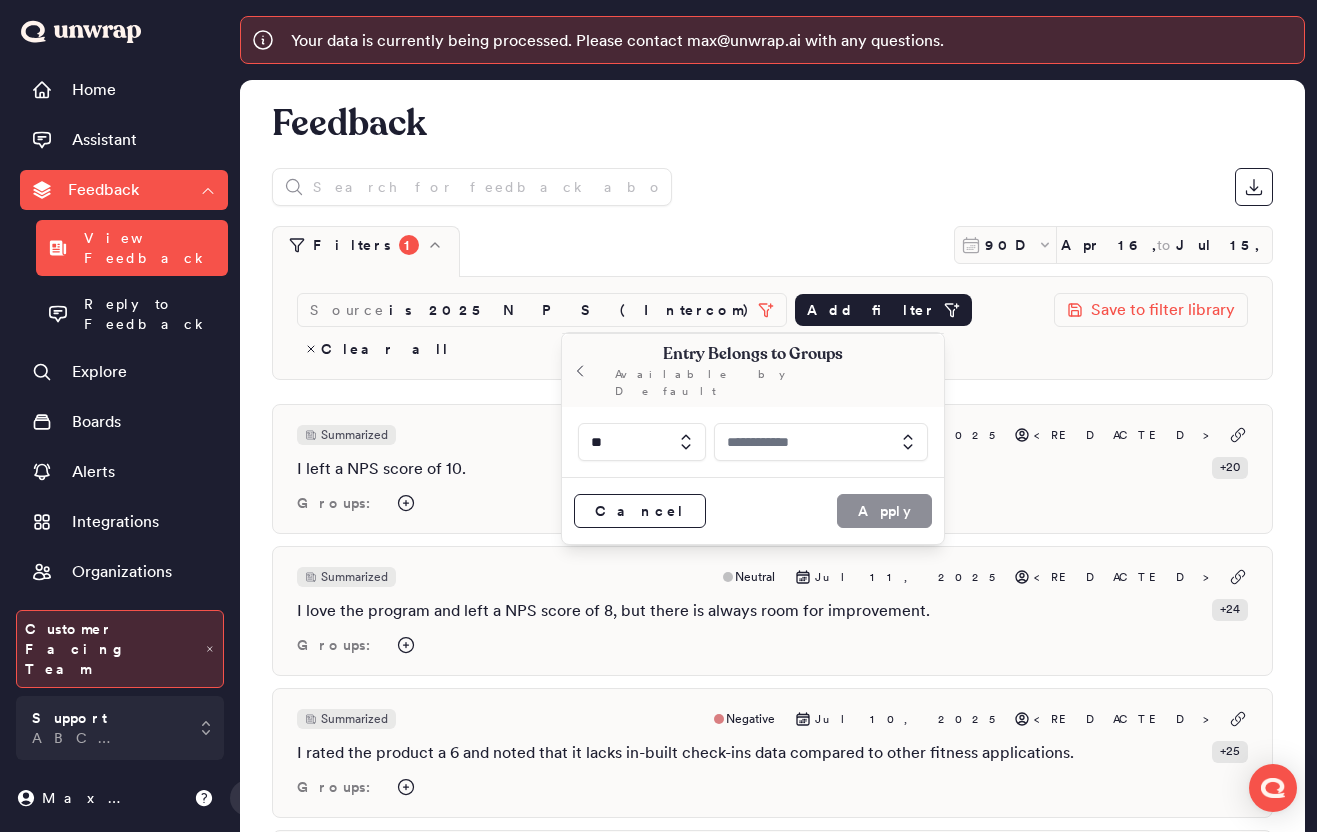 click at bounding box center (821, 442) 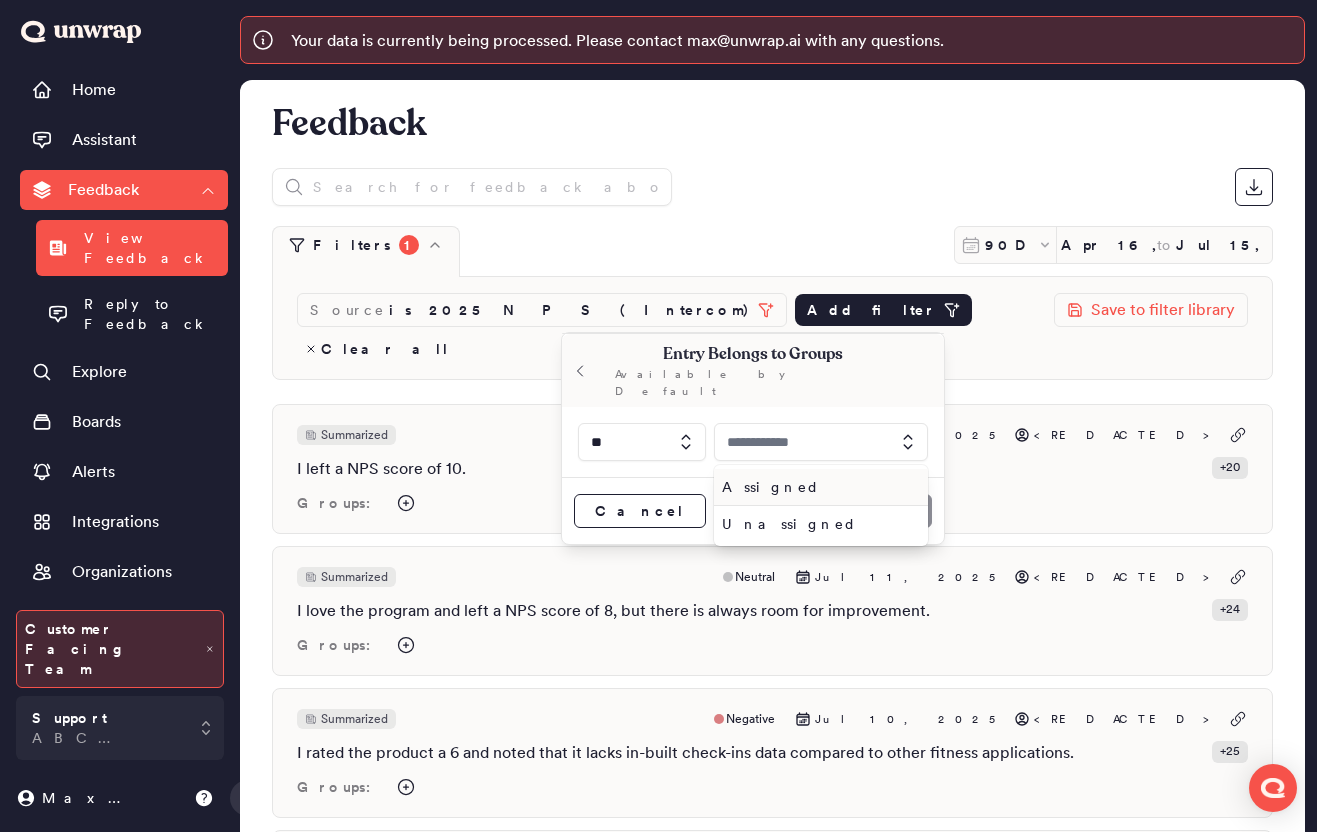 click on "Unassigned" at bounding box center (817, 524) 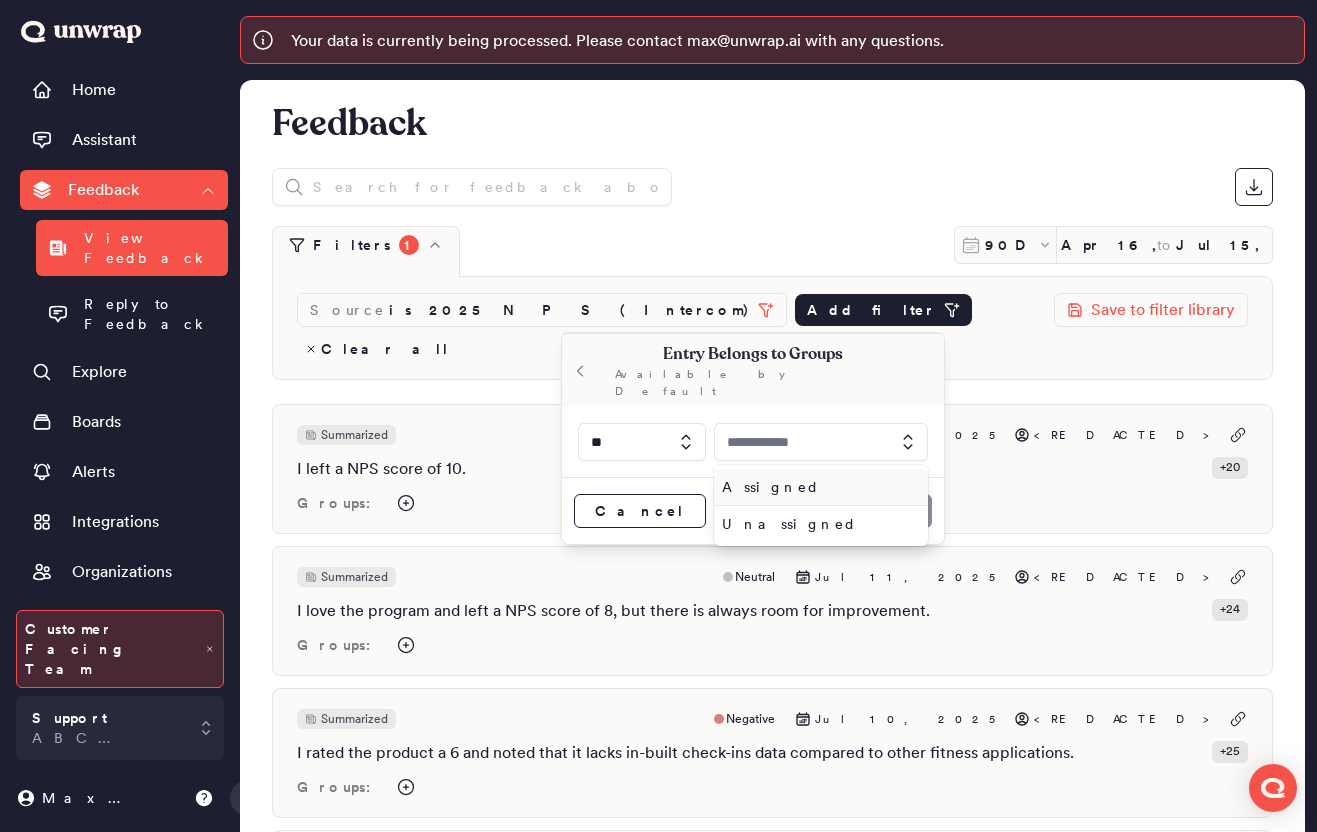 type on "**********" 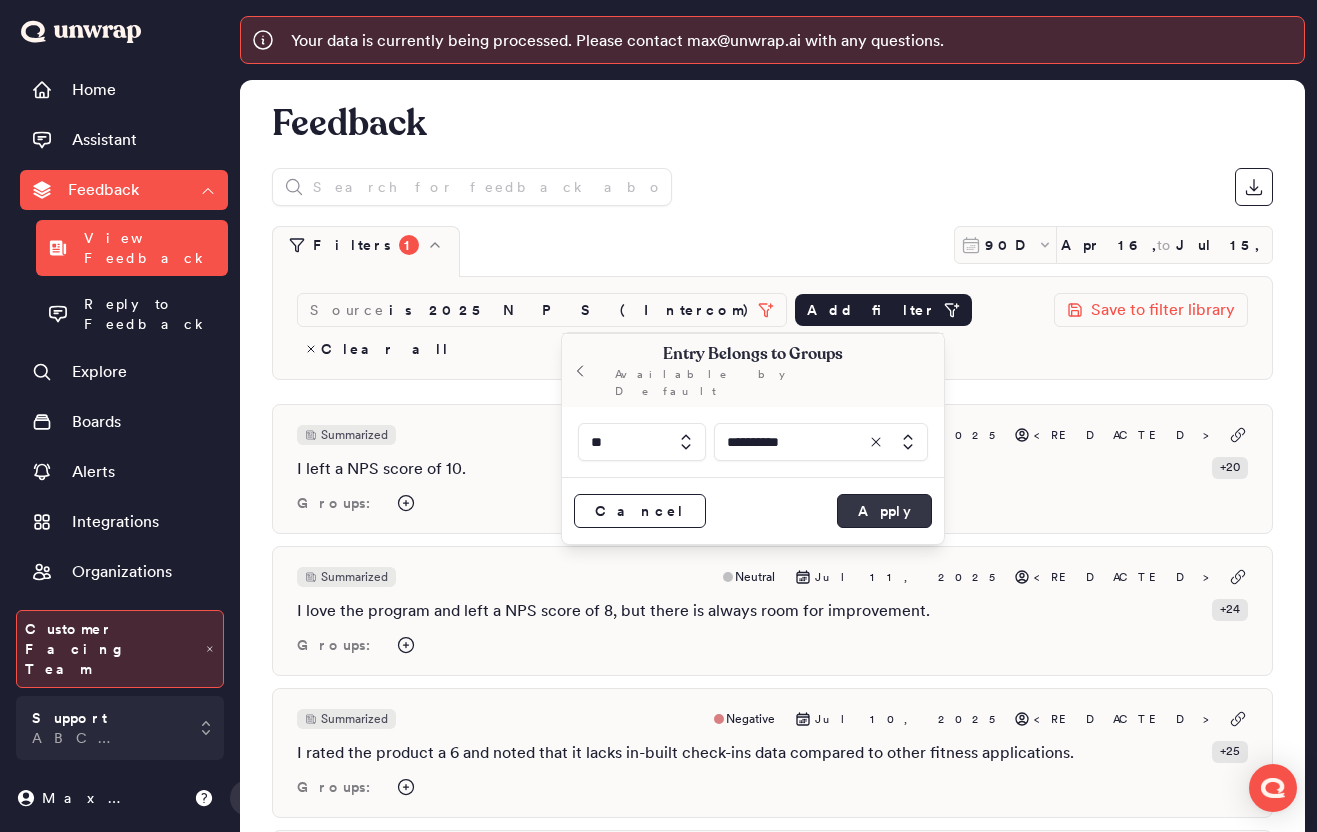 click on "Apply" at bounding box center [884, 511] 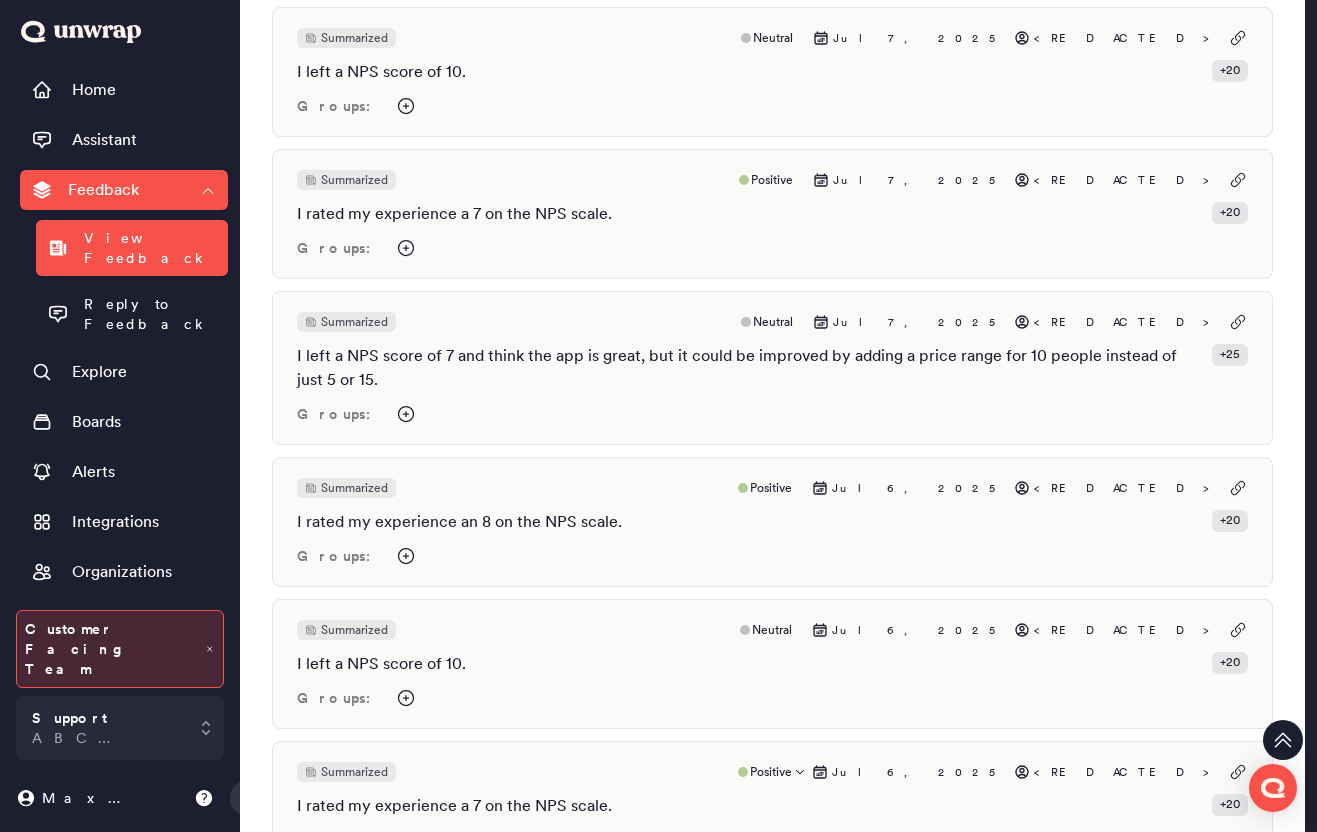 scroll, scrollTop: 6551, scrollLeft: 0, axis: vertical 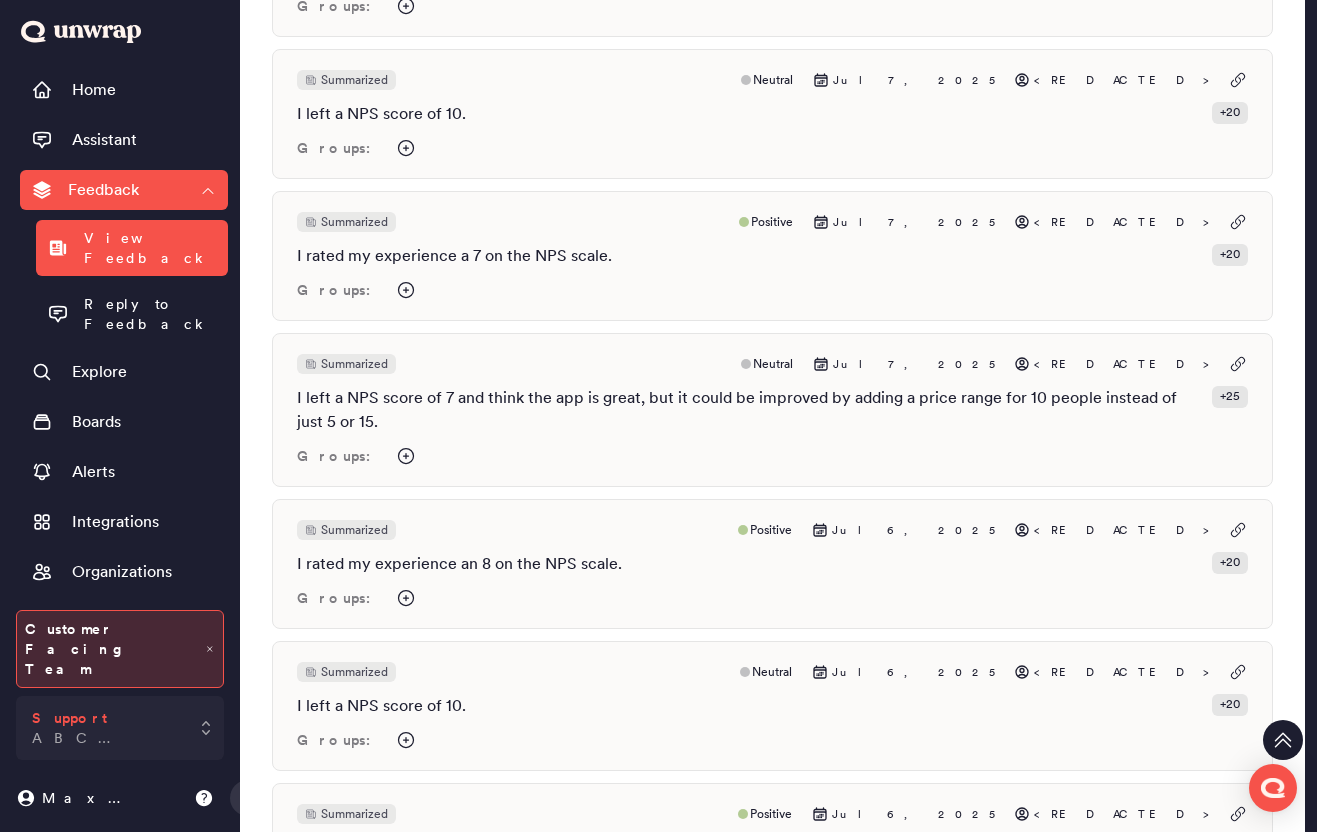 click on "Support ABC Fitness" at bounding box center [120, 728] 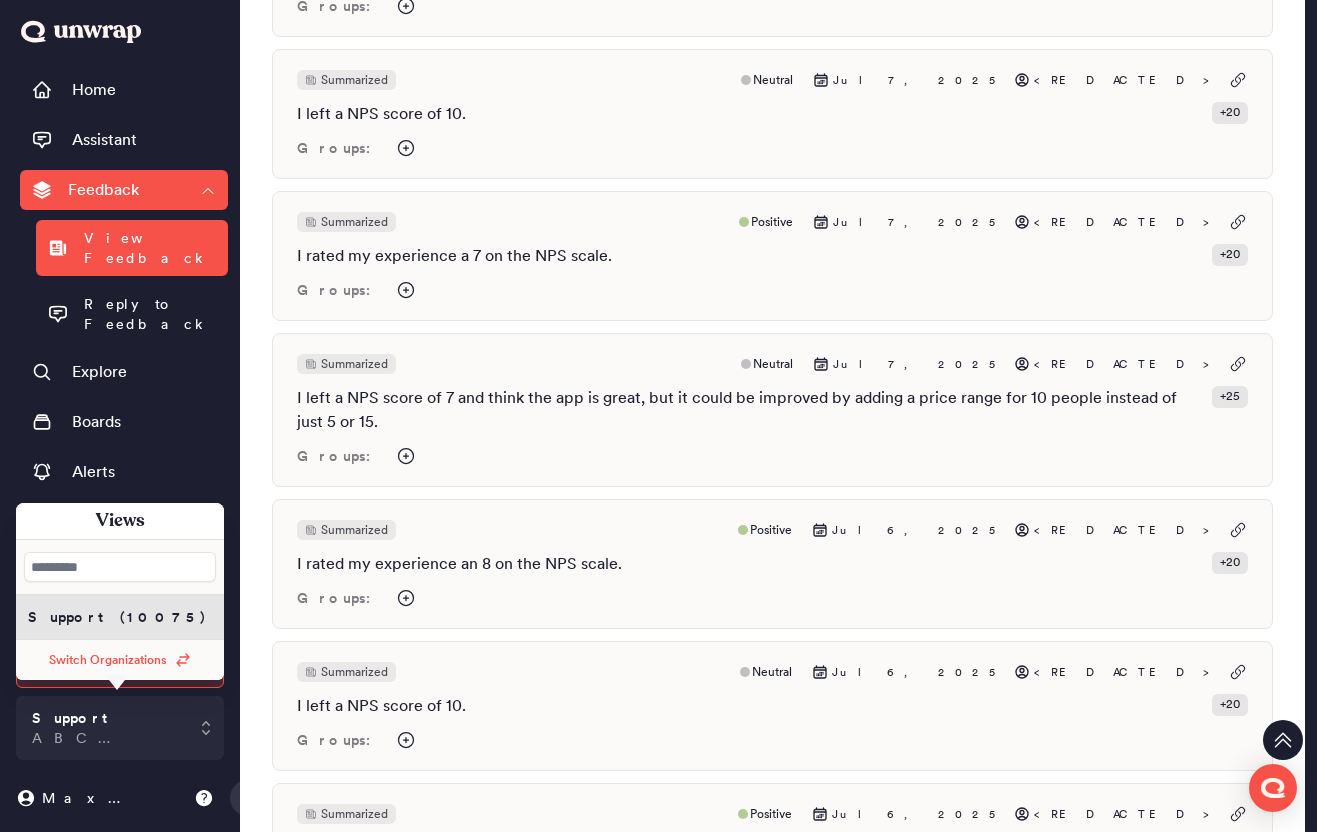 click on "Switch Organizations" at bounding box center (108, 660) 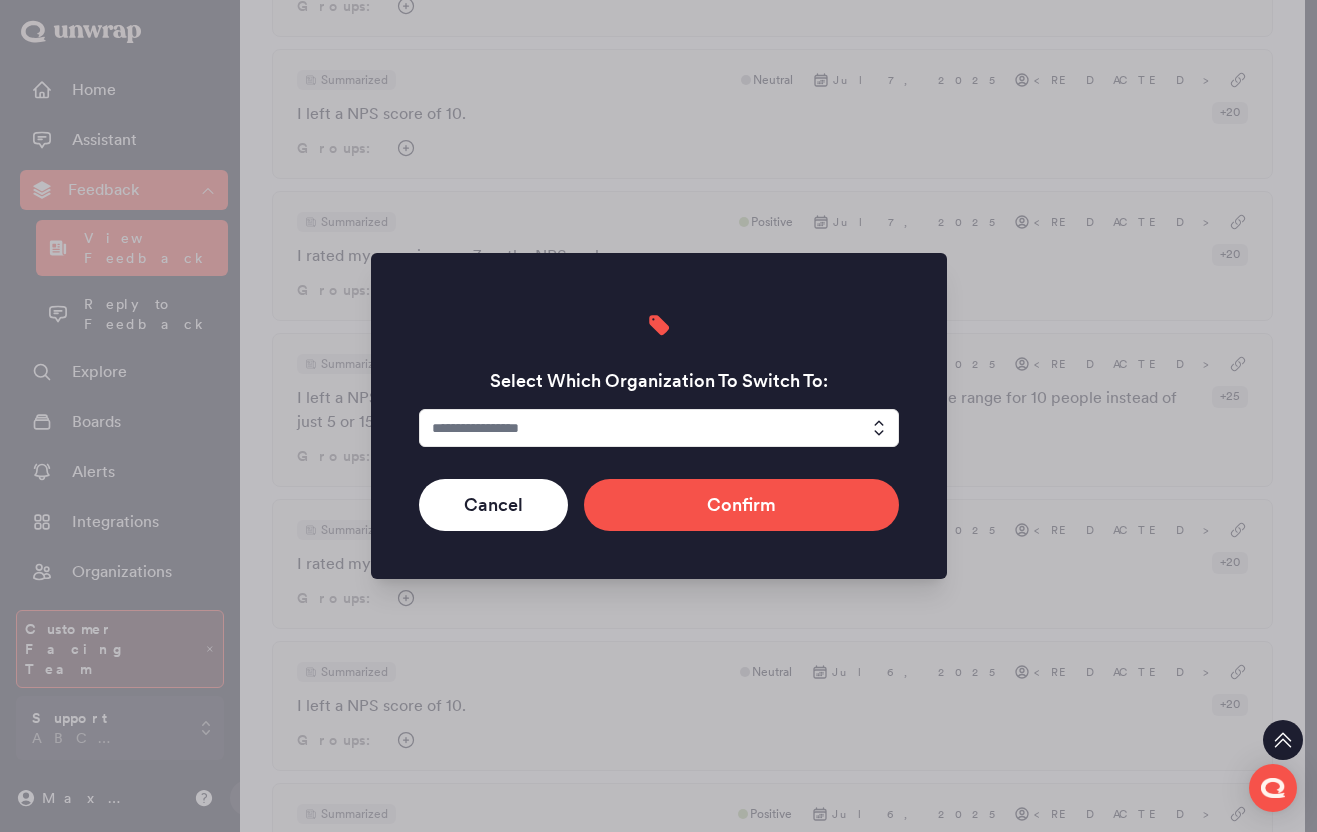 click on "Select Which Organization To Switch To:" at bounding box center [659, 374] 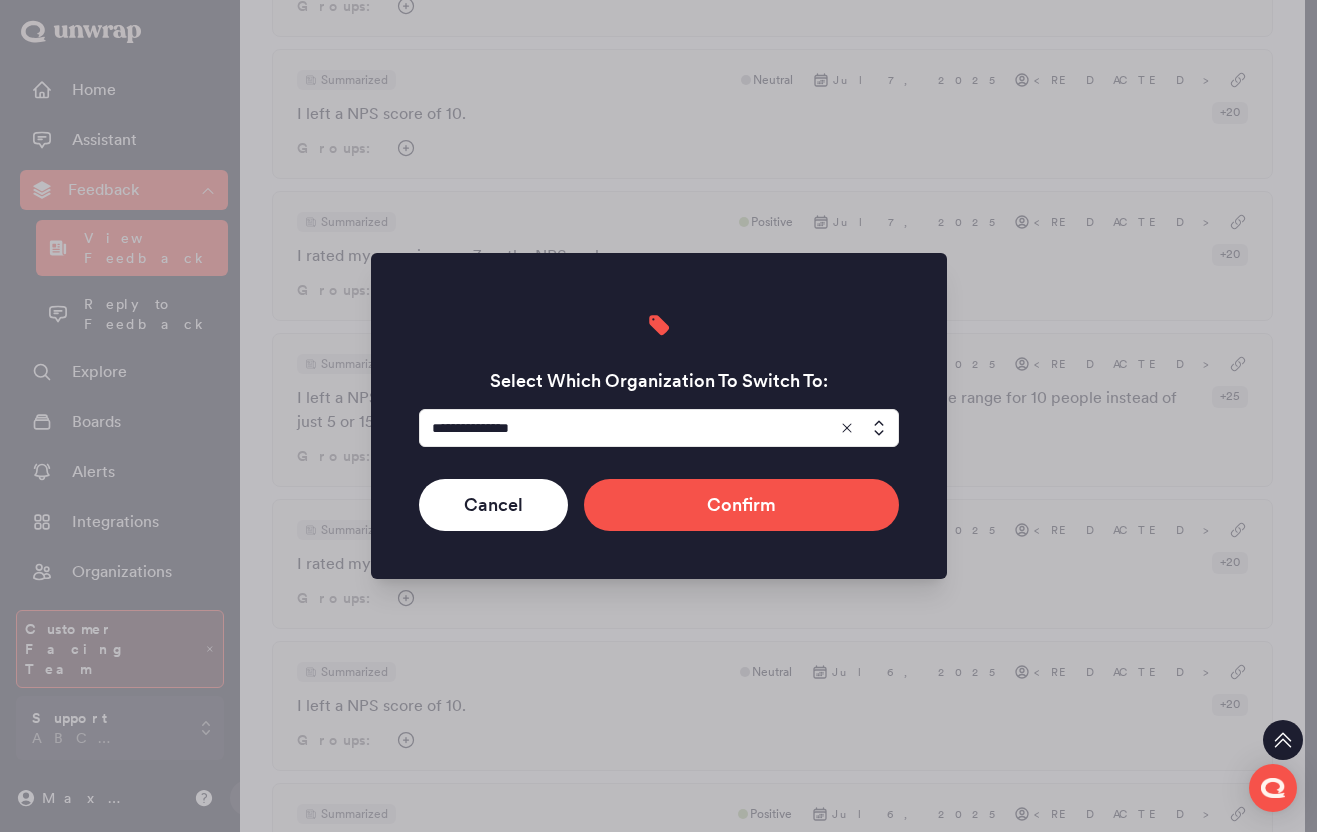 click at bounding box center [659, 428] 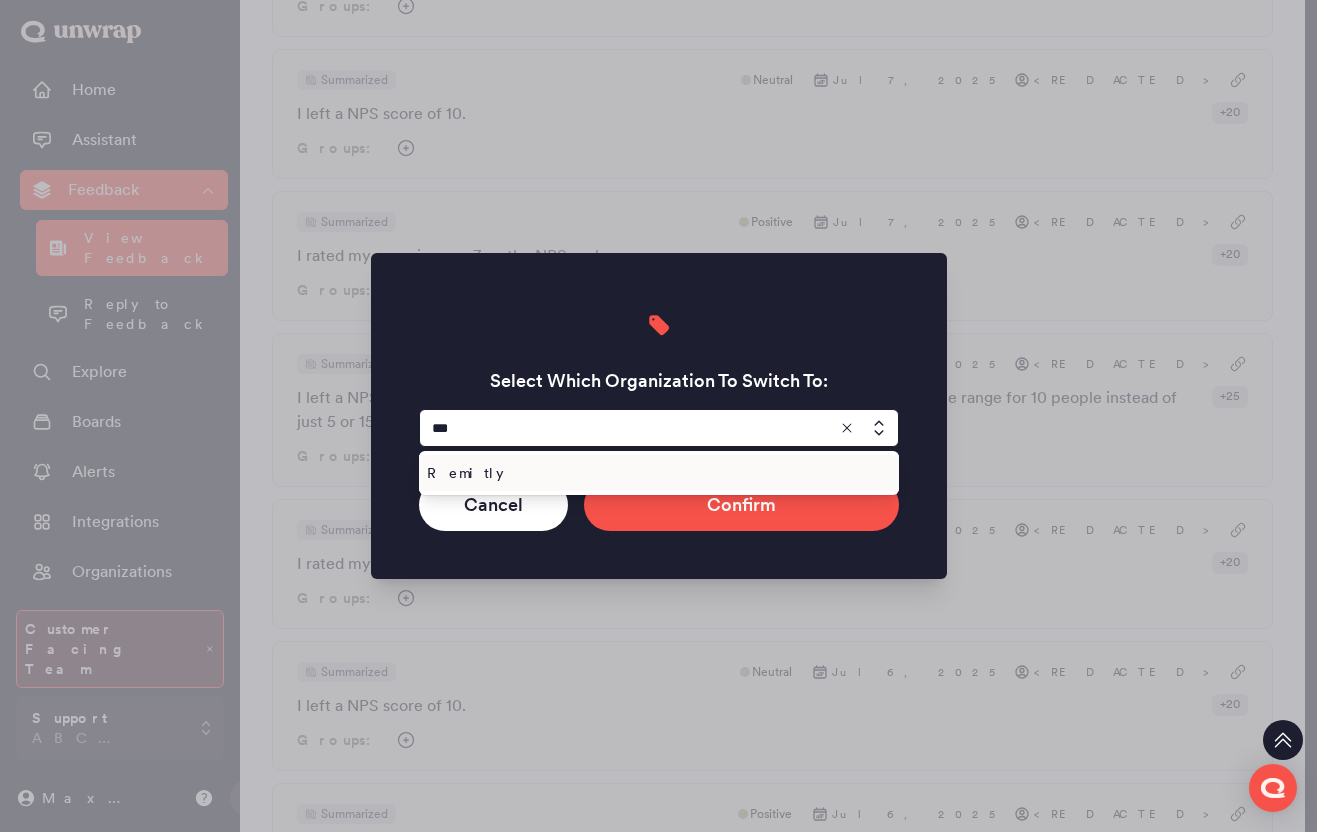 type on "***" 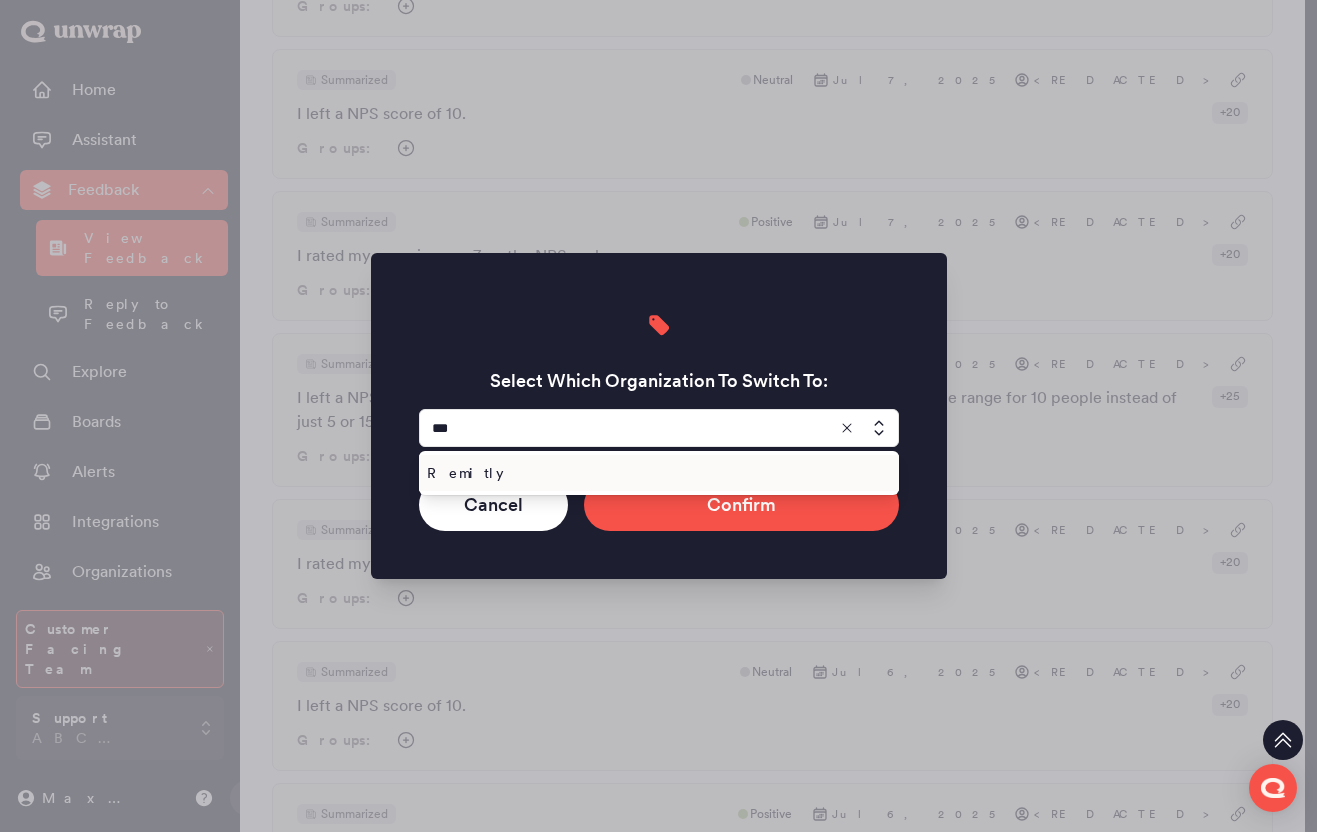 click on "Remitly" at bounding box center (659, 473) 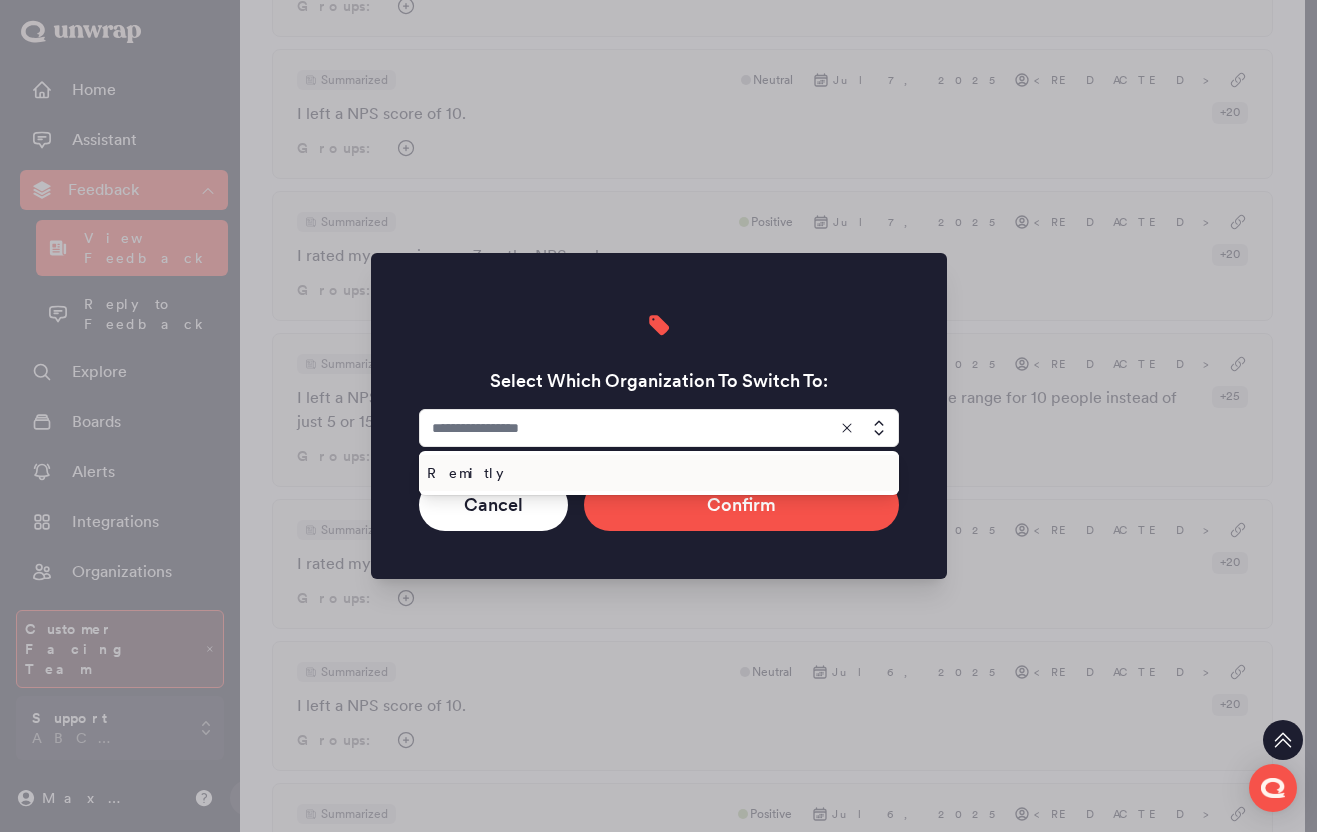 type on "*******" 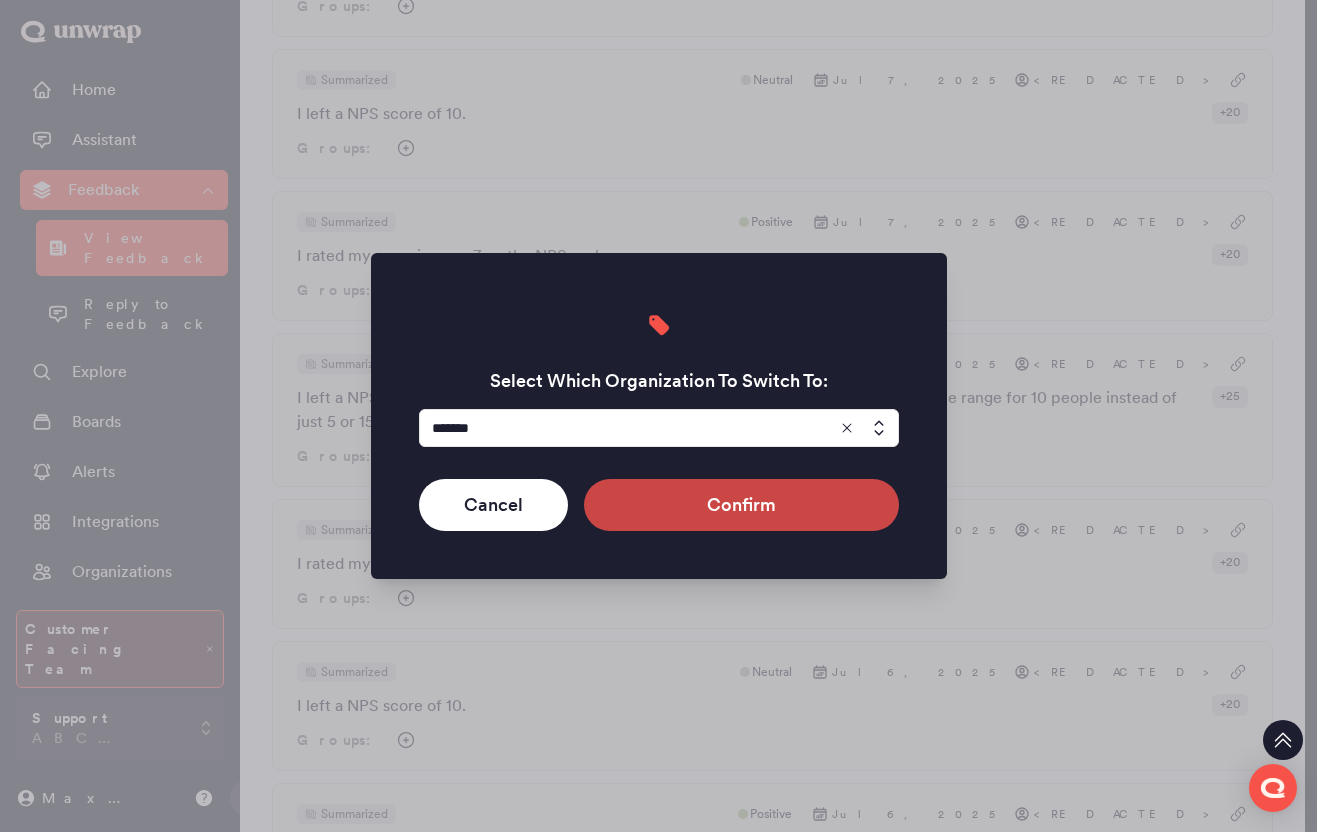 click on "Confirm" at bounding box center [741, 505] 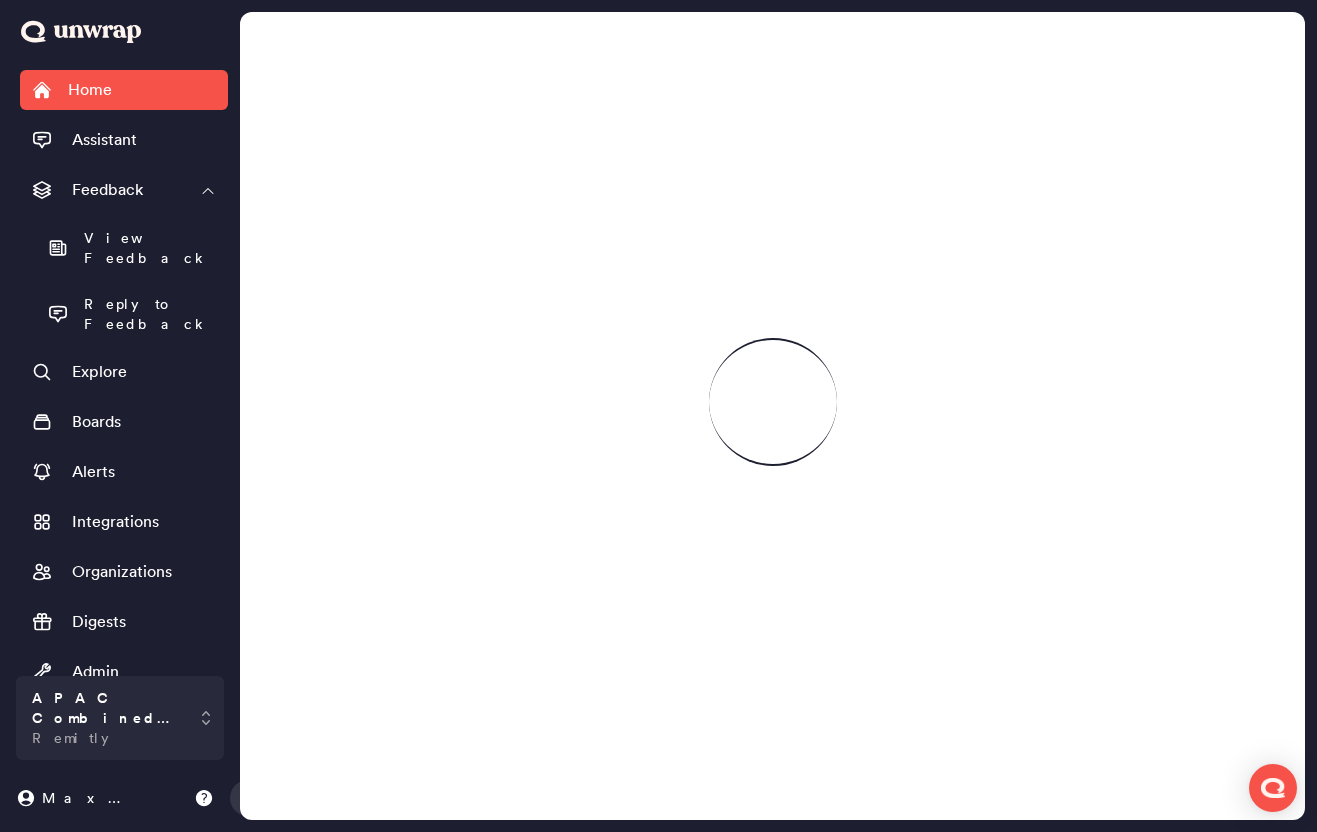 scroll, scrollTop: 0, scrollLeft: 0, axis: both 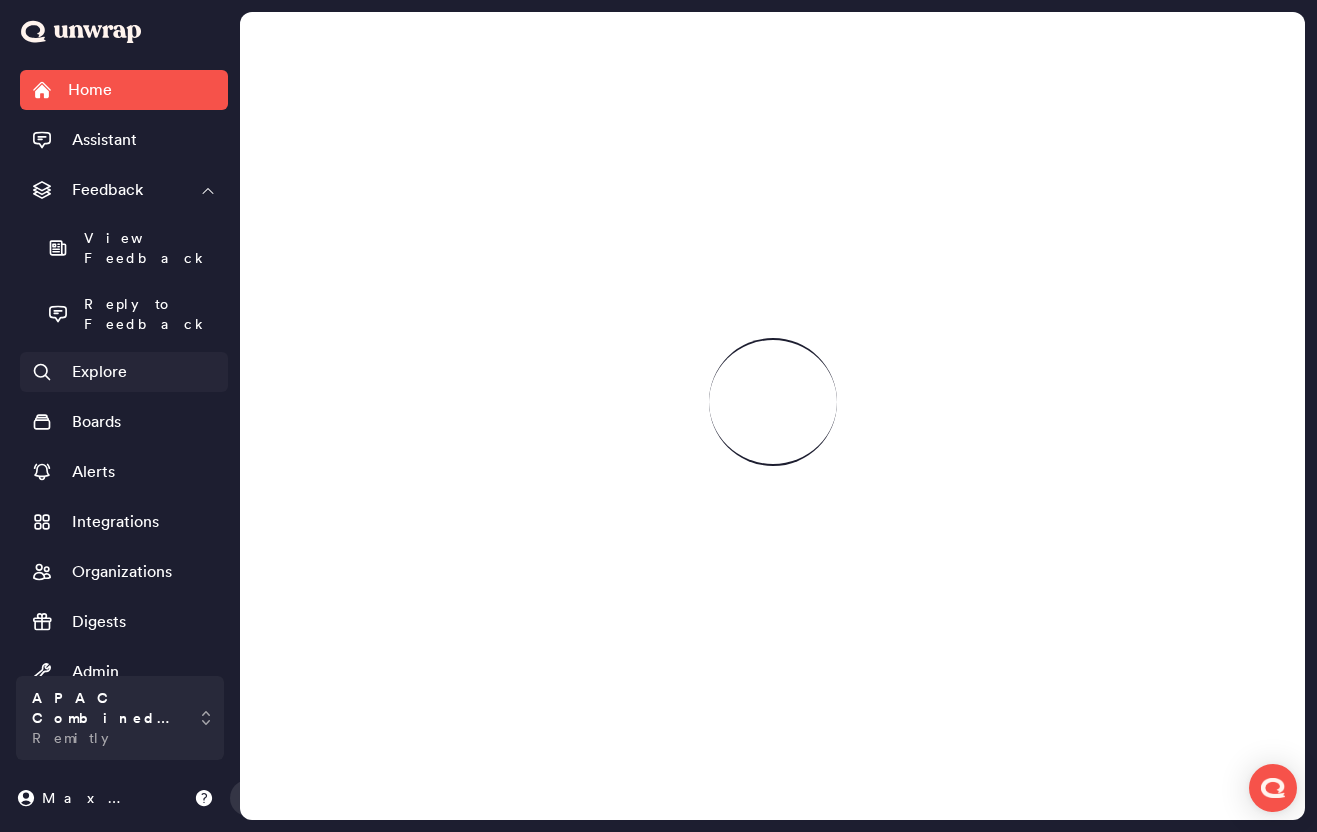 click on "Explore" at bounding box center [124, 372] 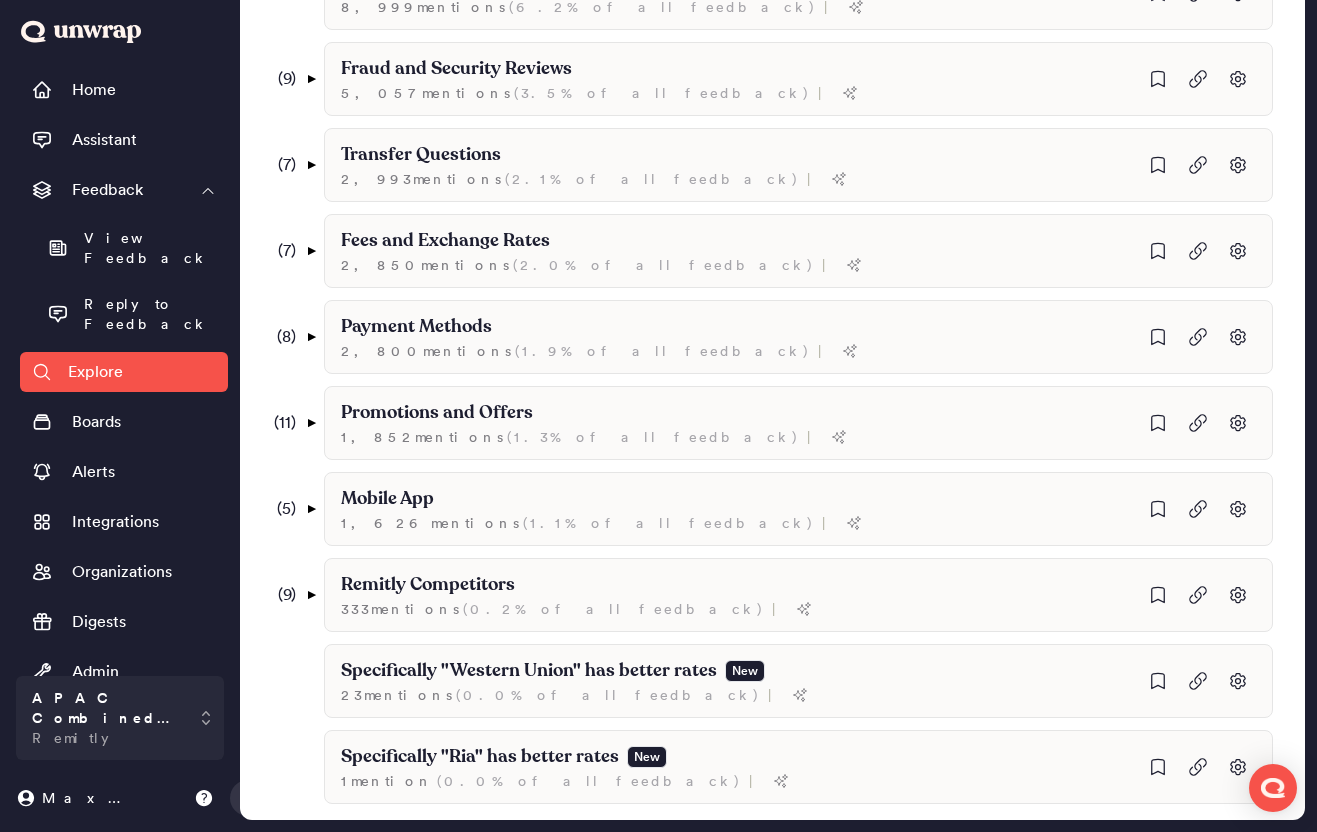 scroll, scrollTop: 982, scrollLeft: 0, axis: vertical 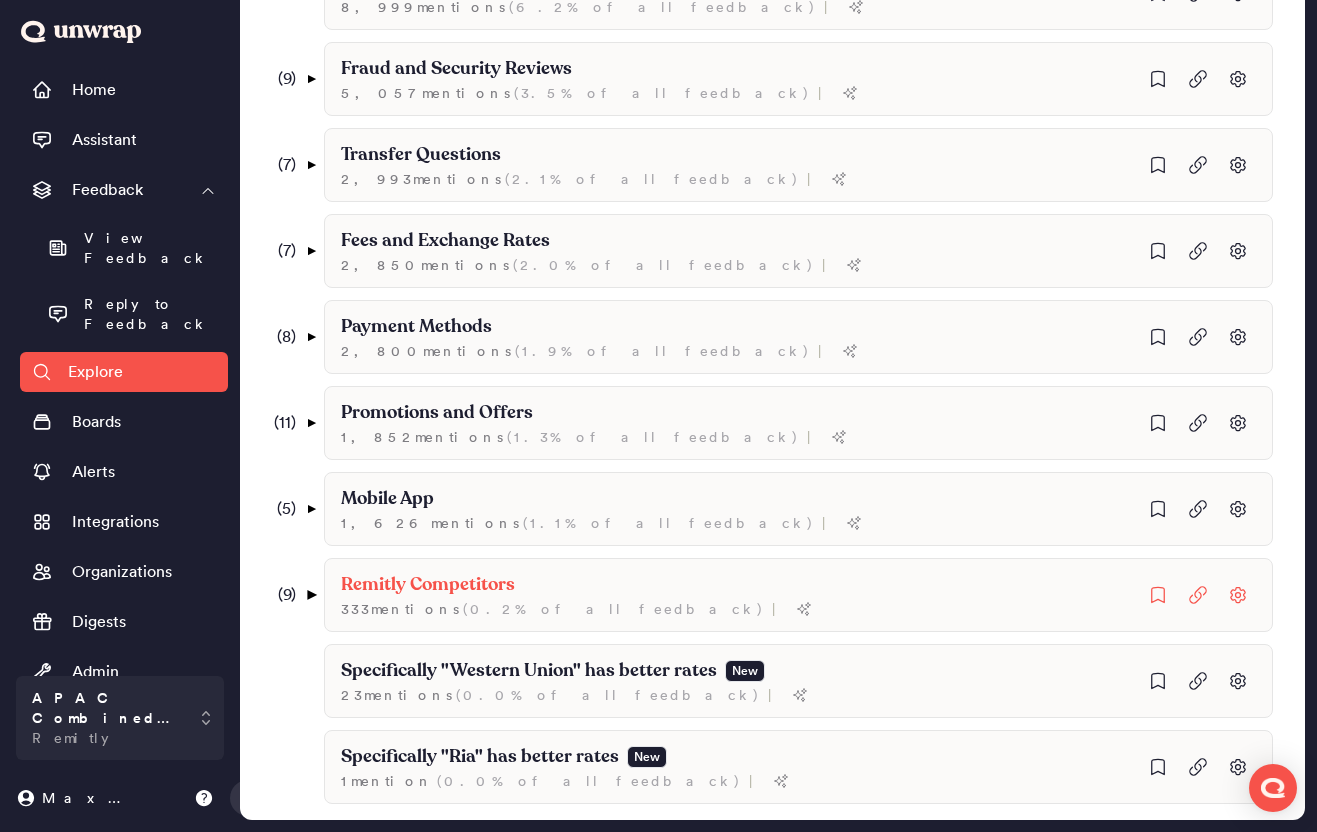 click on "( 9 ) ▼" at bounding box center [289, 595] 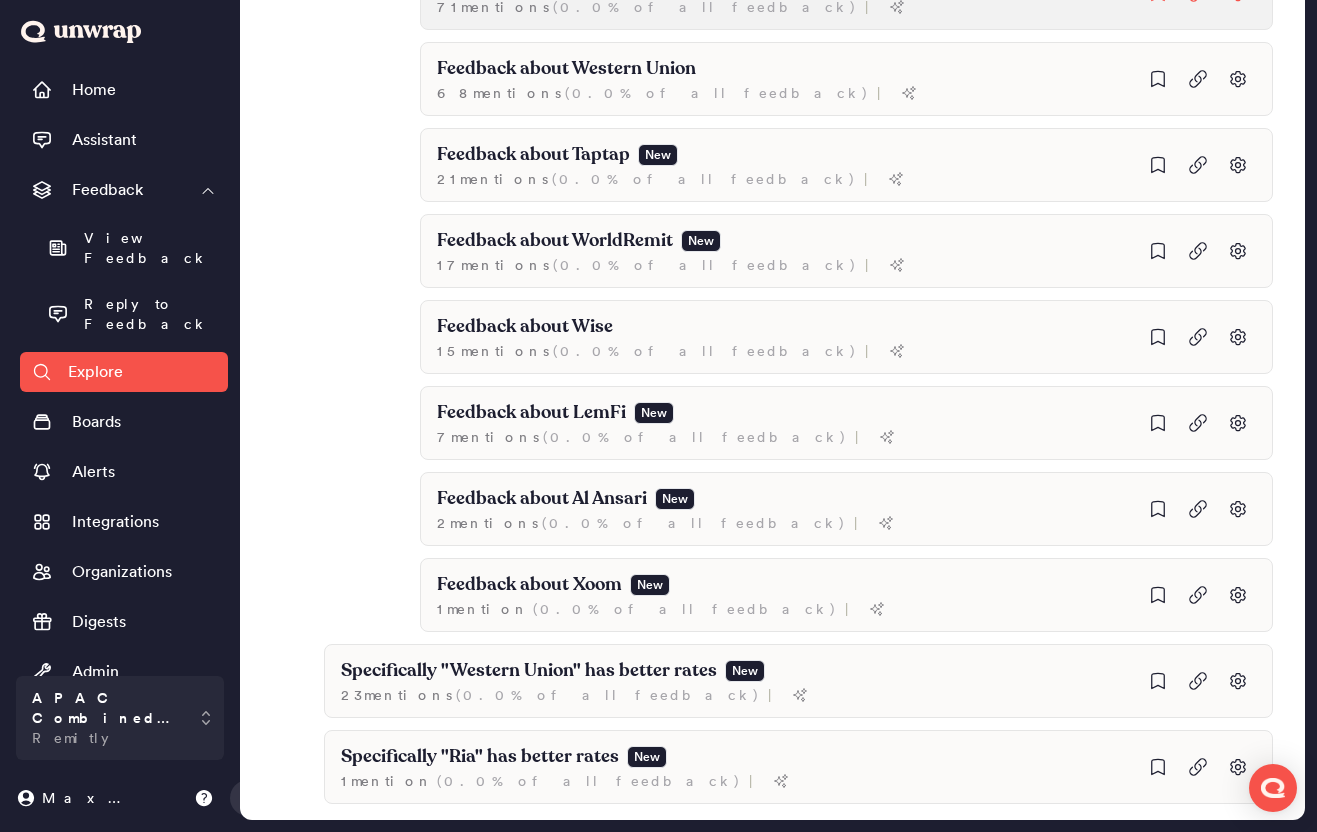 scroll, scrollTop: 1752, scrollLeft: 0, axis: vertical 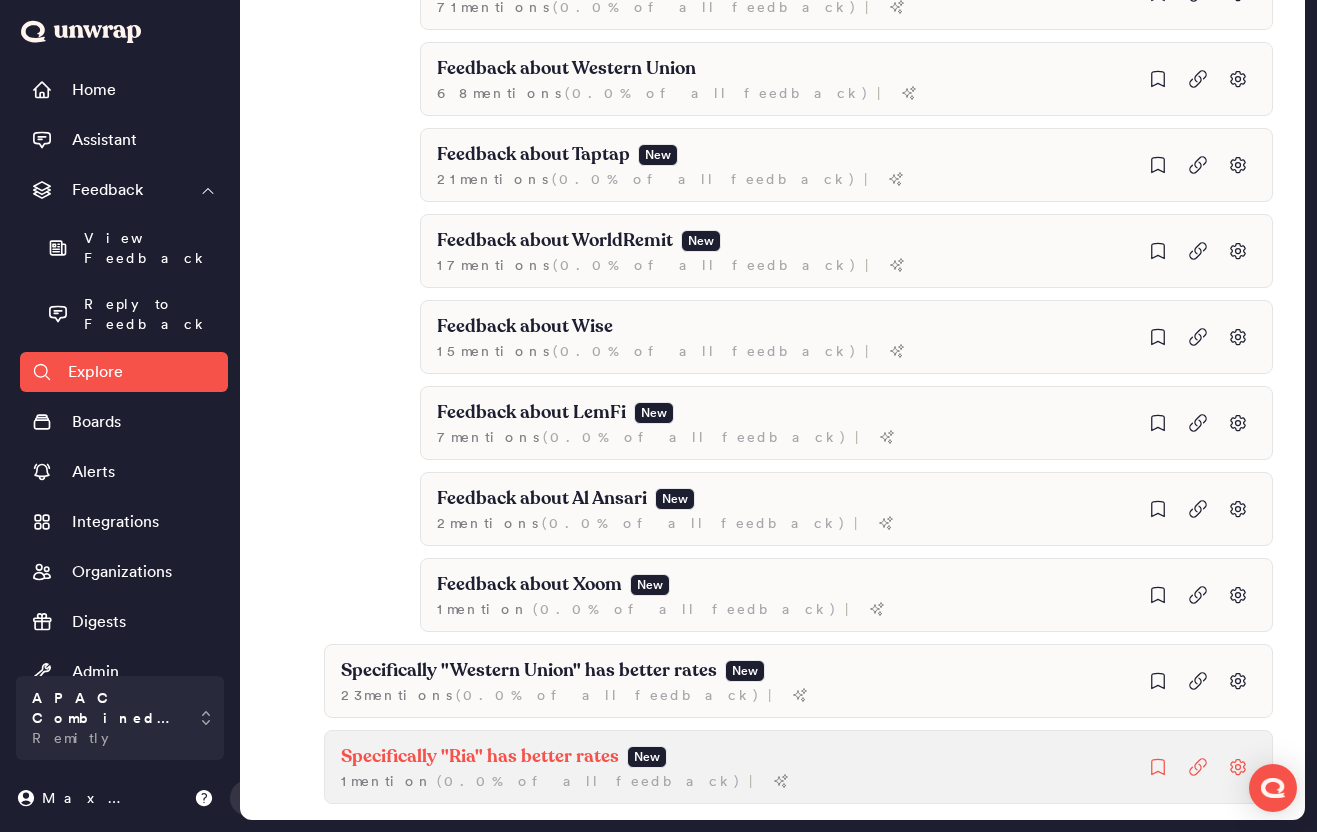 click on "Specifically "[NAME]" has better rates New 1 mention   ( 0.0% of all feedback ) |" at bounding box center (942, -1025) 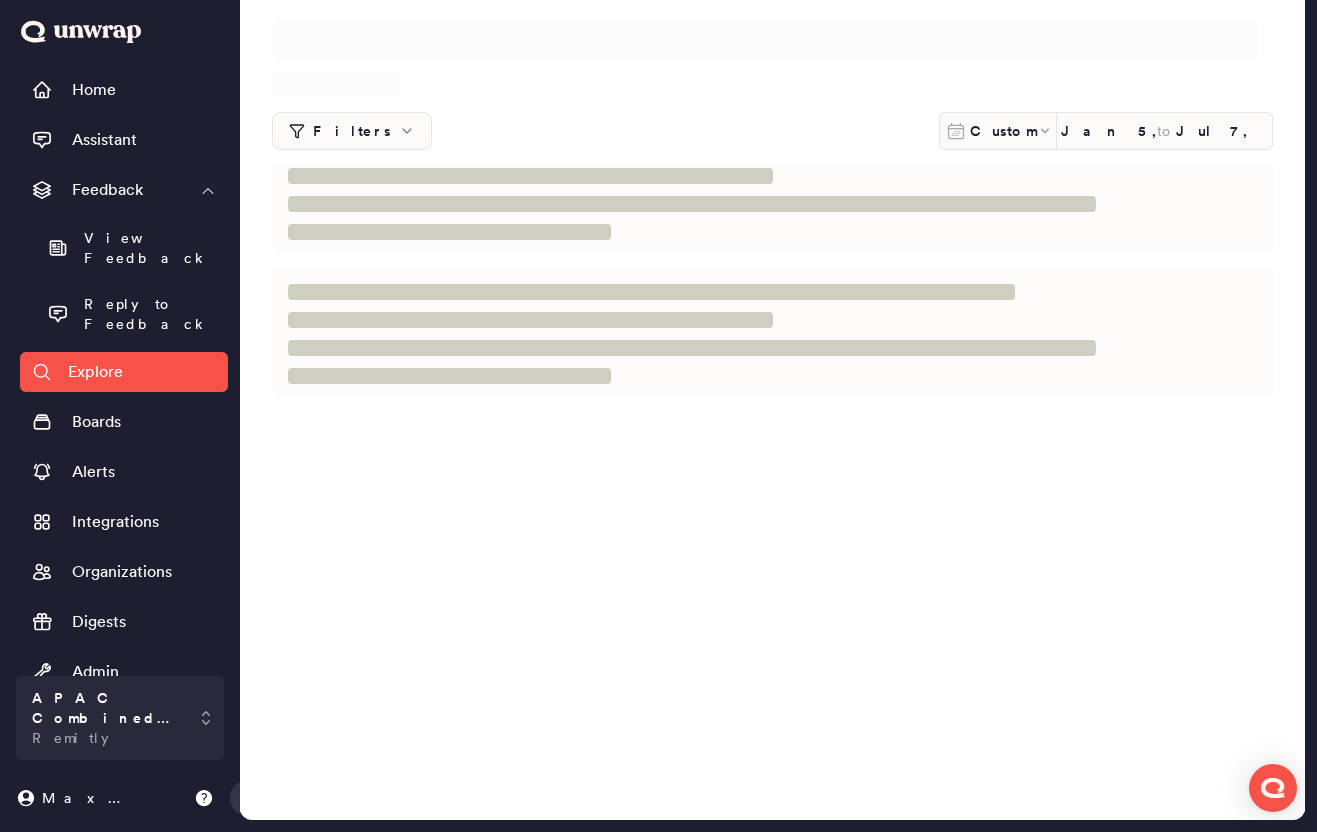 scroll, scrollTop: 0, scrollLeft: 0, axis: both 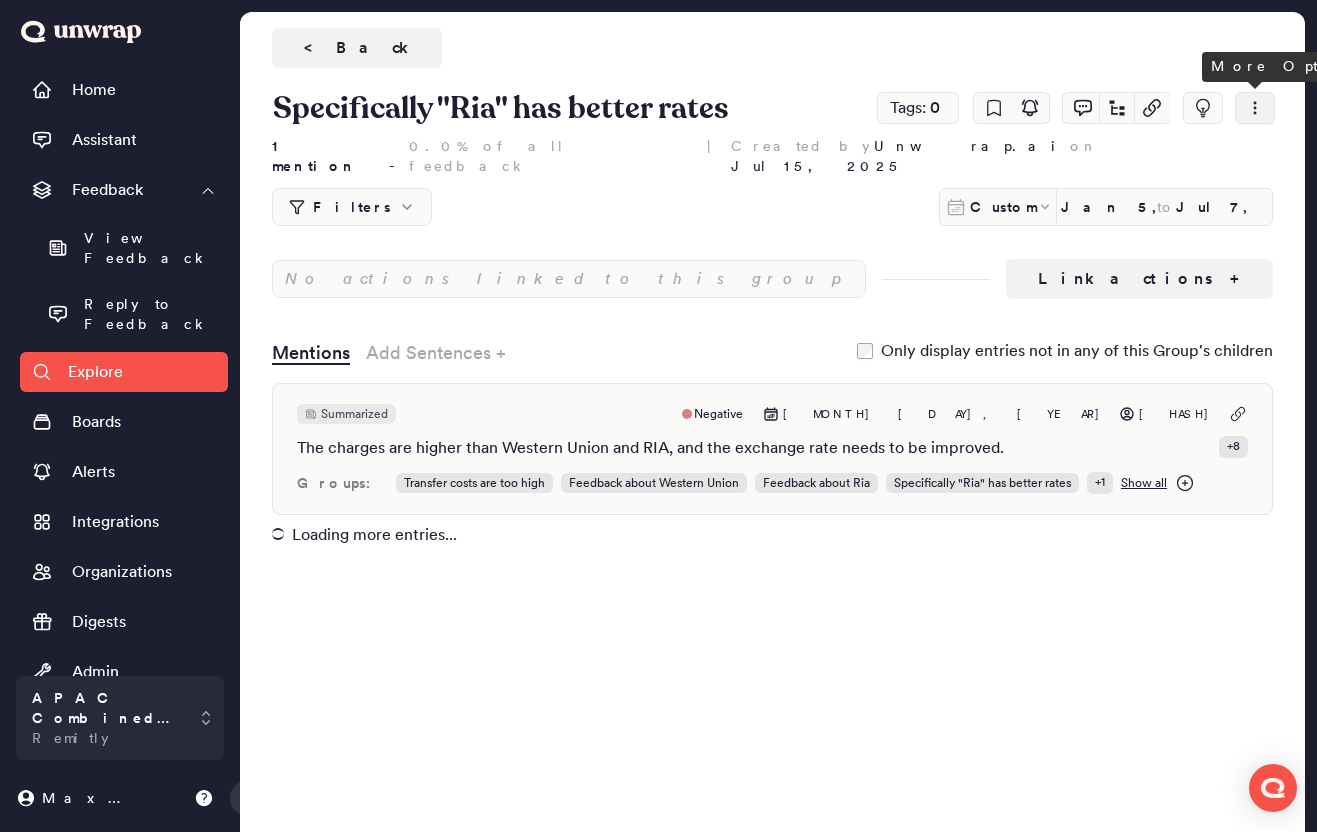 click at bounding box center (1255, 108) 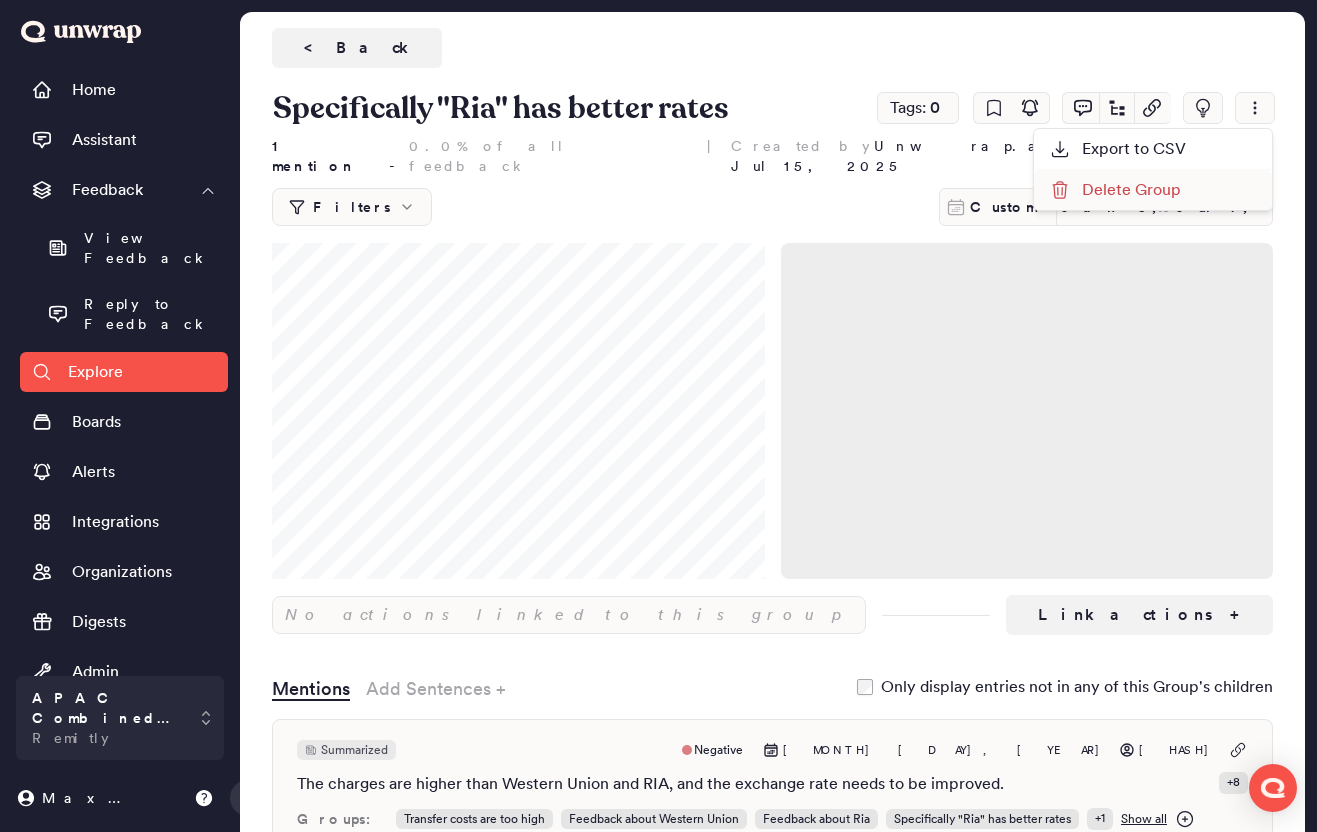 click on "Delete Group" at bounding box center (1115, 190) 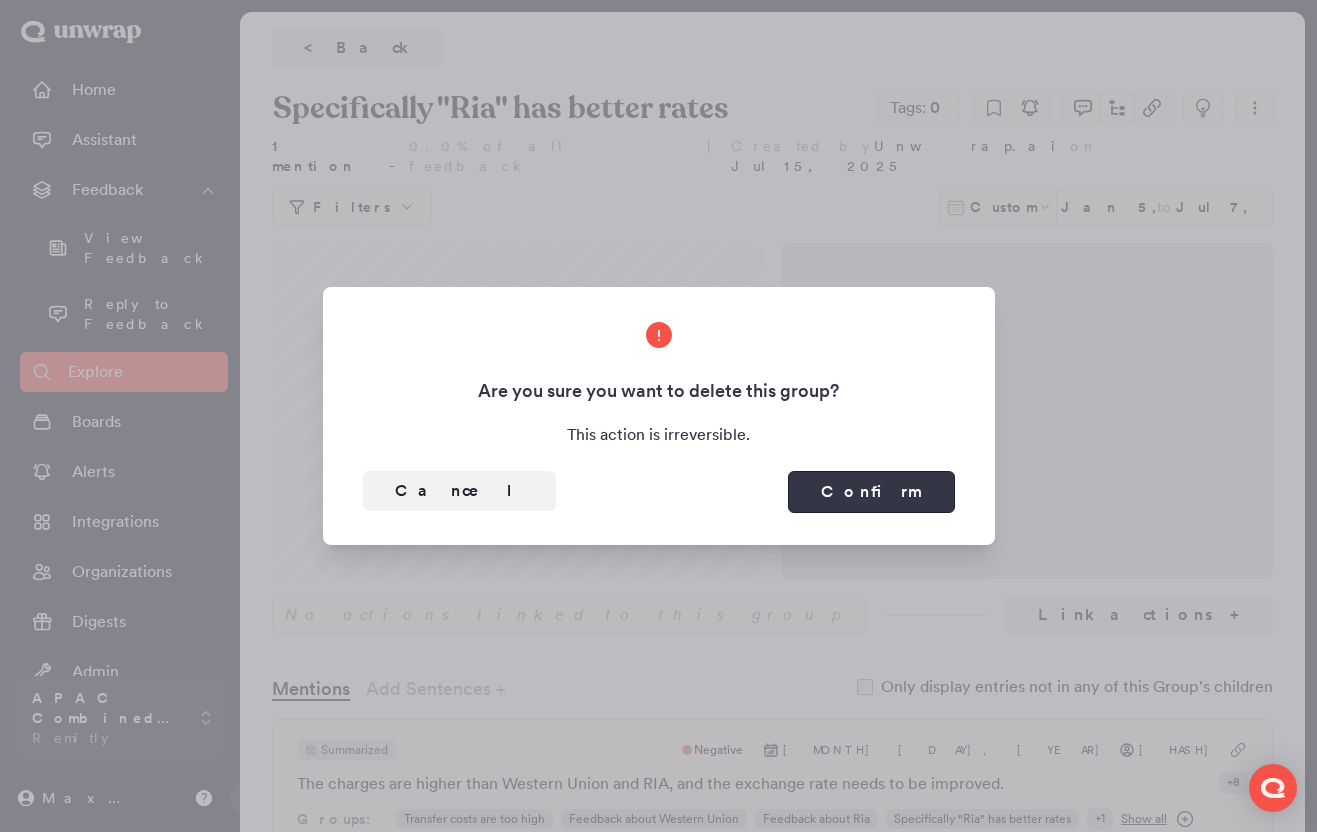 click on "Confirm" at bounding box center (871, 492) 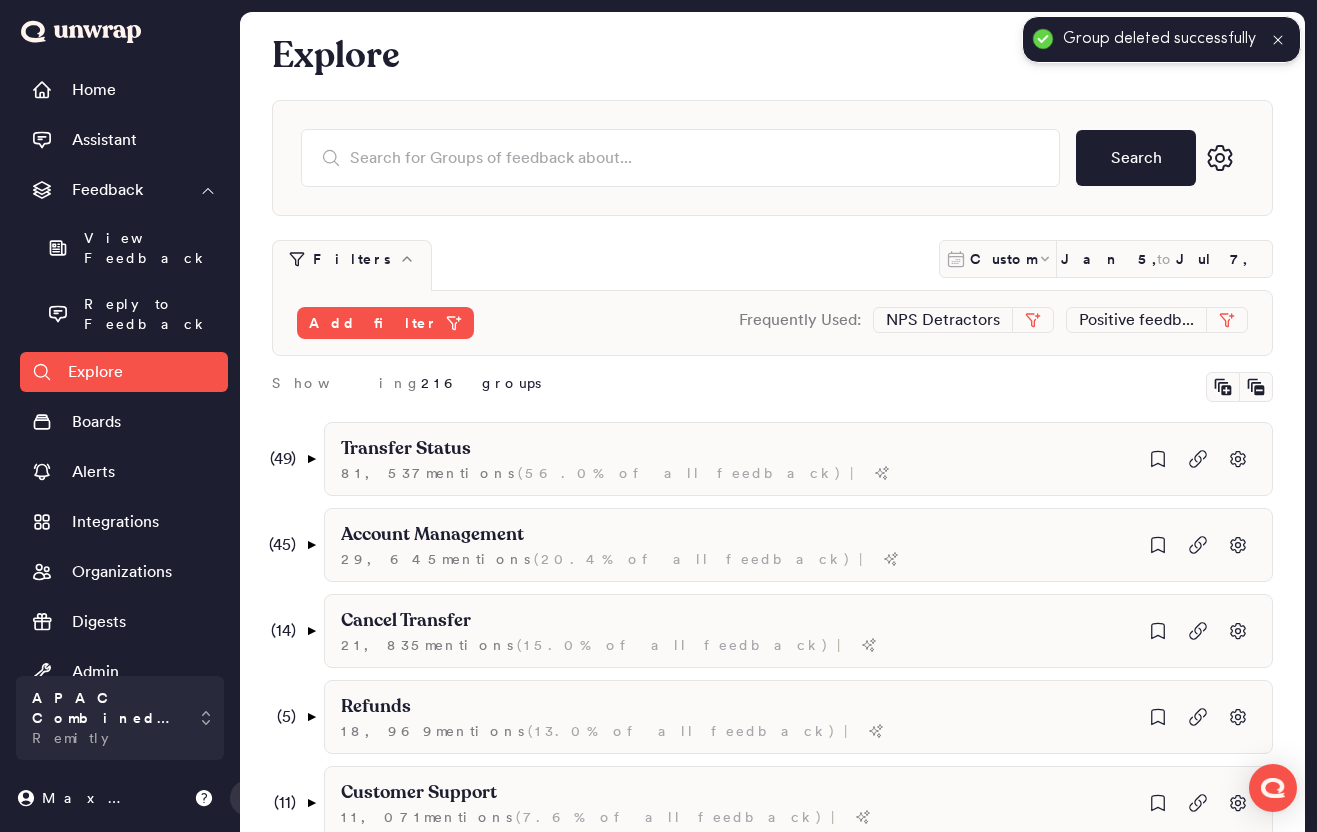 scroll, scrollTop: 1666, scrollLeft: 0, axis: vertical 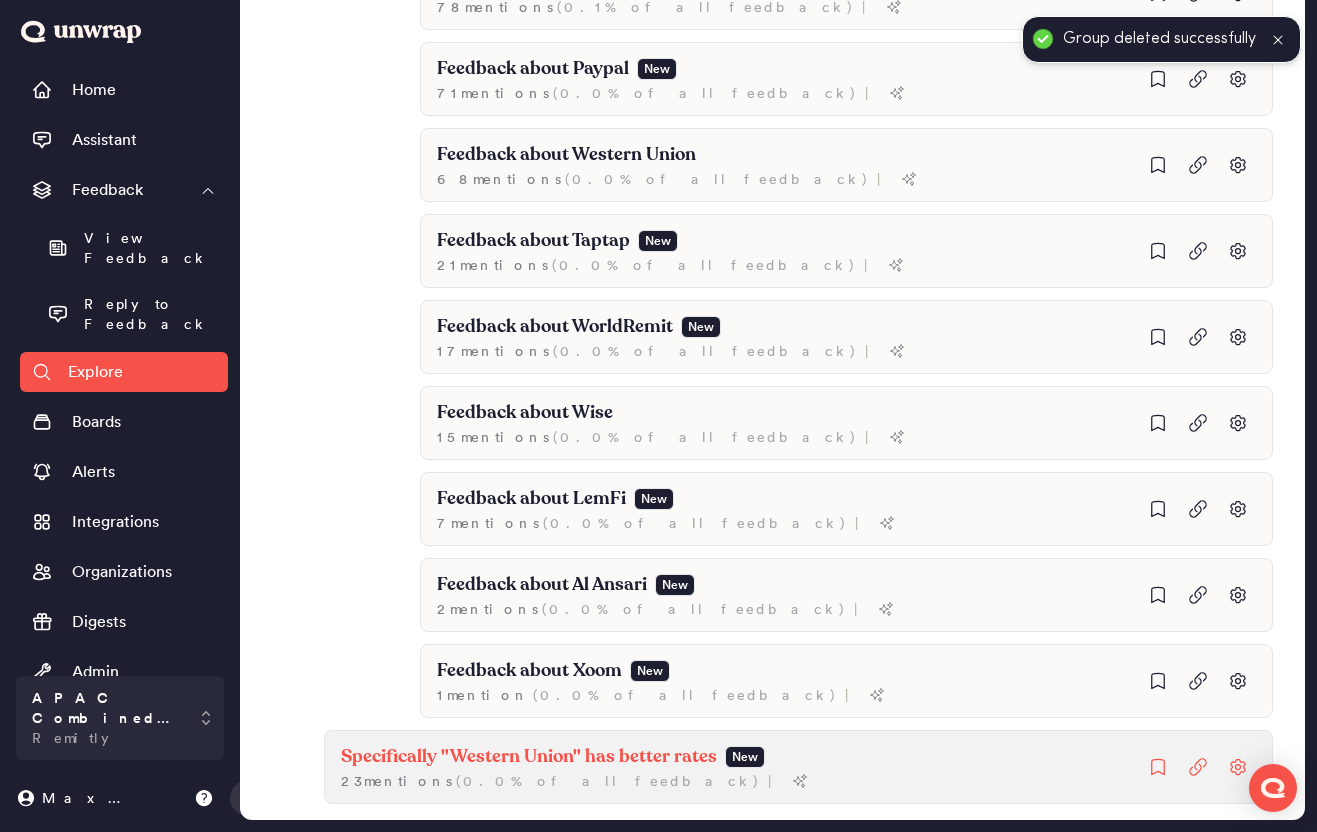 click on "Specifically "Western Union" has better rates" at bounding box center (406, -1217) 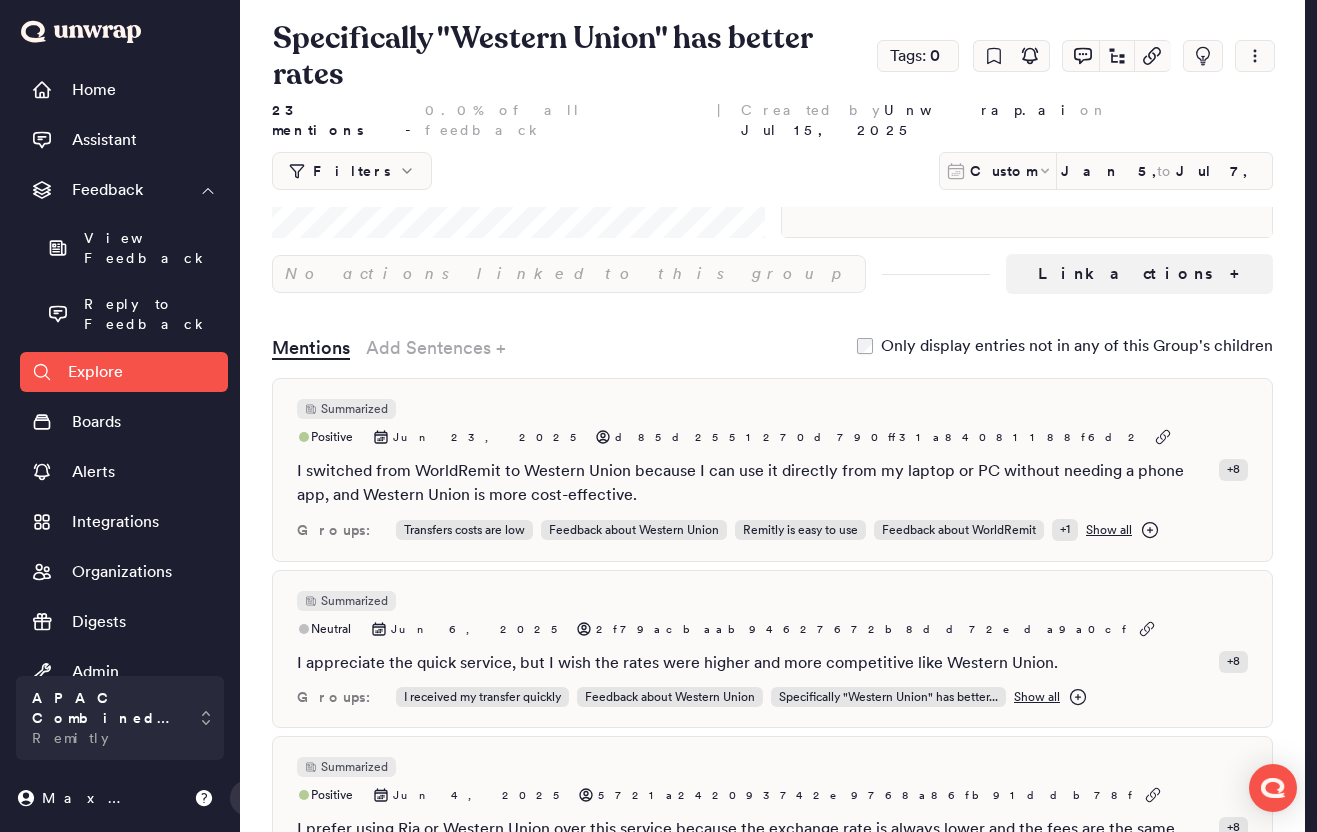 scroll, scrollTop: 0, scrollLeft: 0, axis: both 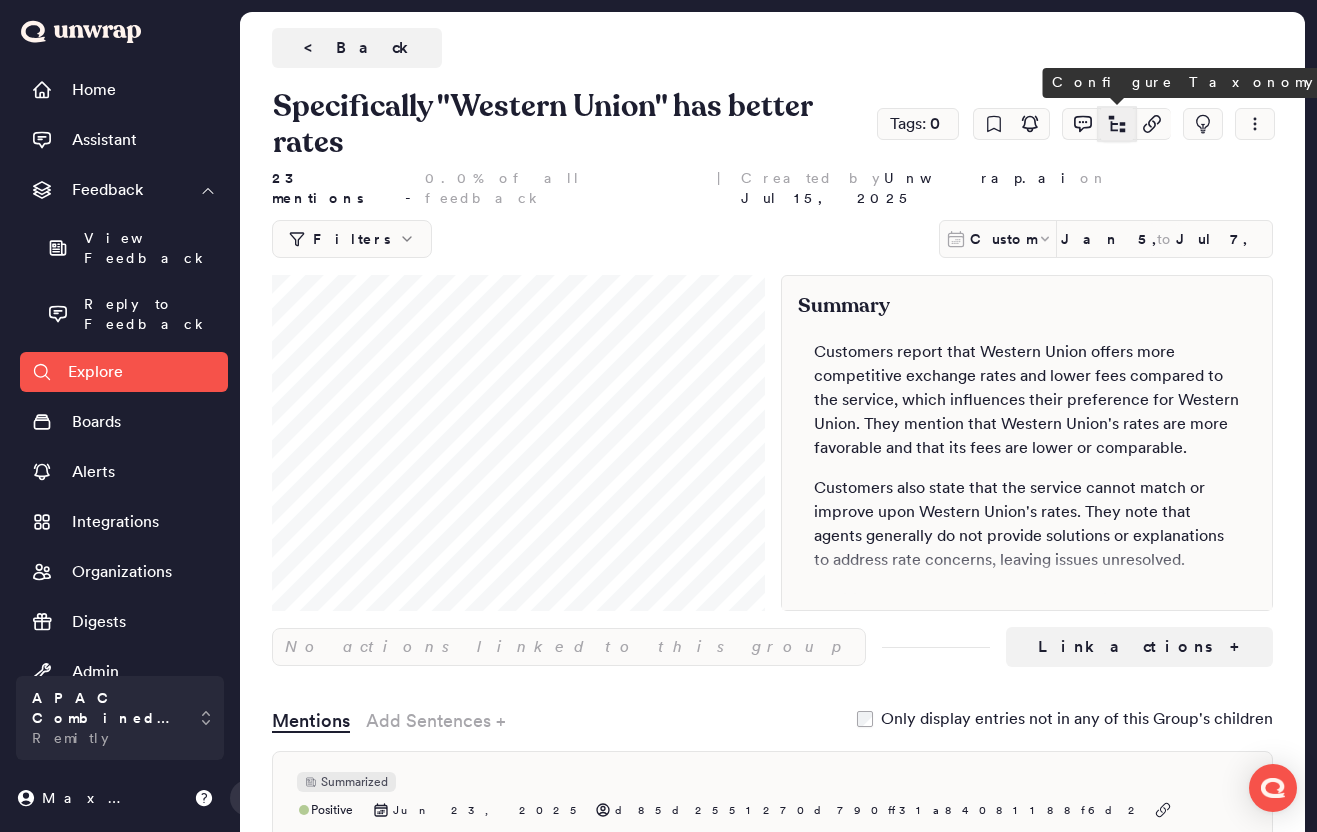 click 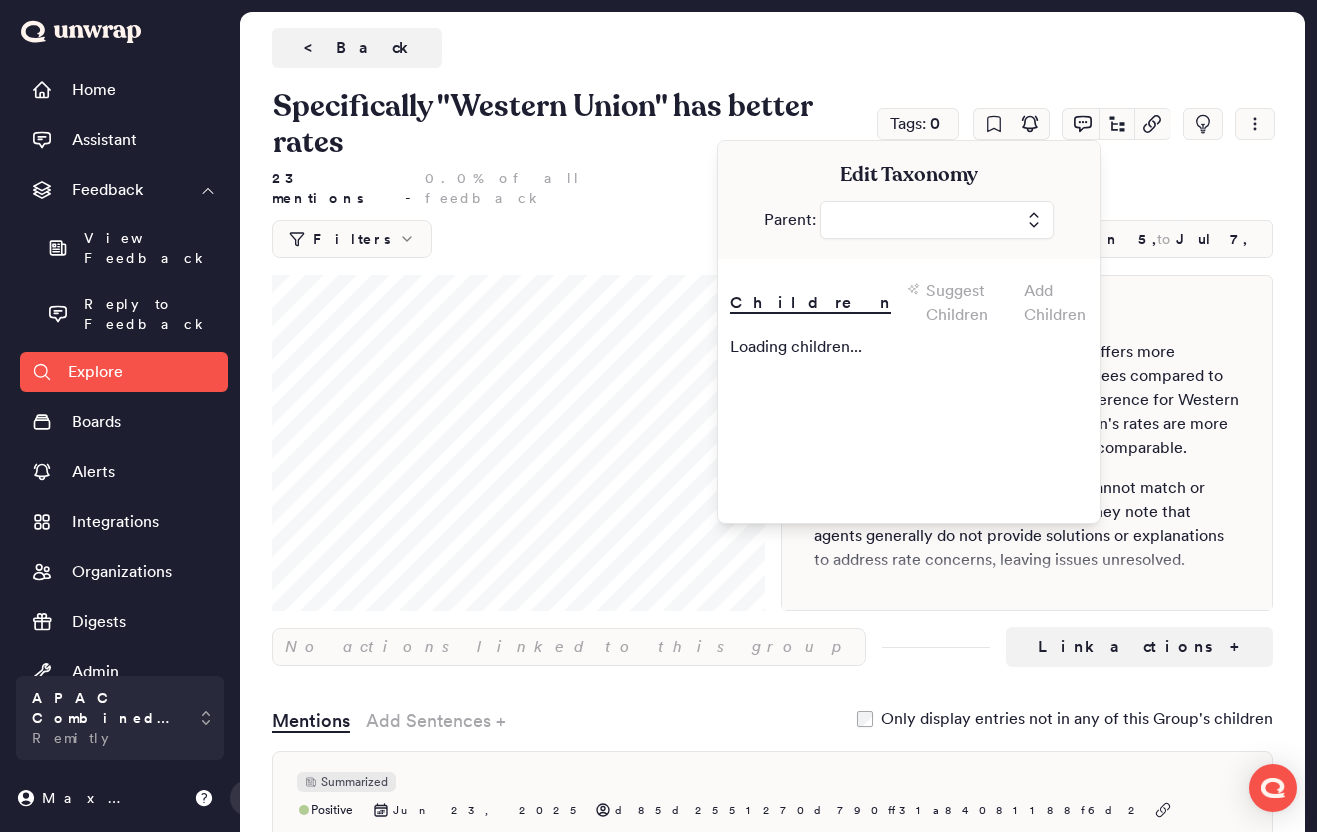 click at bounding box center (937, 220) 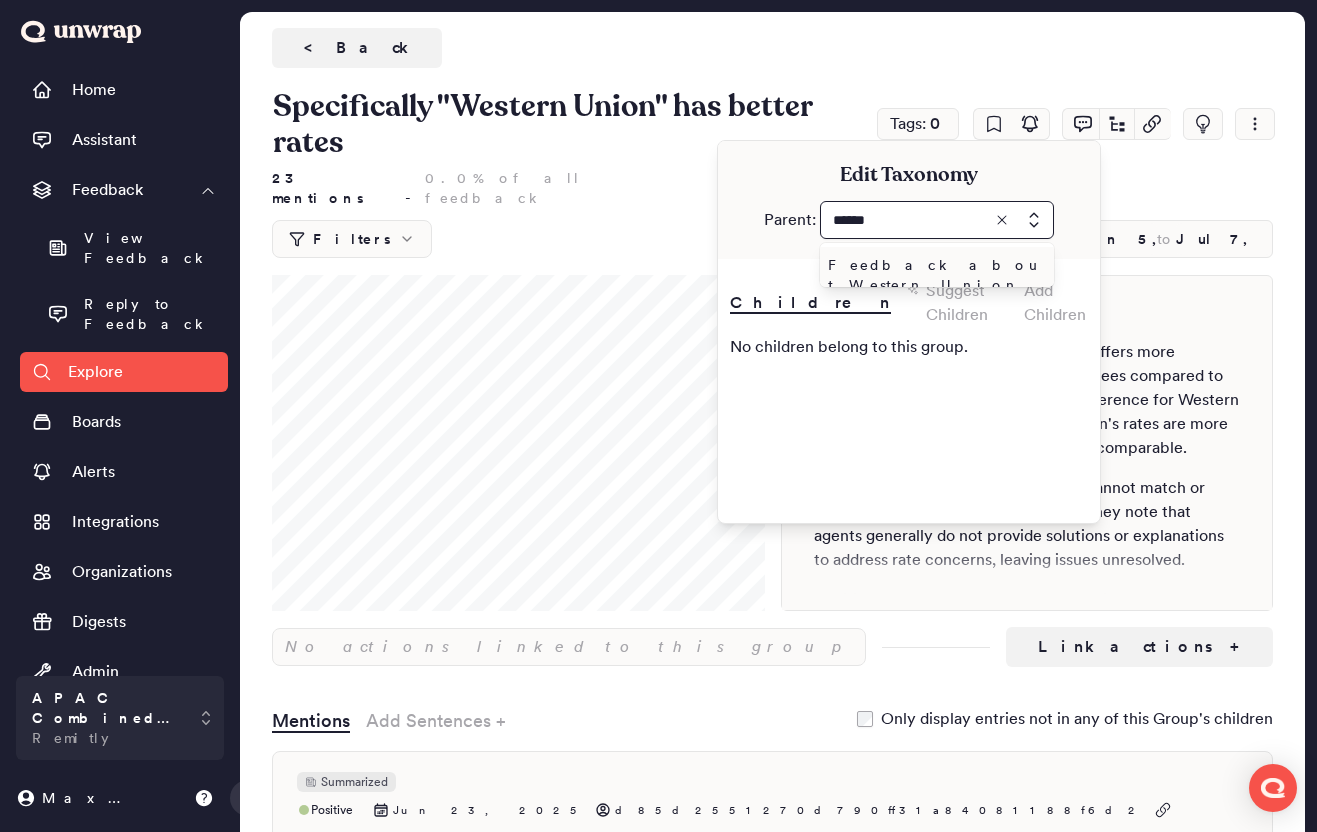 type on "******" 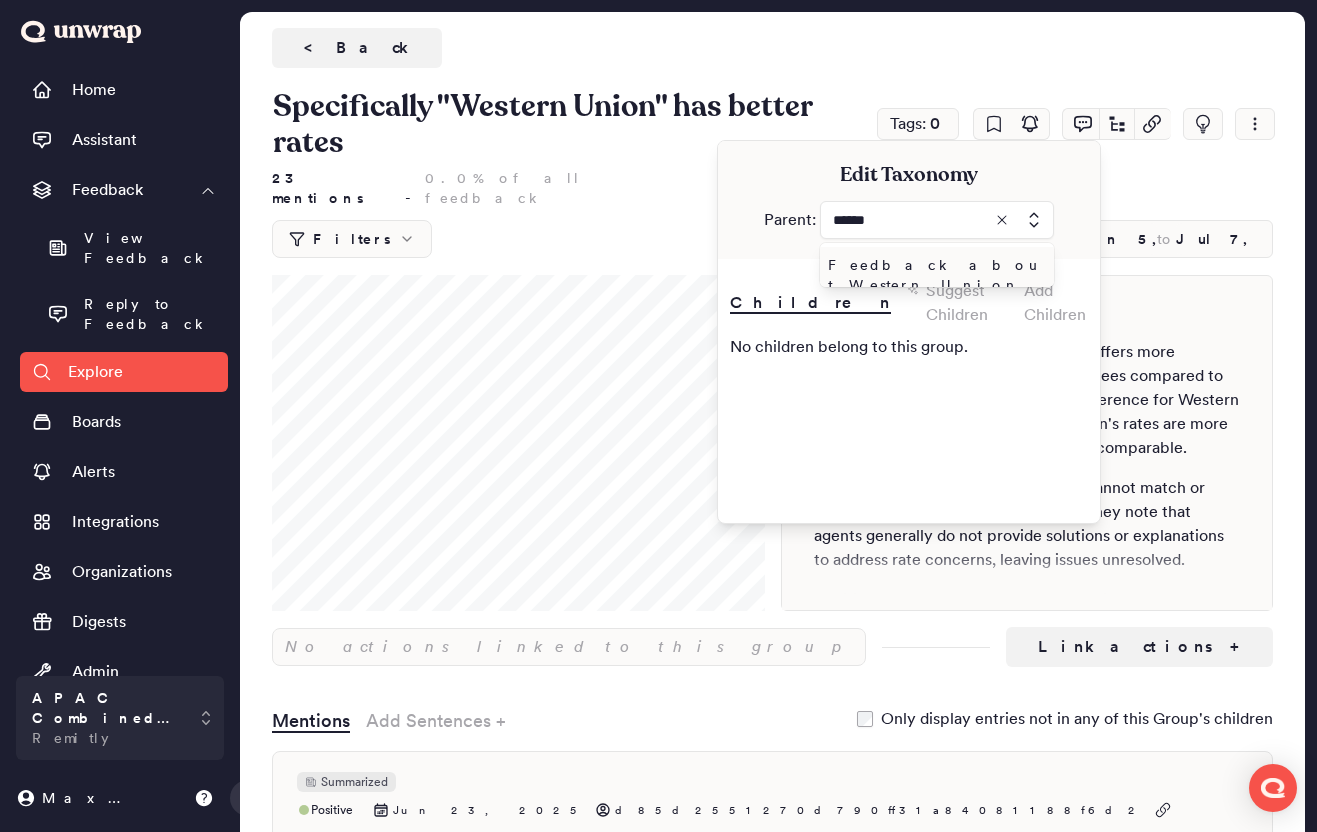 click on "Feedback about Western Union" at bounding box center [933, 275] 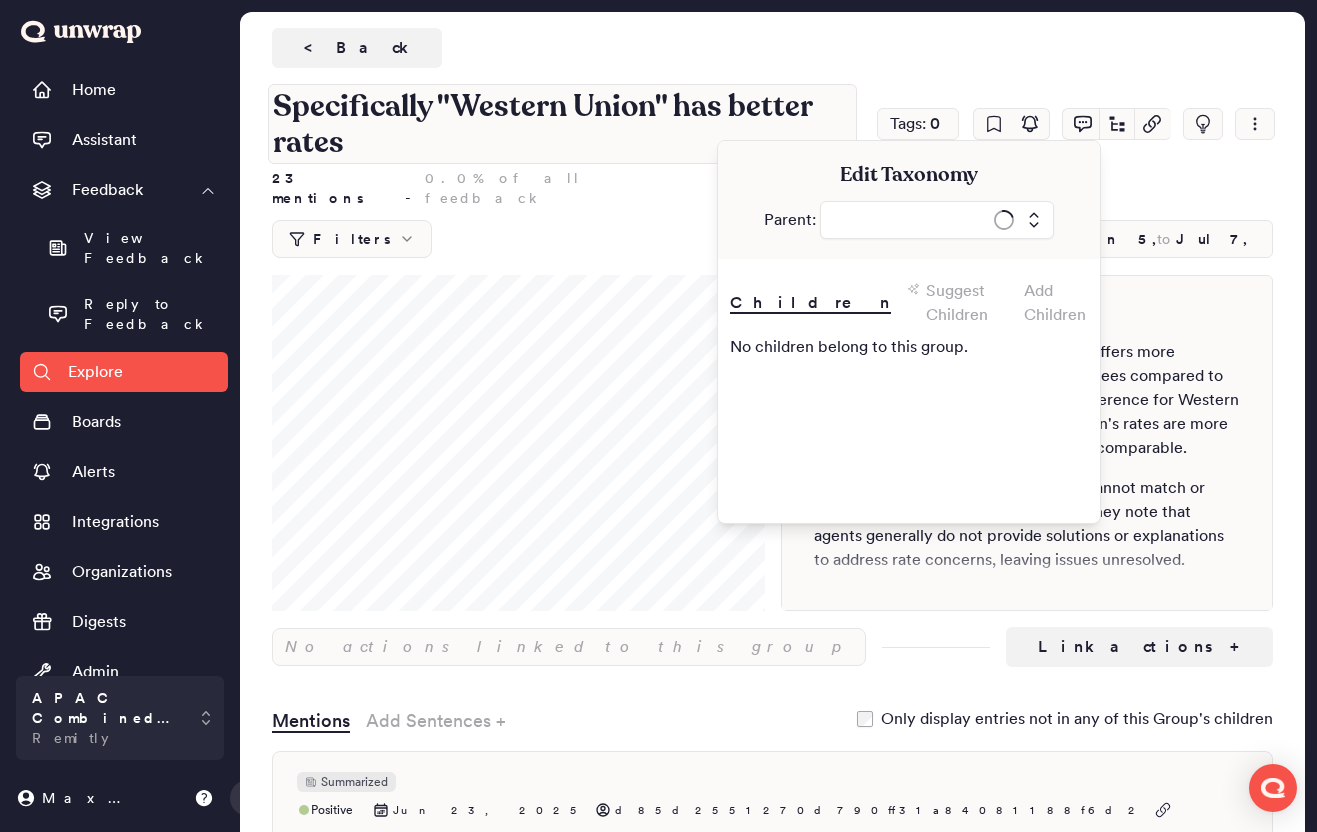 type on "**********" 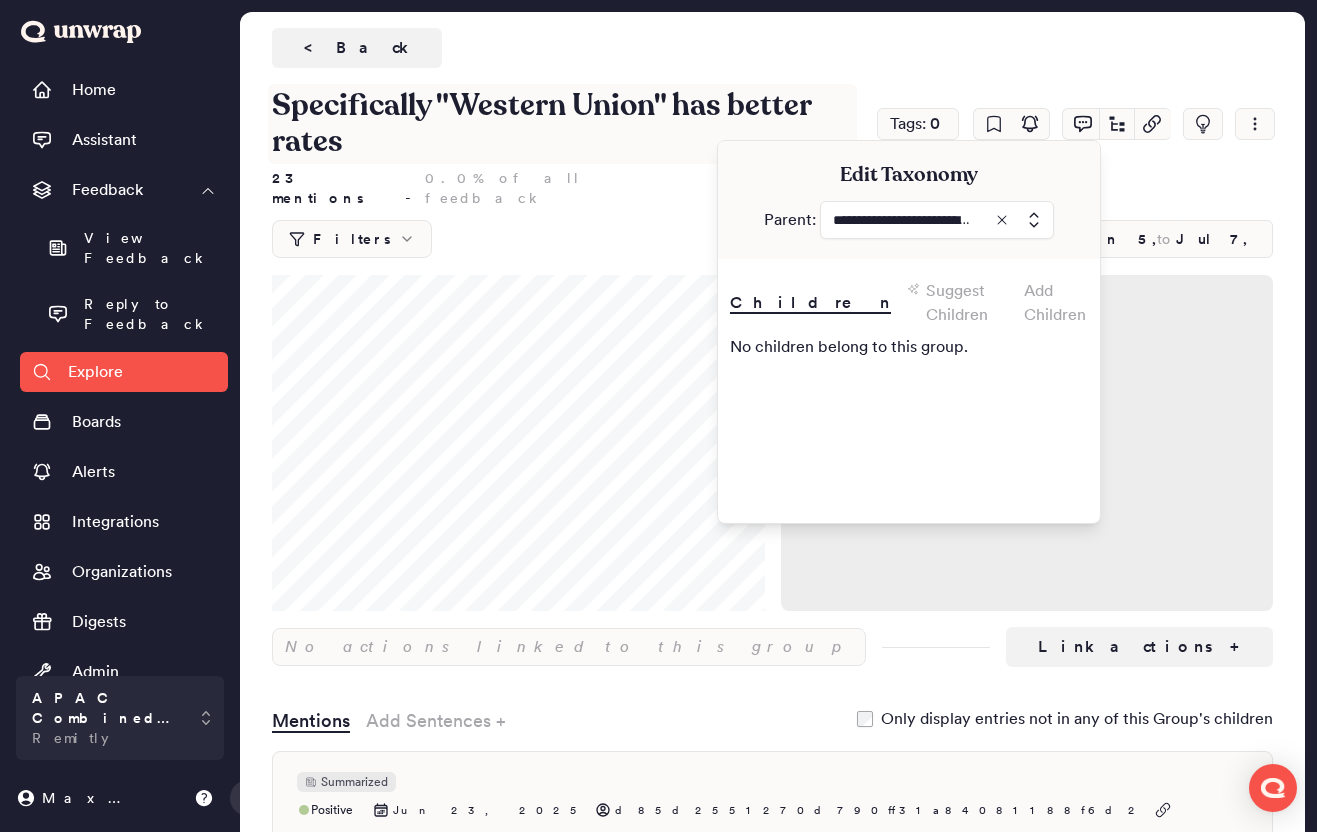 drag, startPoint x: 448, startPoint y: 108, endPoint x: 242, endPoint y: 95, distance: 206.40979 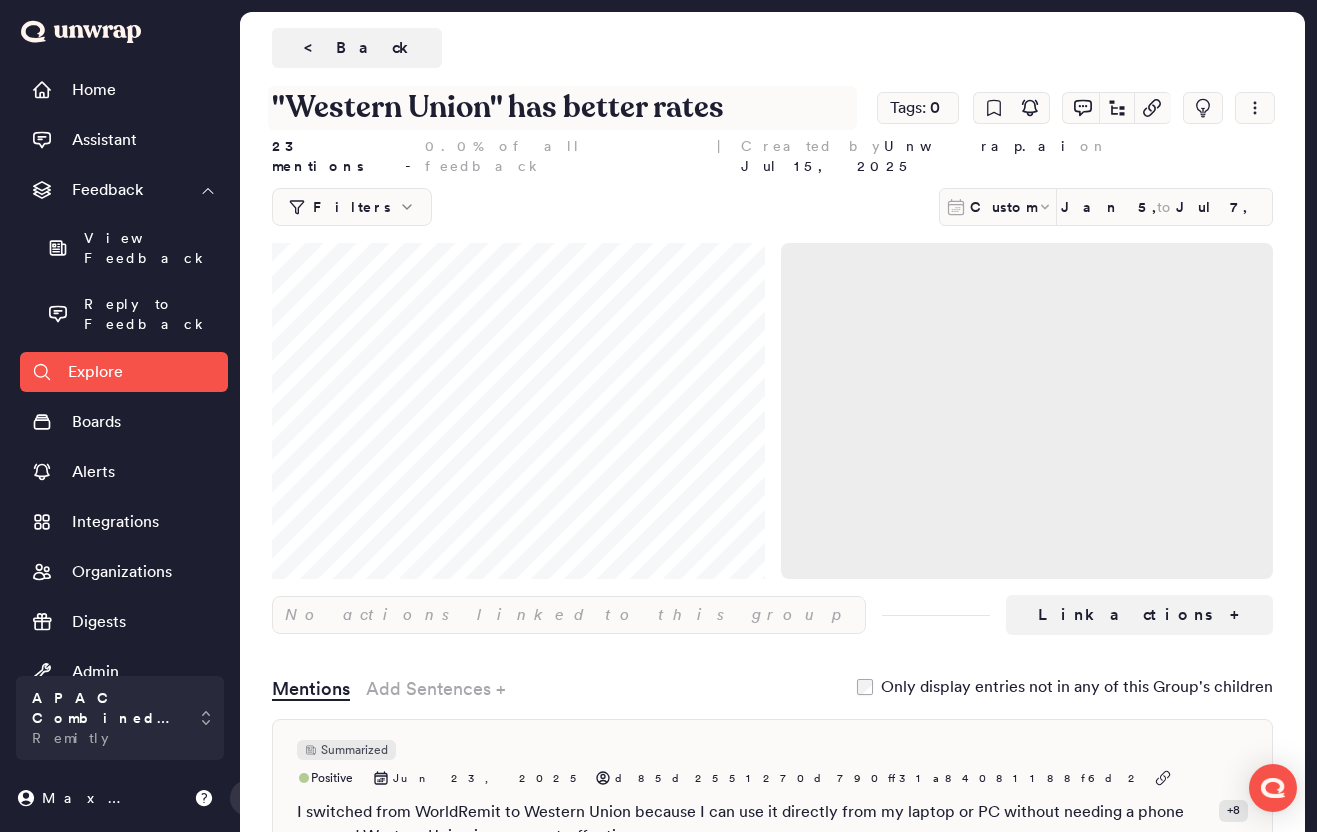 drag, startPoint x: 473, startPoint y: 101, endPoint x: 484, endPoint y: 100, distance: 11.045361 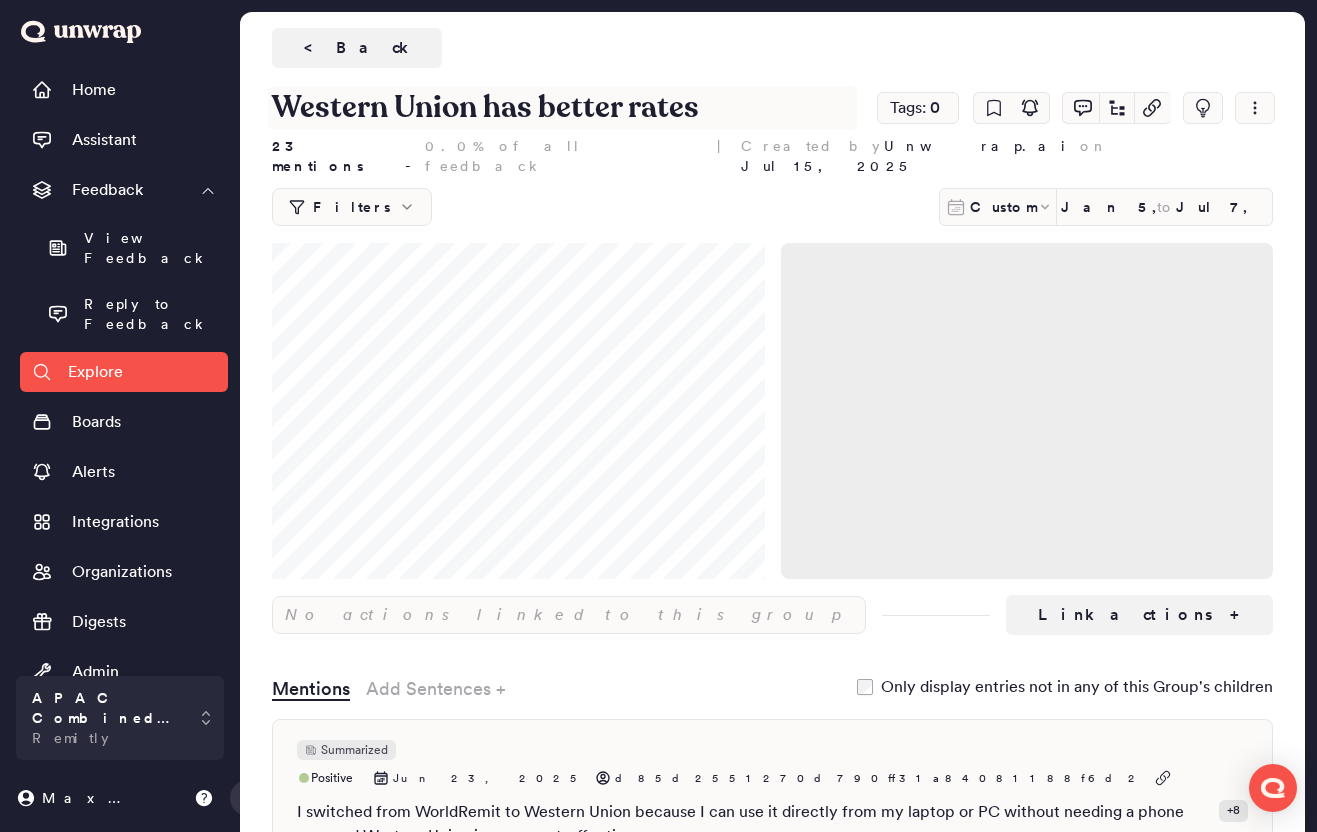 type on "Western Union has better rates" 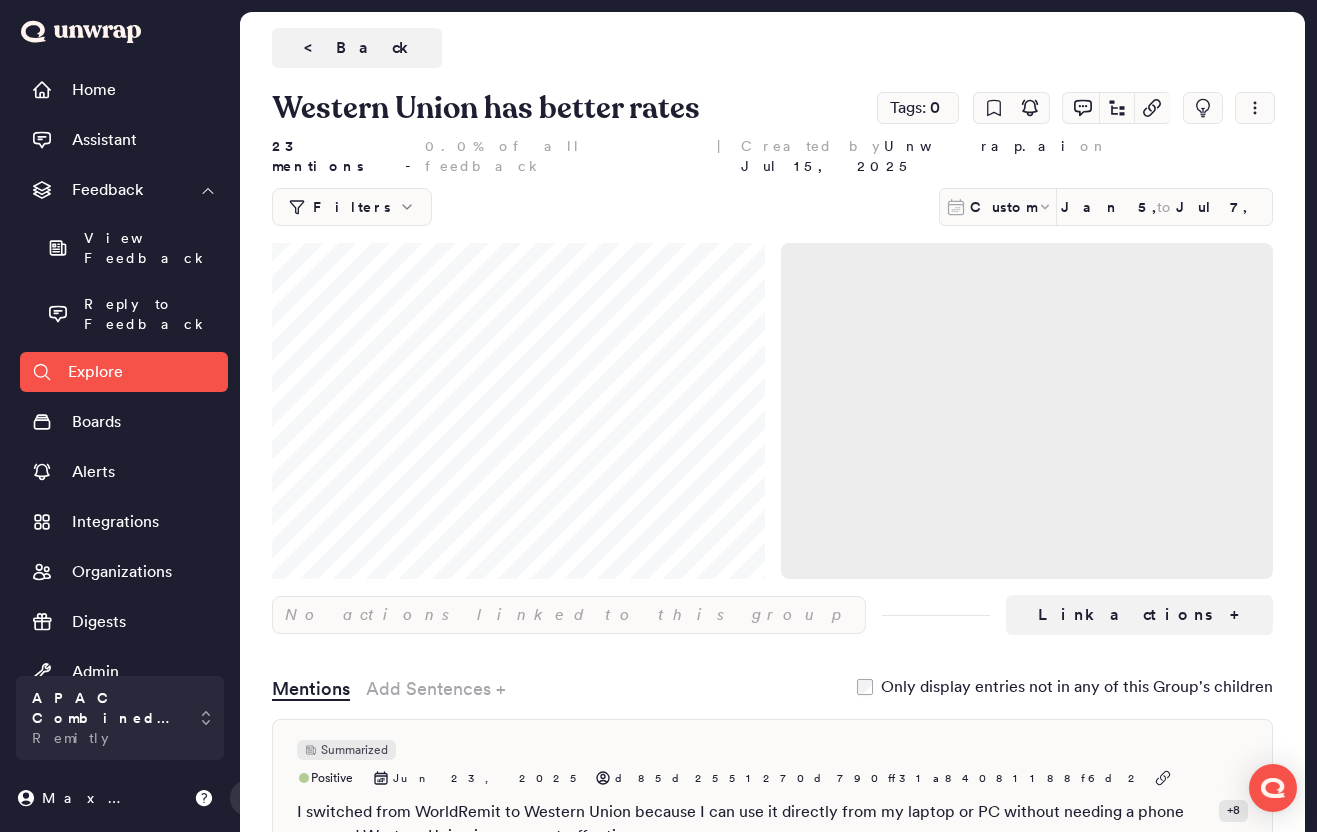 click on "< Back" at bounding box center (772, 48) 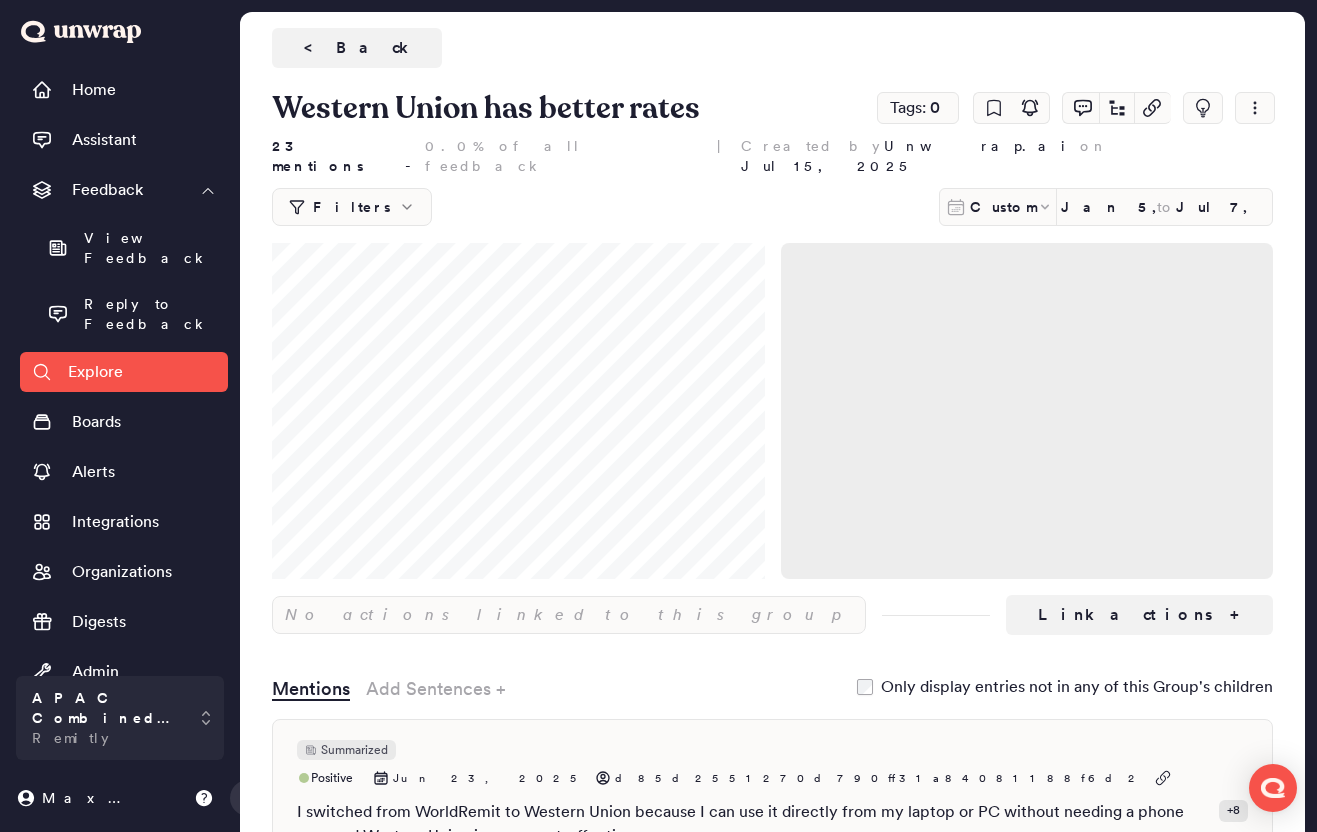 click on "Explore Search Filters Custom [MONTH] [DAY], [YEAR] to [MONTH] [DAY], [YEAR] Add filter Frequently Used: NPS Detractors Positive feedb... Showing  216 groups ( 49 ) ▼ Transfer Status 81,537  mention s   ( 56.0% of all feedback ) | ( 20 ) ▼ Delayed Transfers 42,943  mention s   ( 29.5% of all feedback ) | ( 3 ) ▼ The delivery speed is too slow 21,688  mention s   ( 14.9% of all feedback ) | The delivery speed did not meet the promised timeframe 16,383  mention s   ( 11.2% of all feedback ) | ( 1 ) ▼ My transfer has been pending for a long time 993  mention s   ( 0.7% of all feedback ) | The transaction status is stuck on "Awaiting Funds" 375  mention s   ( 0.3% of all feedback ) | ( 1 ) ▼ My transfer has not been credited to my account 10,320  mention s   ( 7.1% of all feedback ) | I have not received my transfer to a Nequi account 301  mention s   ( 0.2% of all feedback ) | ( 2 ) ▼ Delayed due to a compliance review 9,584  mention s   ( 6.6% of all feedback ) | My transaction is delayed due to a fraud review 3,831 s" at bounding box center [772, 2016] 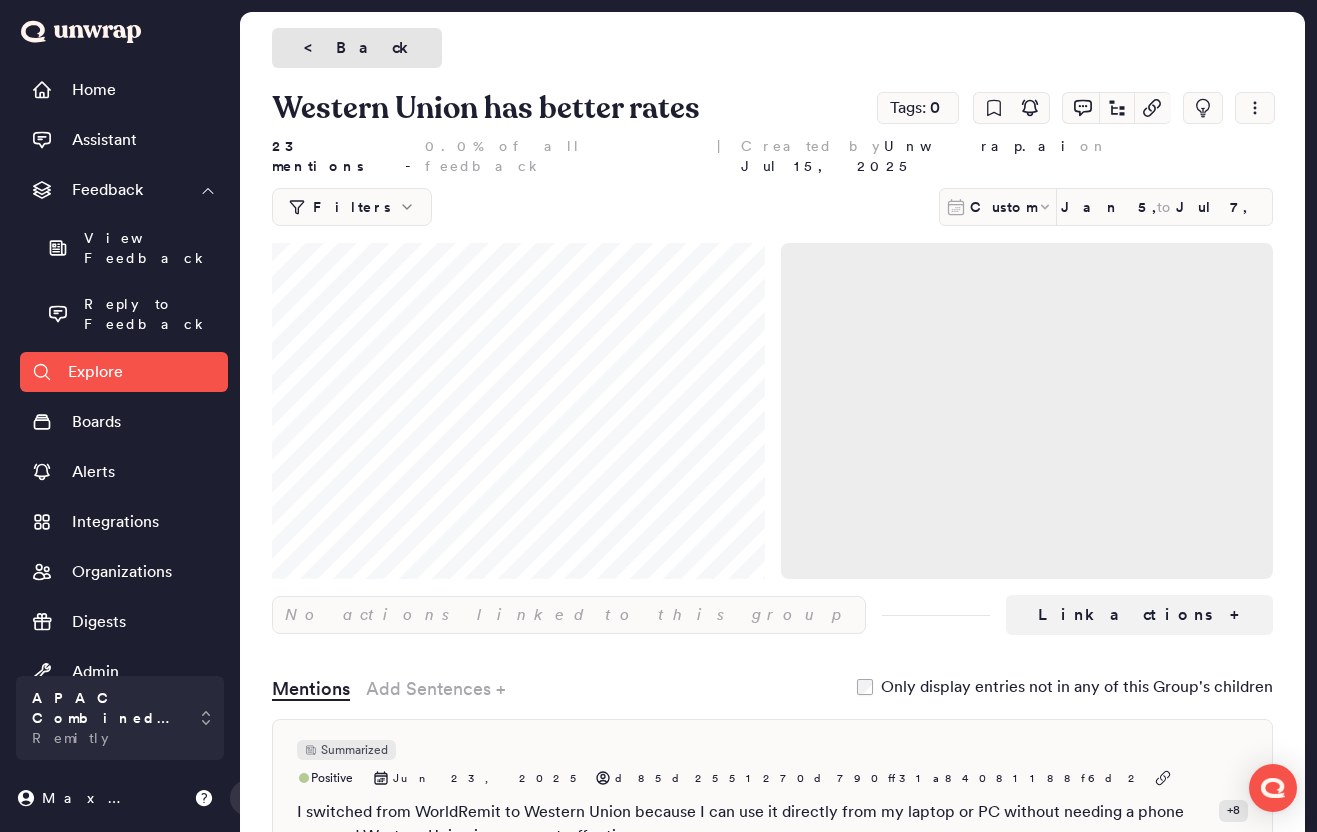 click on "< Back" at bounding box center (357, 48) 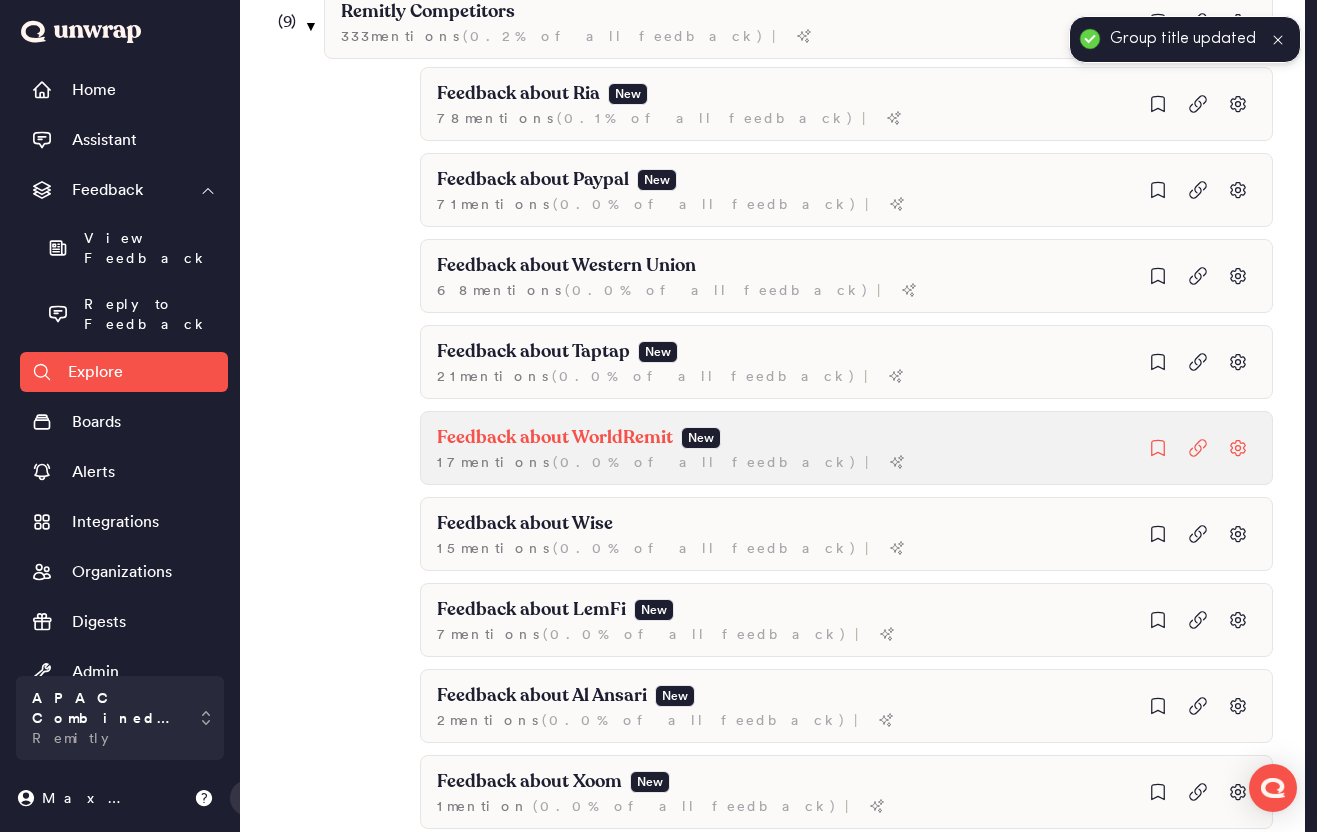 scroll, scrollTop: 1155, scrollLeft: 0, axis: vertical 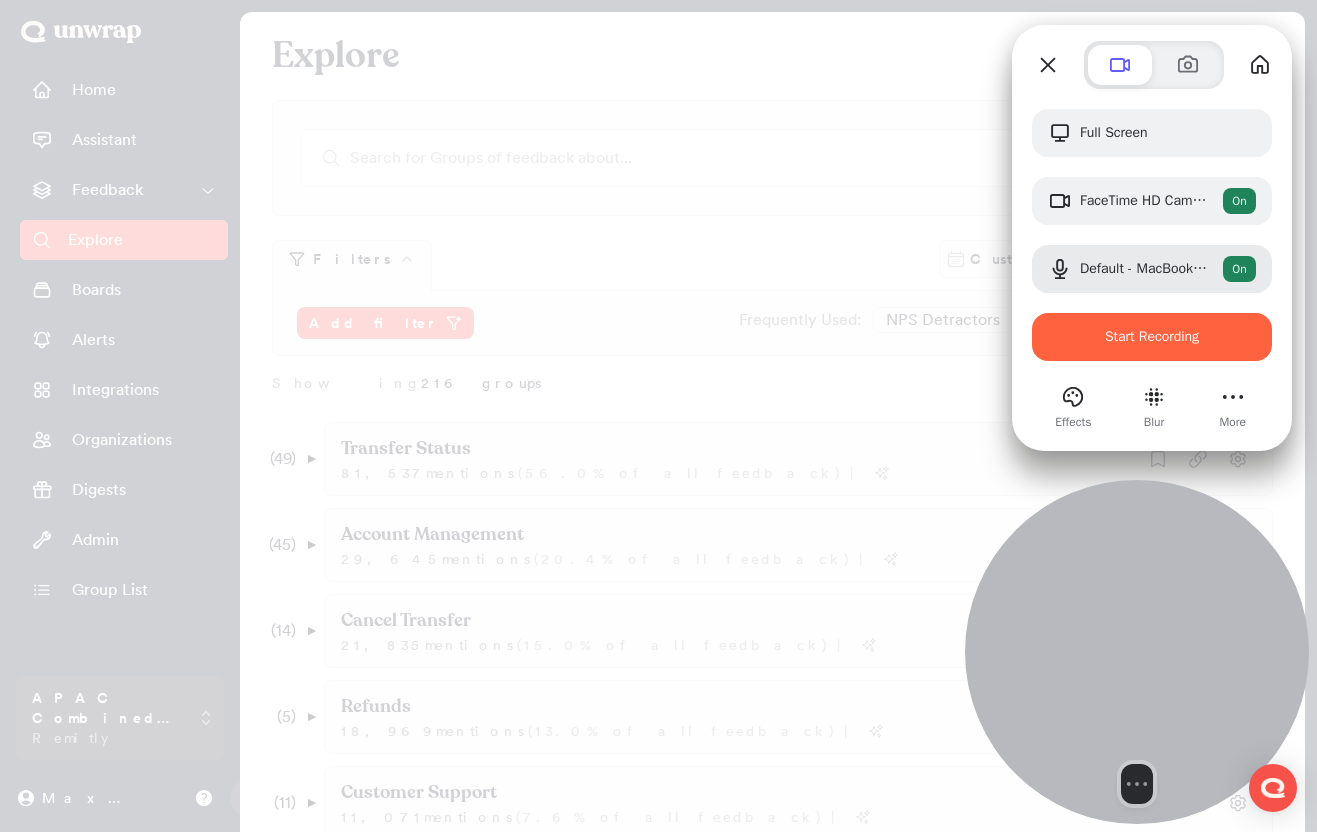 drag, startPoint x: 729, startPoint y: 622, endPoint x: 1230, endPoint y: 627, distance: 501.02496 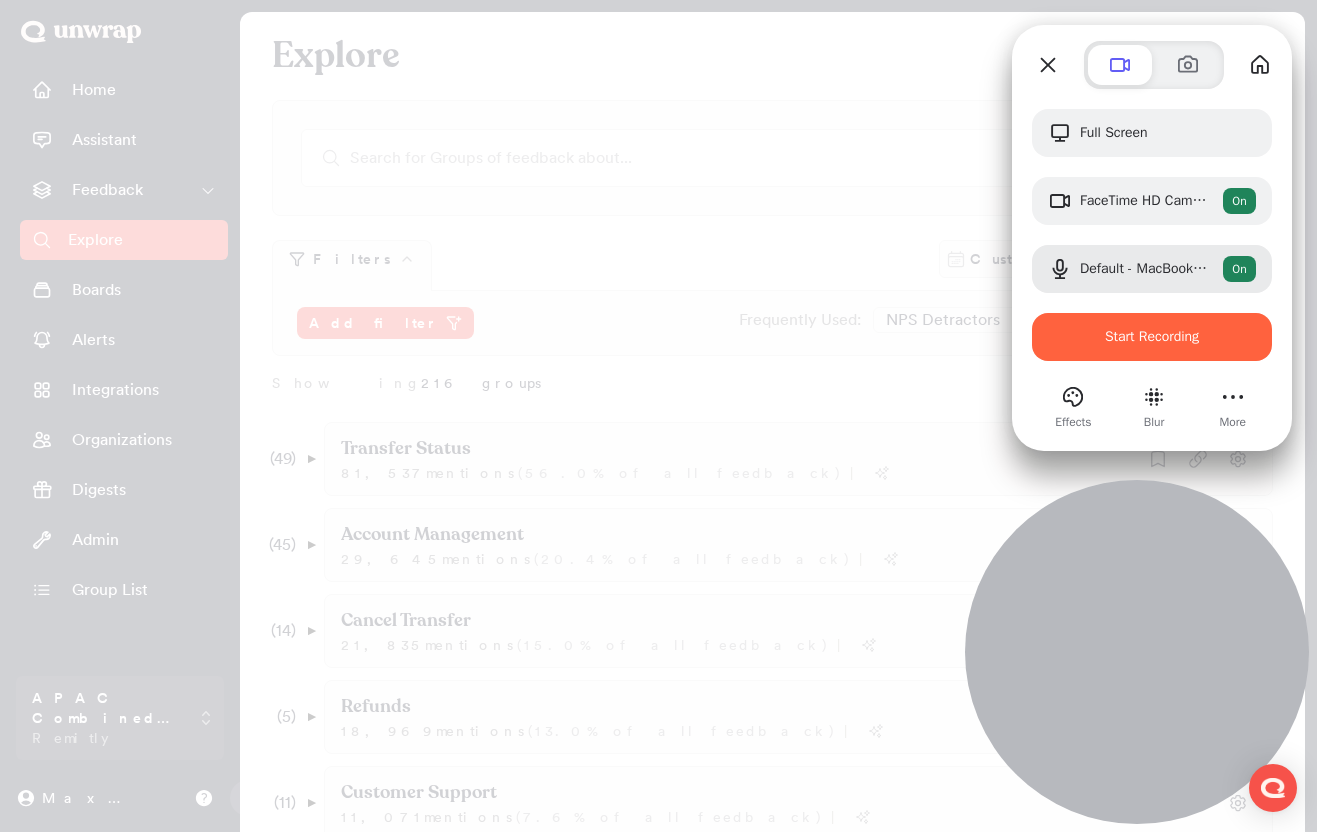 click at bounding box center (658, 416) 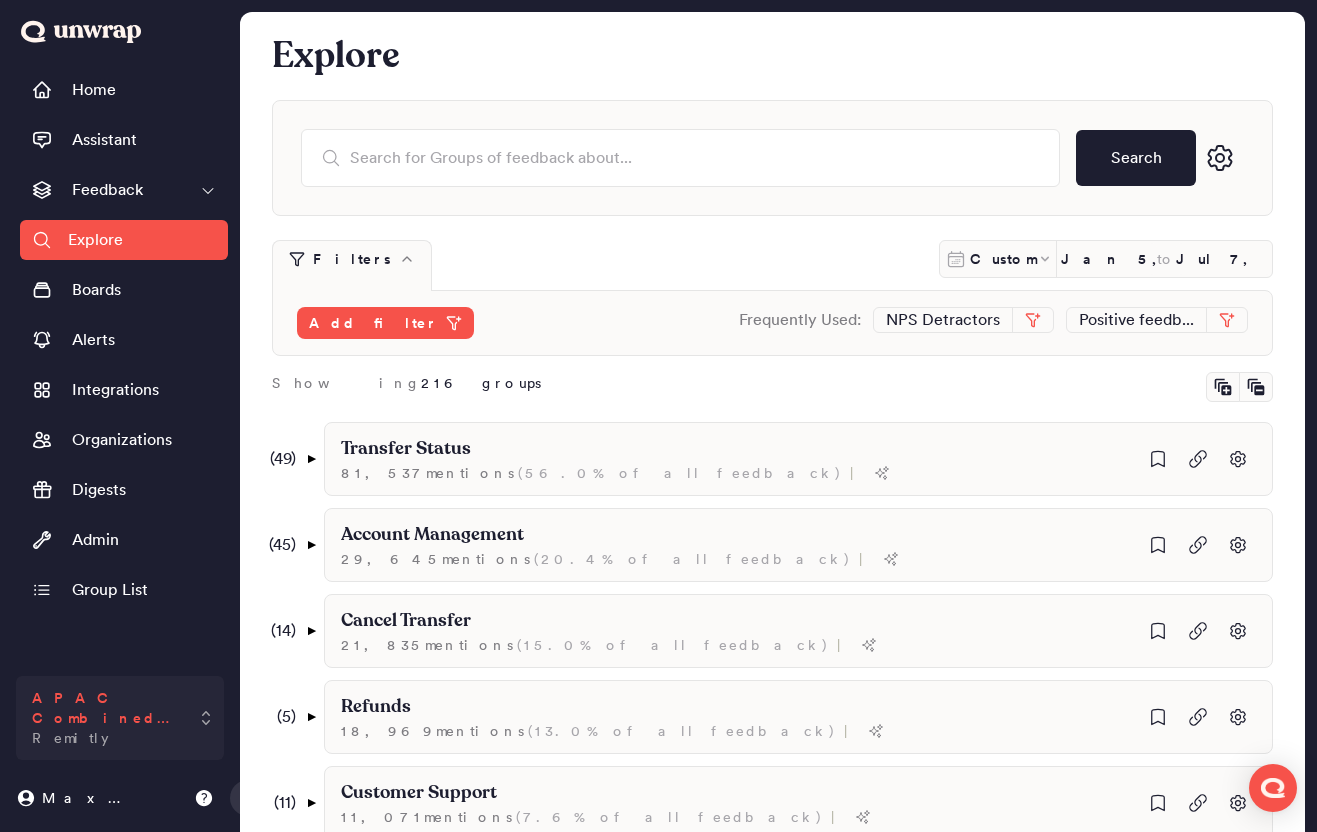 click on "APAC Combined Data" at bounding box center [106, 708] 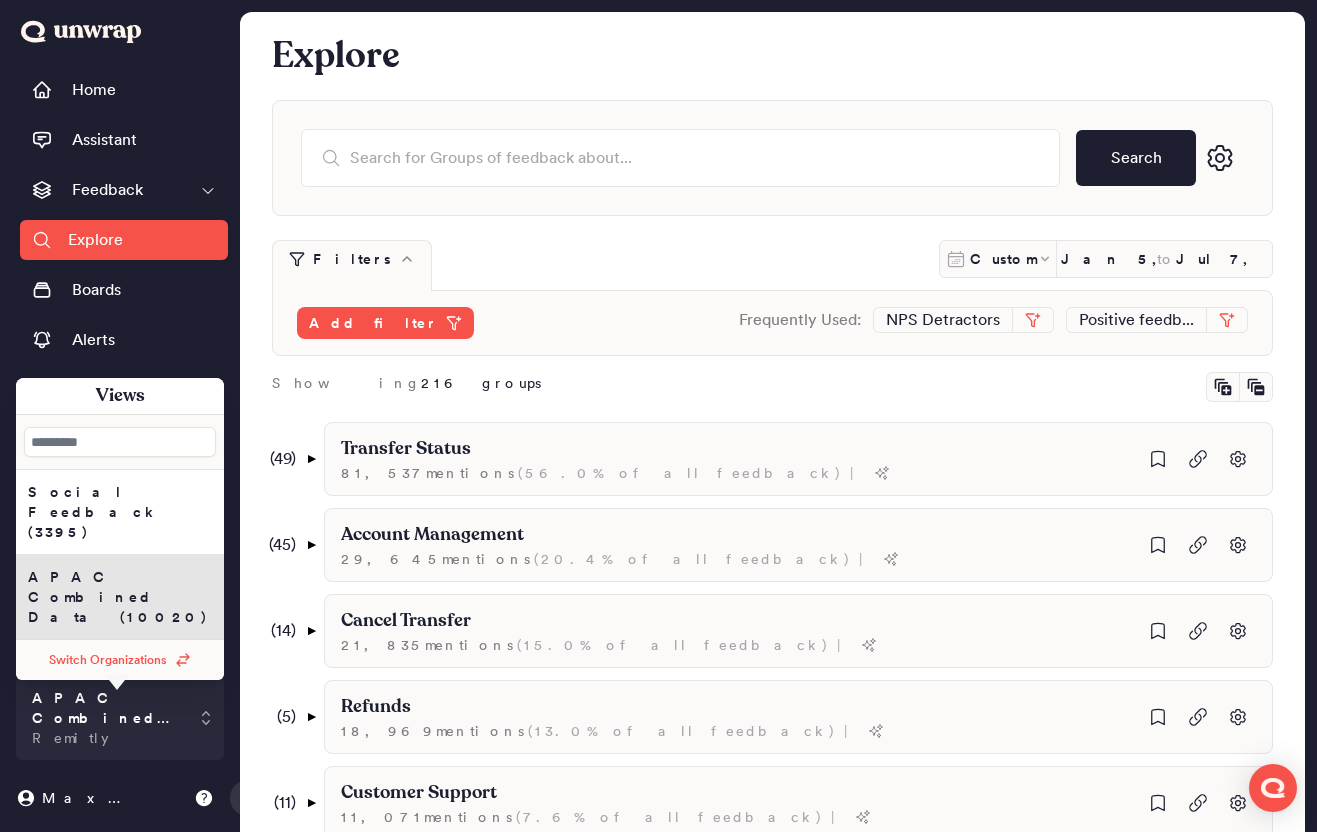 click on "Switch Organizations" at bounding box center (108, 660) 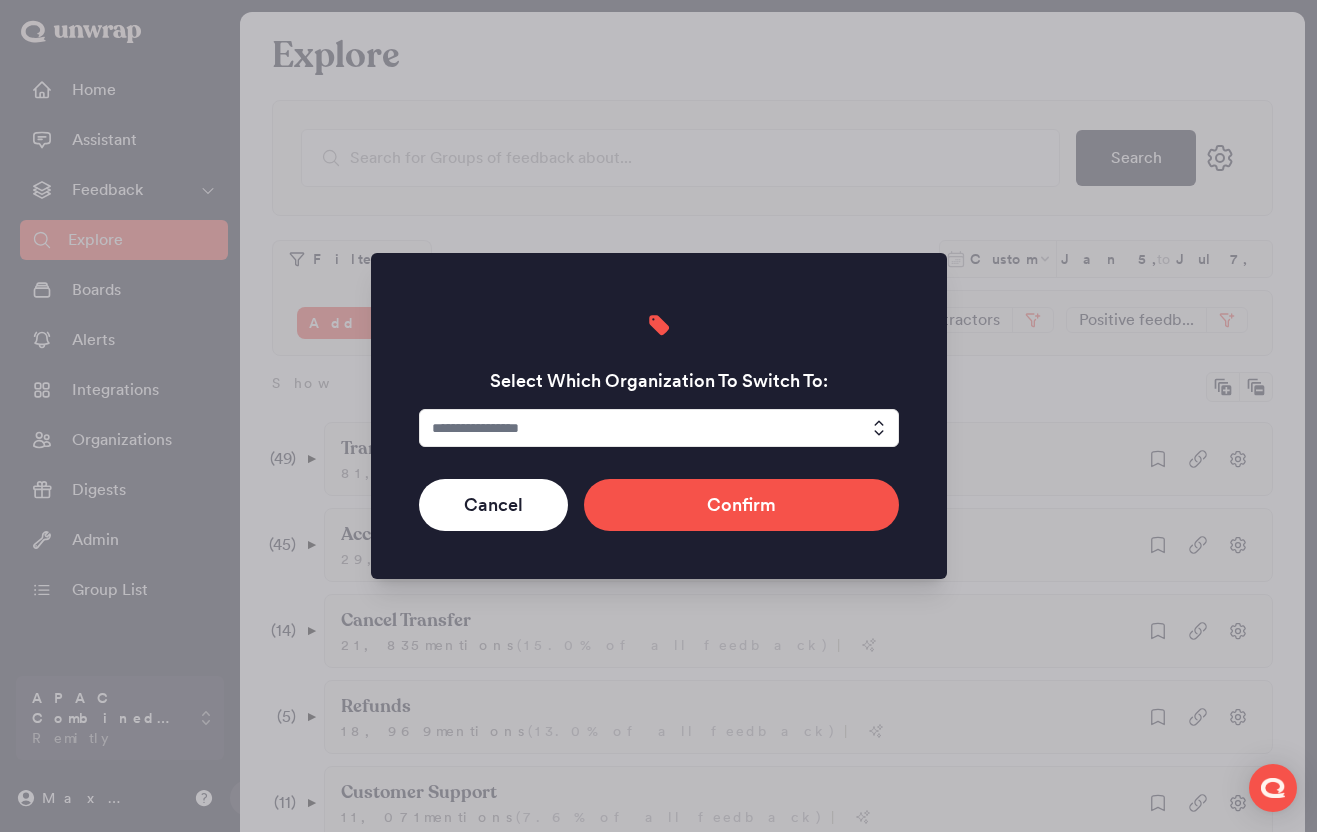 click at bounding box center [659, 428] 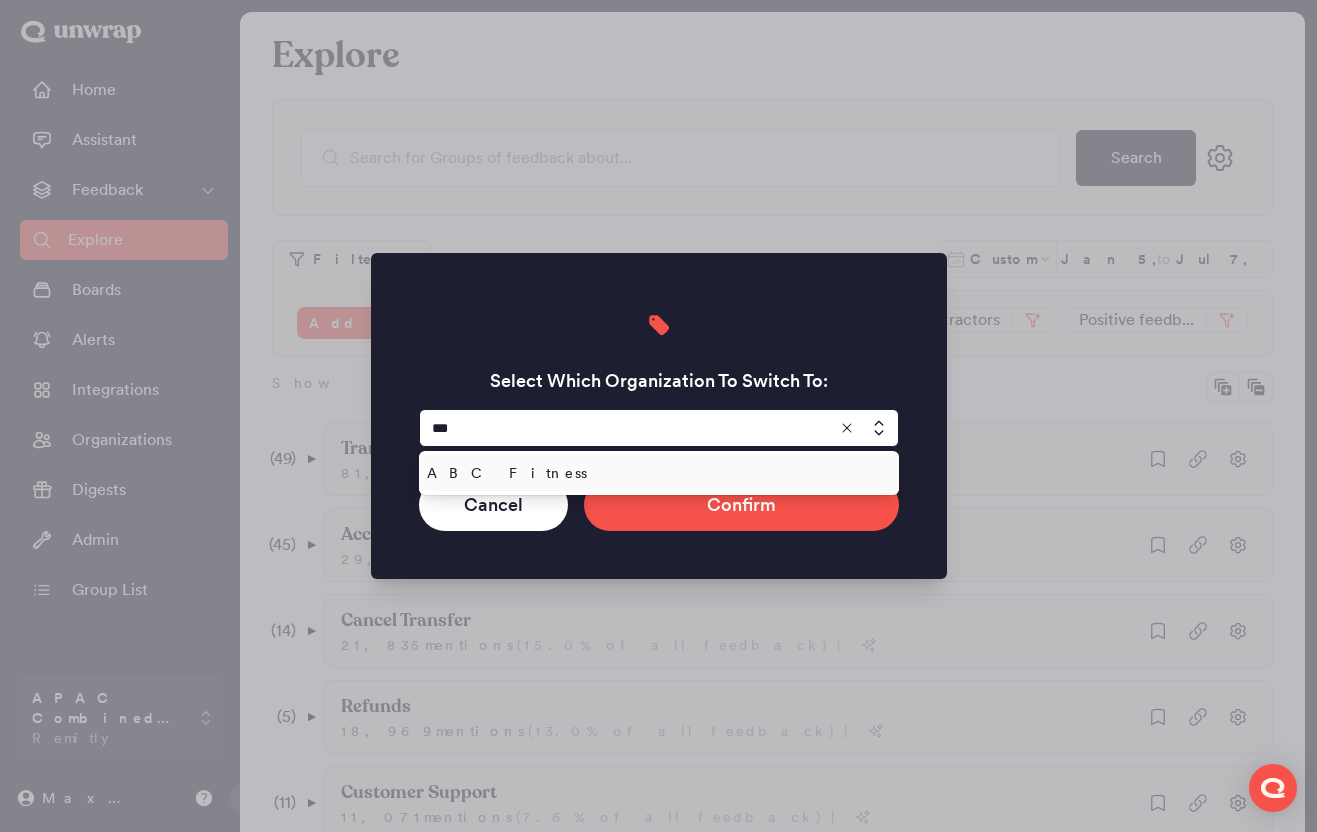 type on "***" 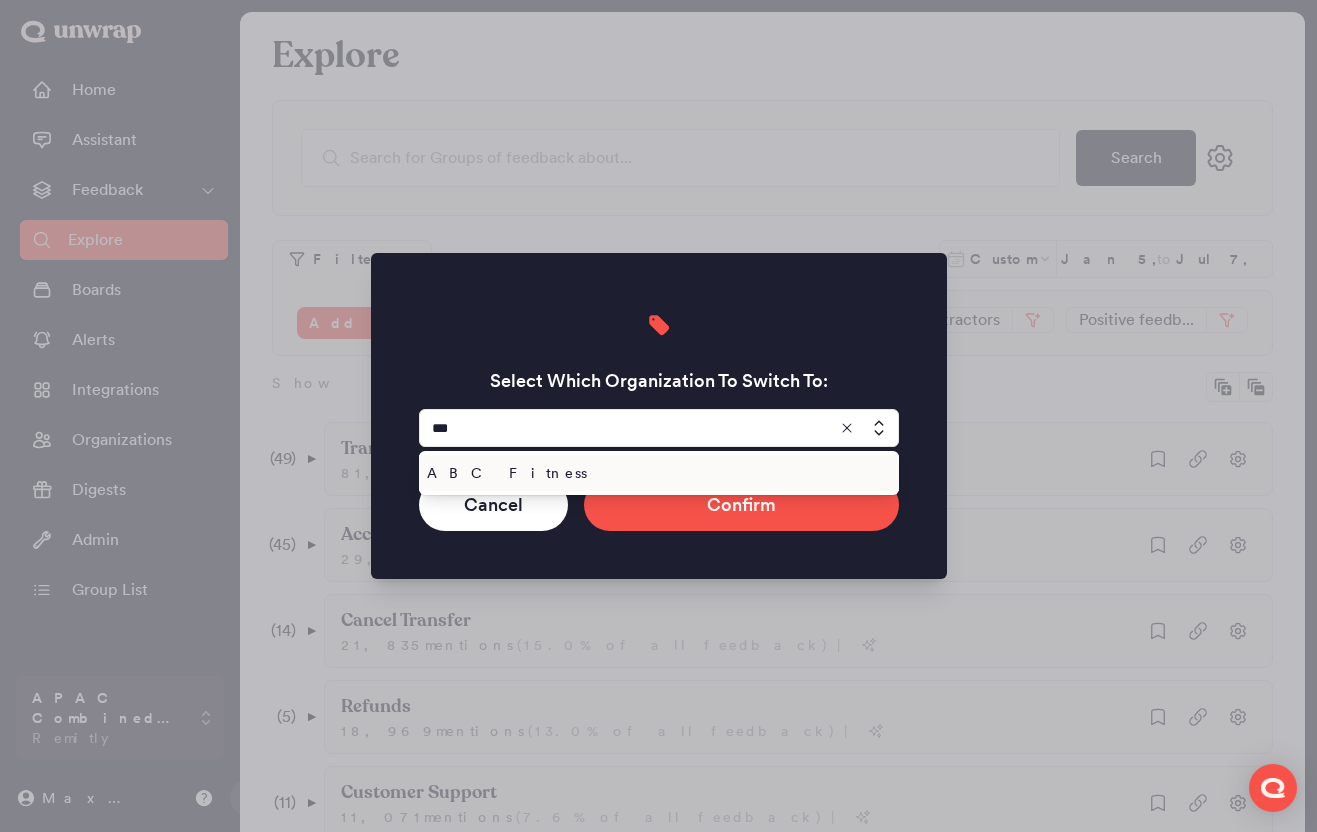click on "ABC Fitness" at bounding box center [655, 473] 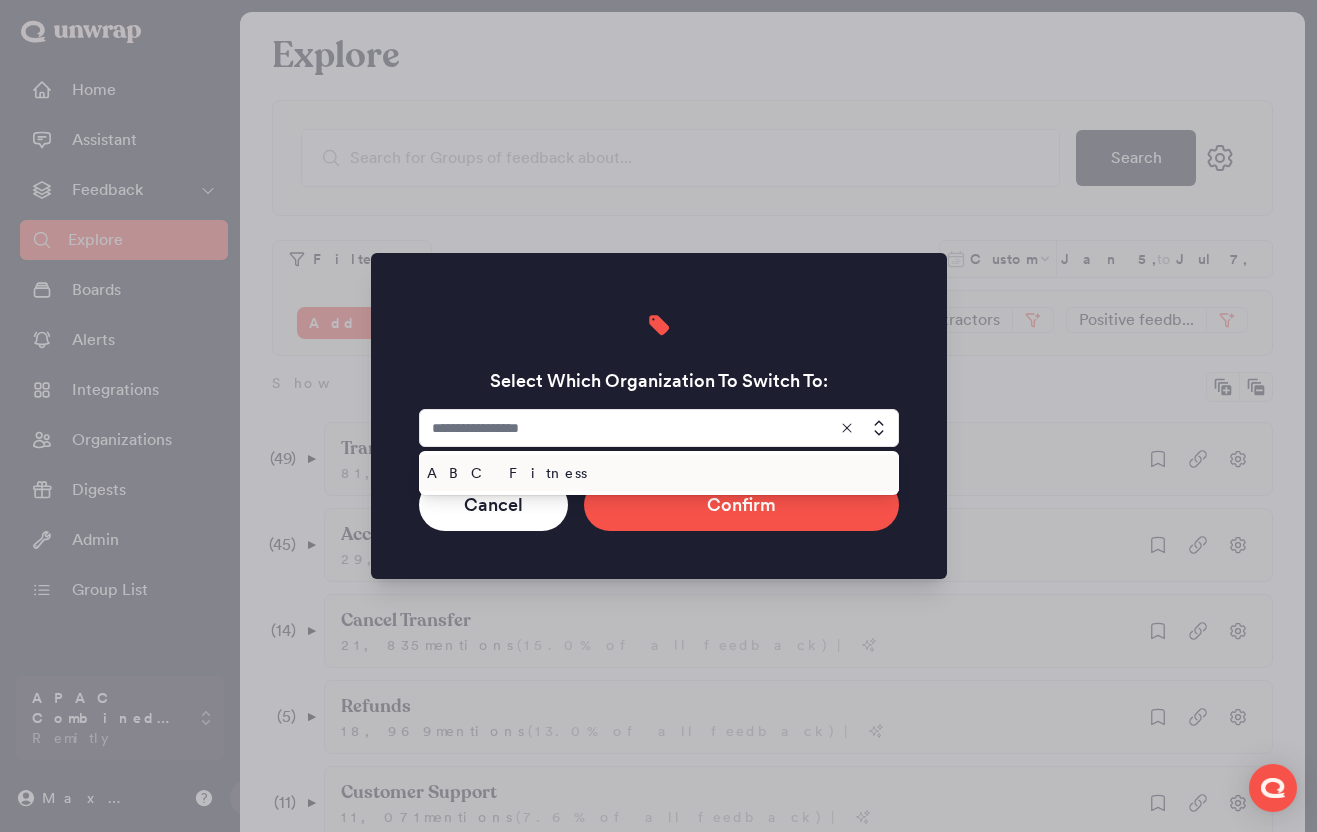 type on "**********" 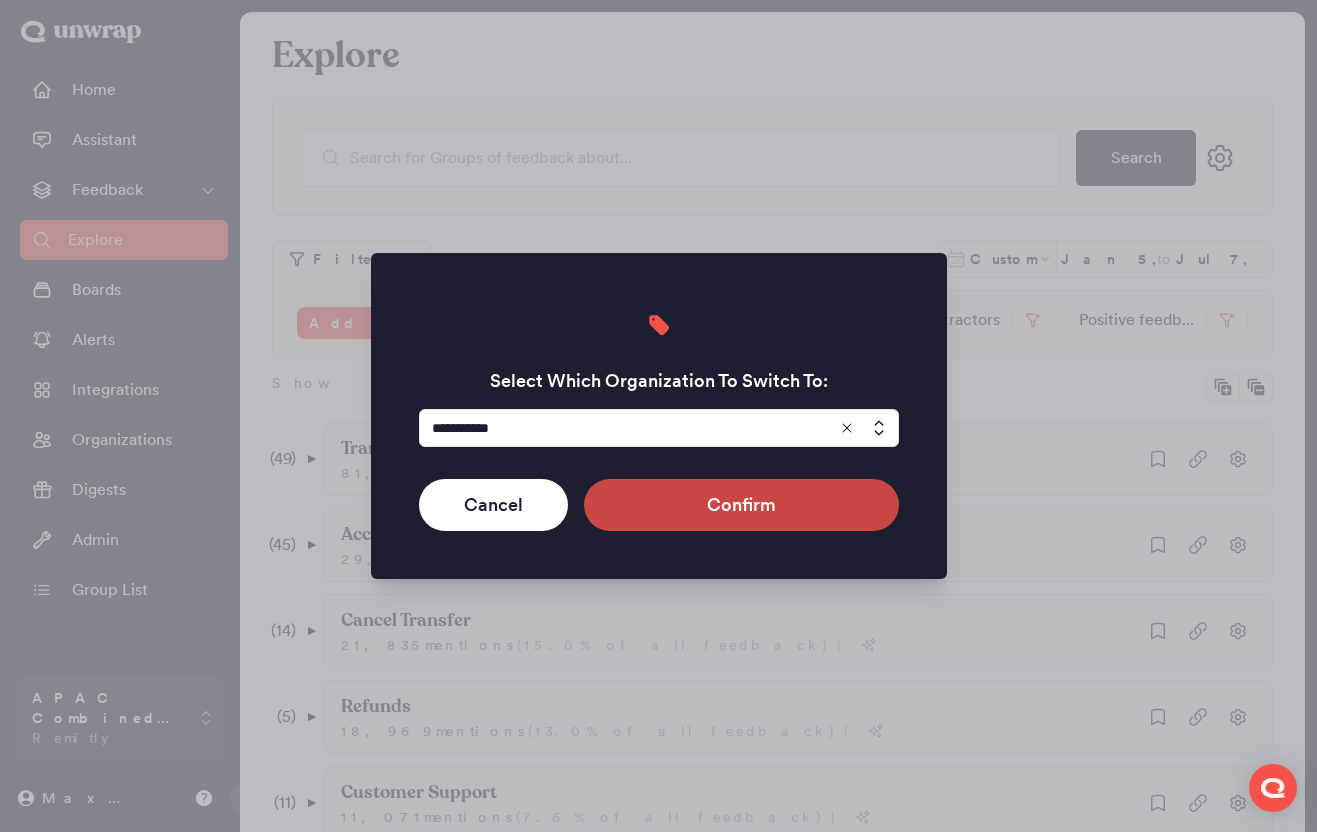 click on "Confirm" at bounding box center (741, 505) 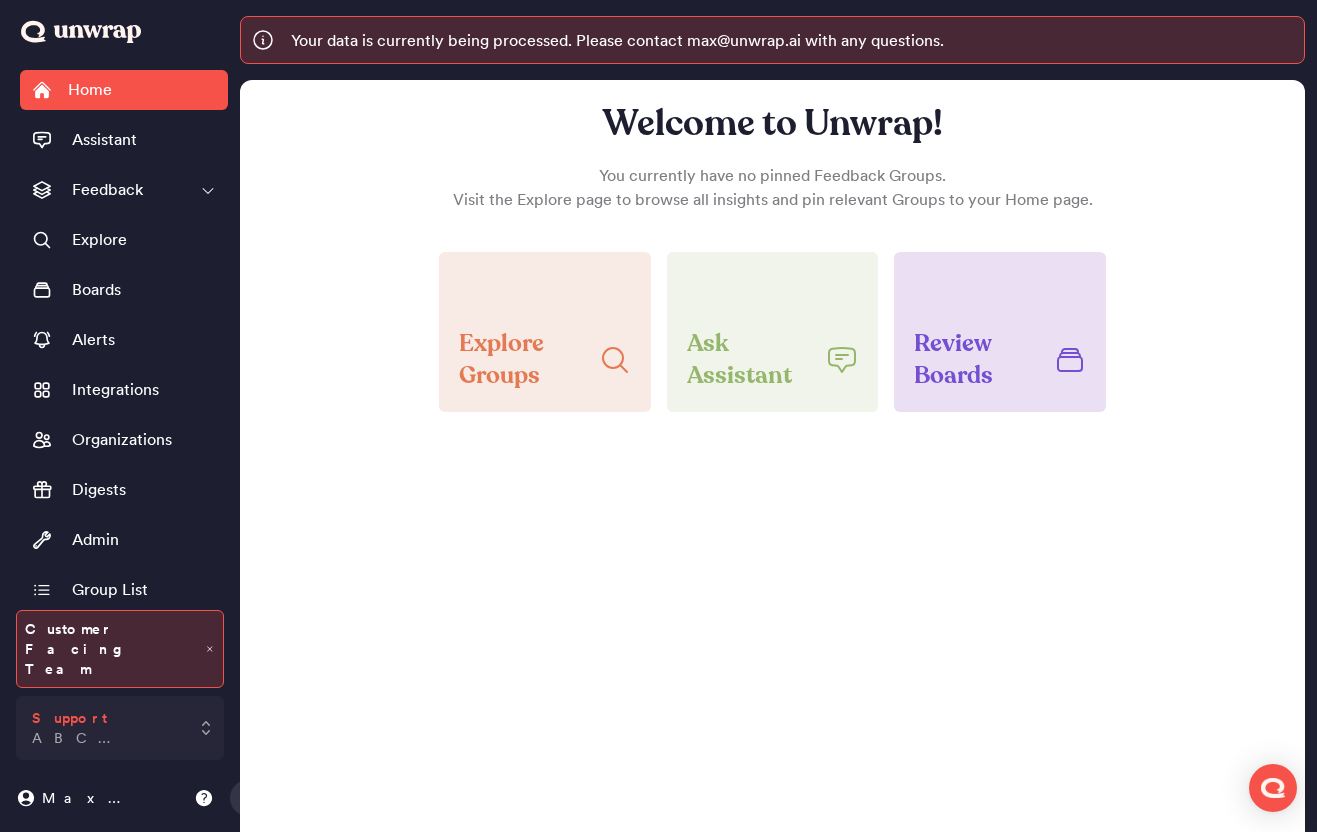 click on "ABC Fitness" at bounding box center [106, 738] 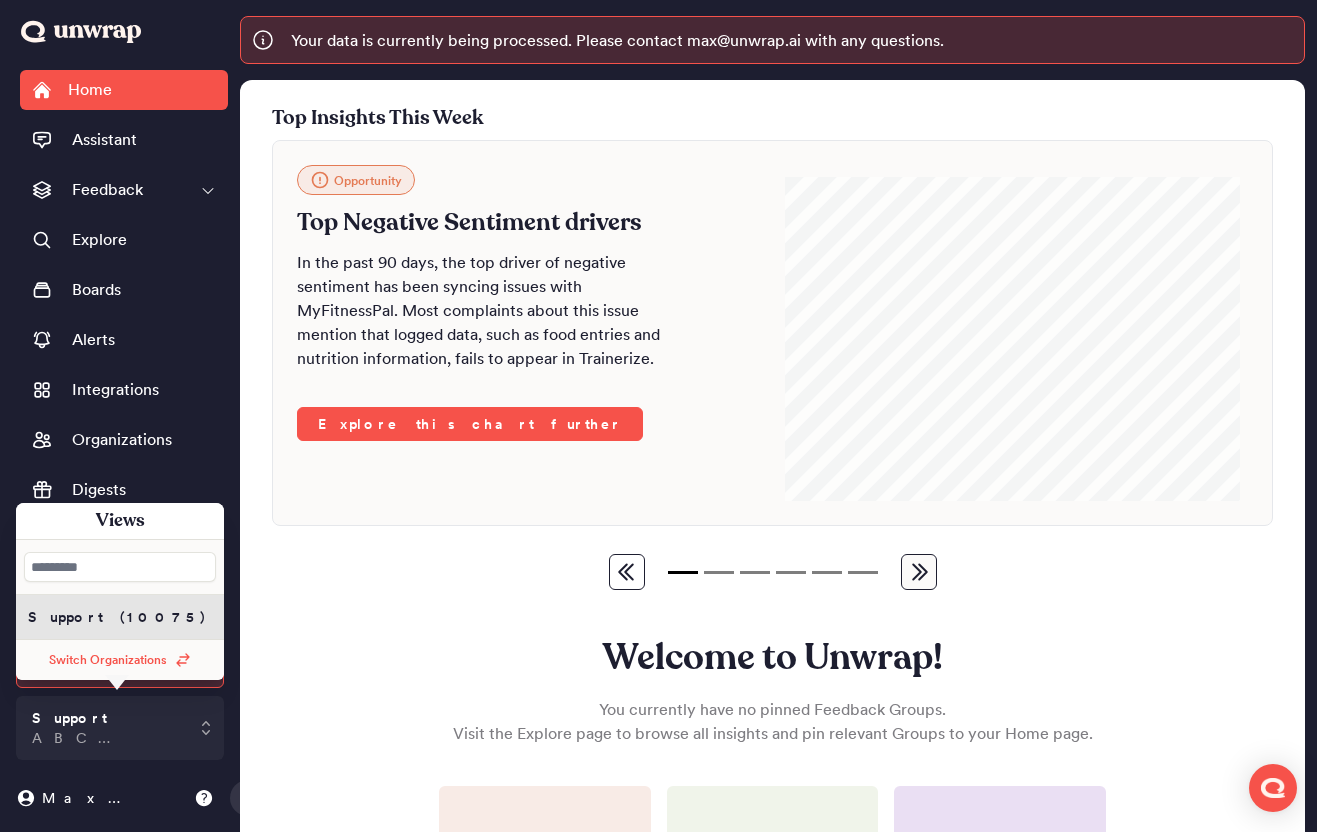 click at bounding box center [120, 566] 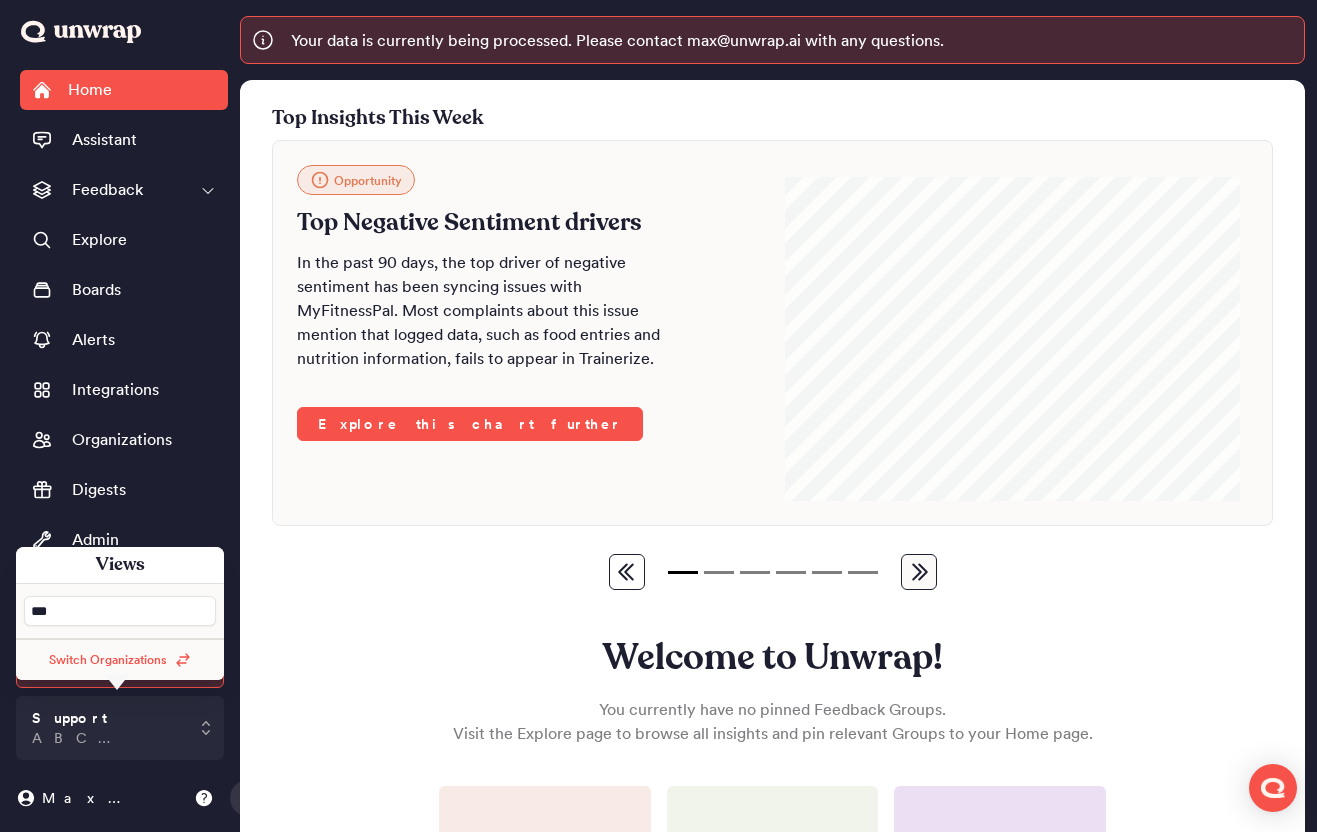 type on "***" 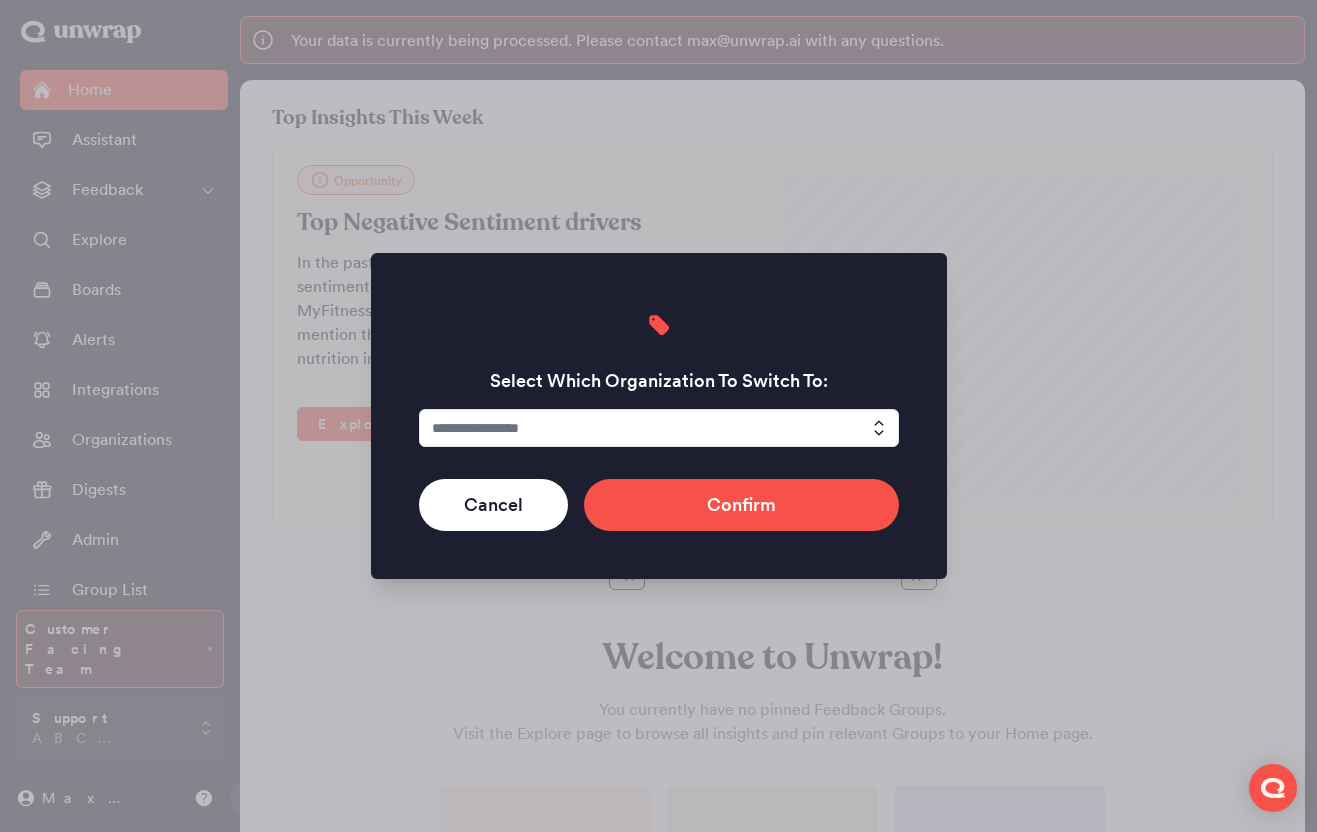 click at bounding box center [659, 428] 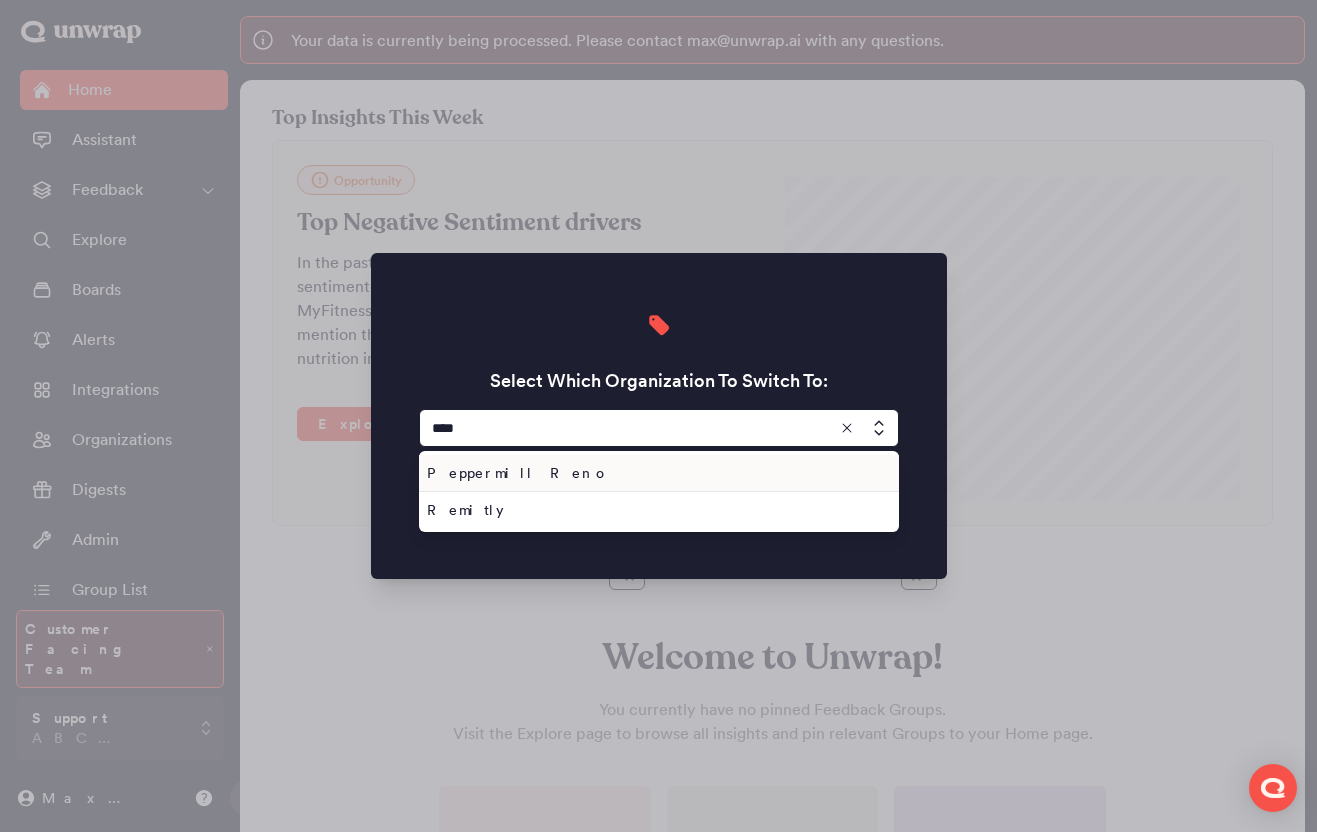 type on "****" 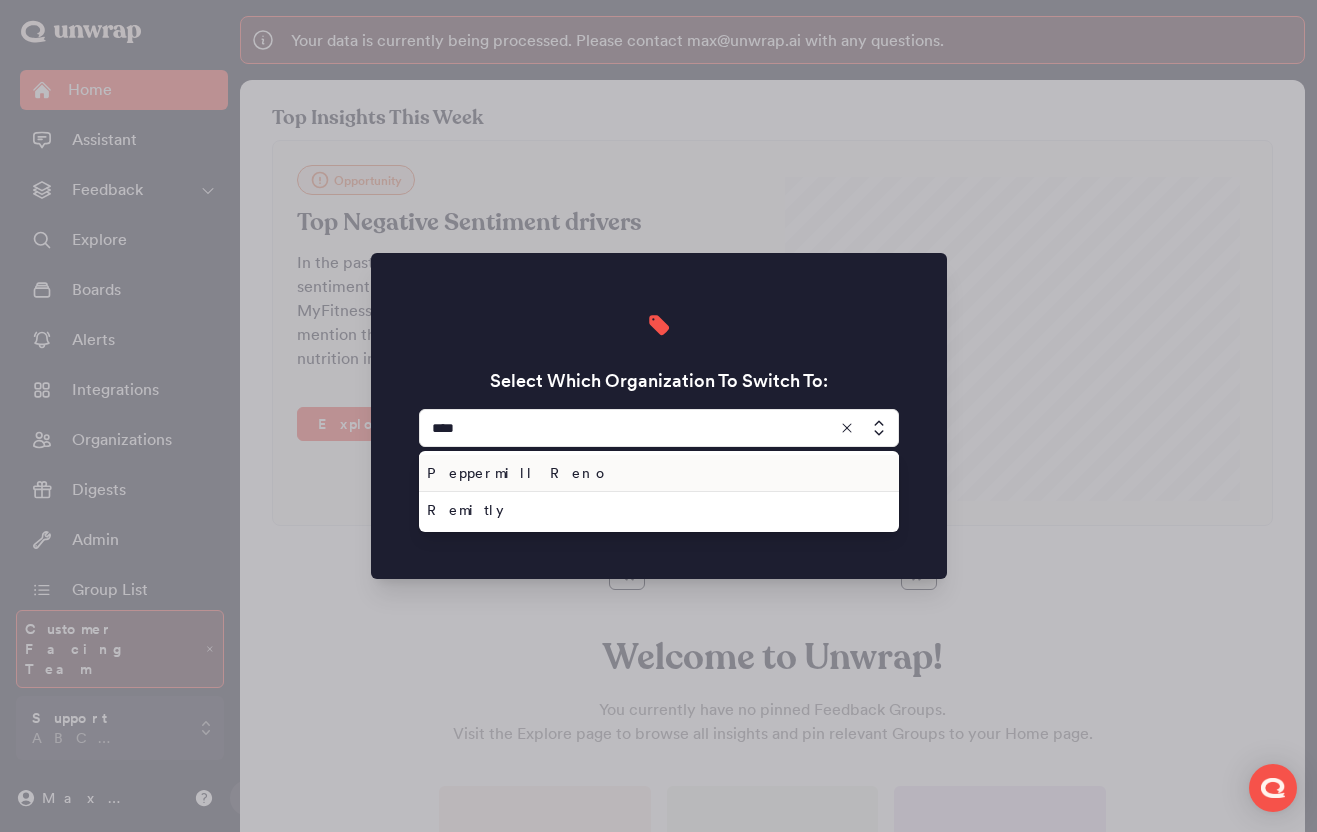 click on "Remitly" at bounding box center [655, 510] 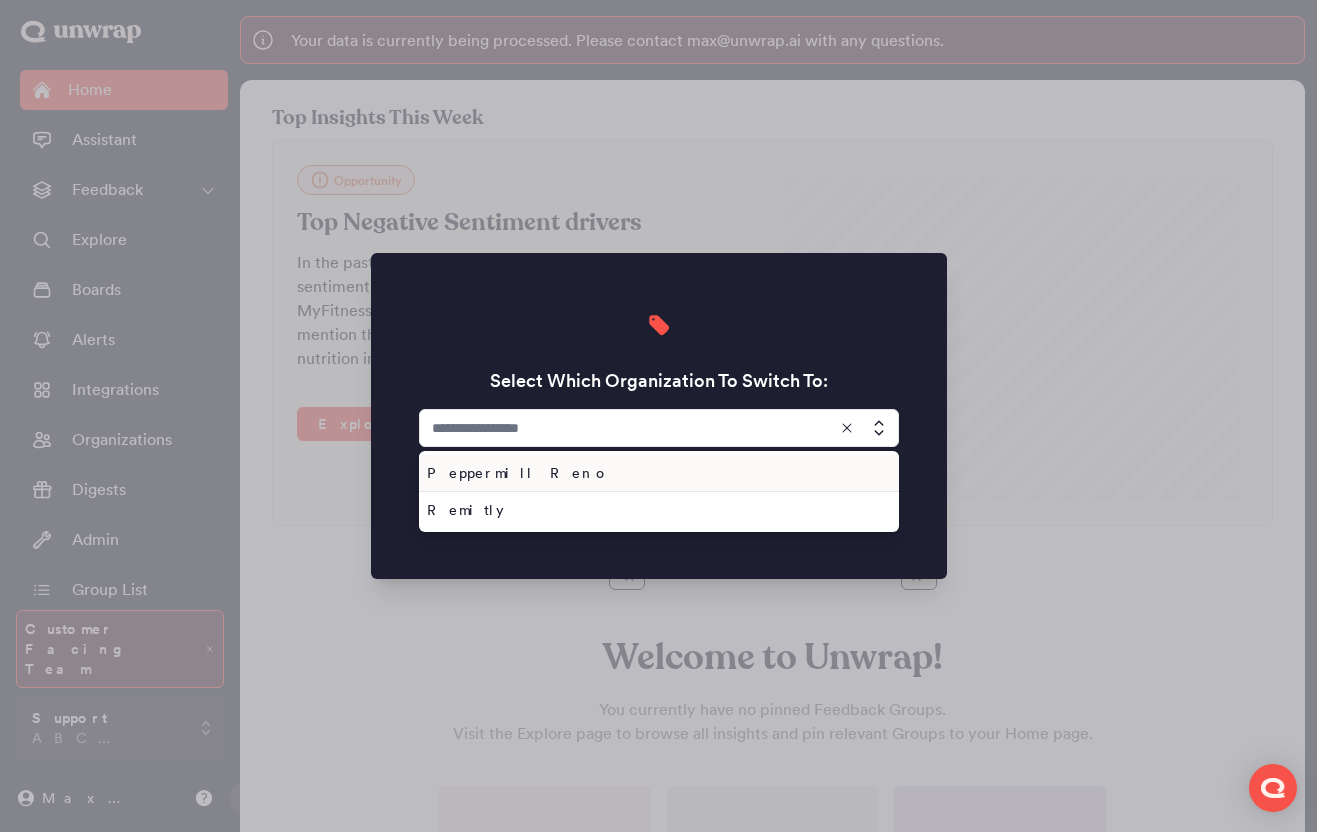 type on "*******" 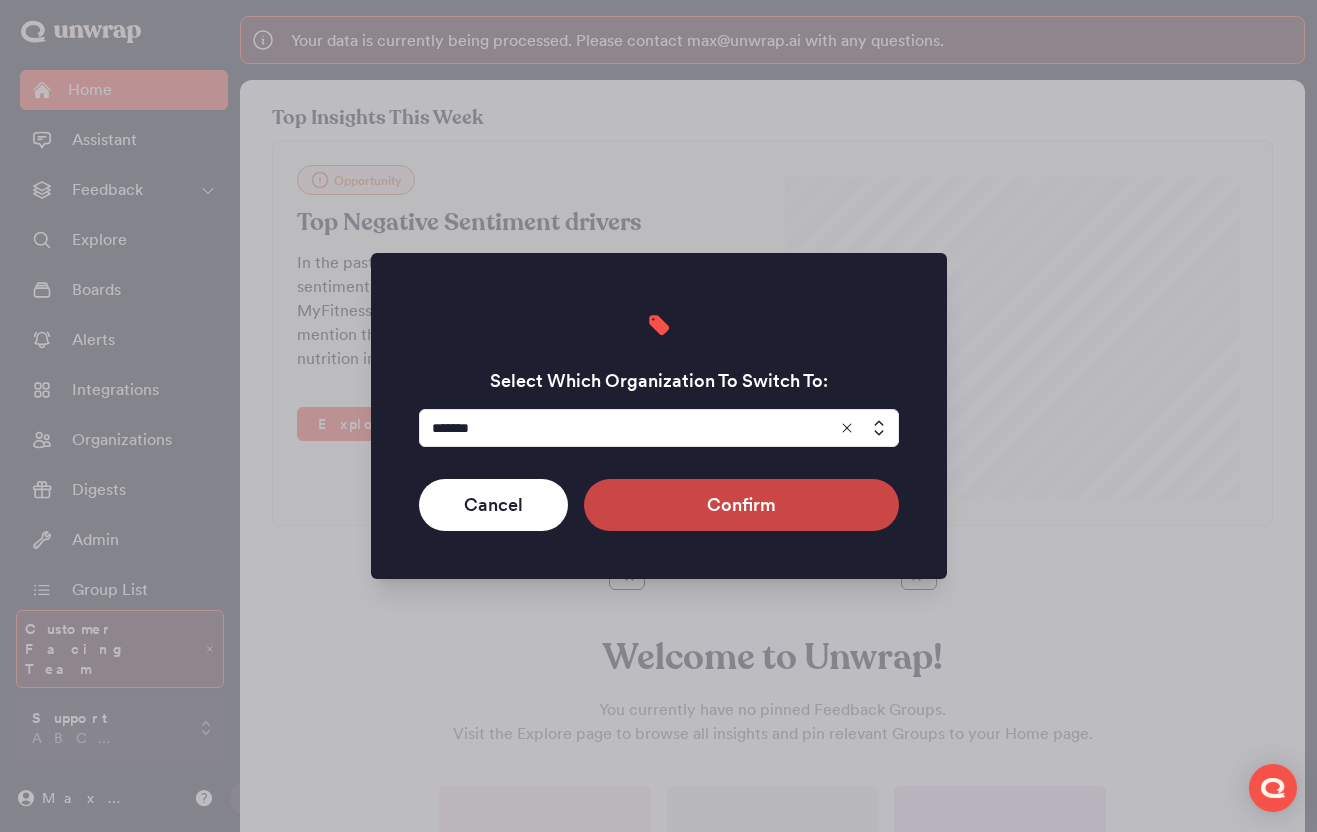 click on "Confirm" at bounding box center (741, 505) 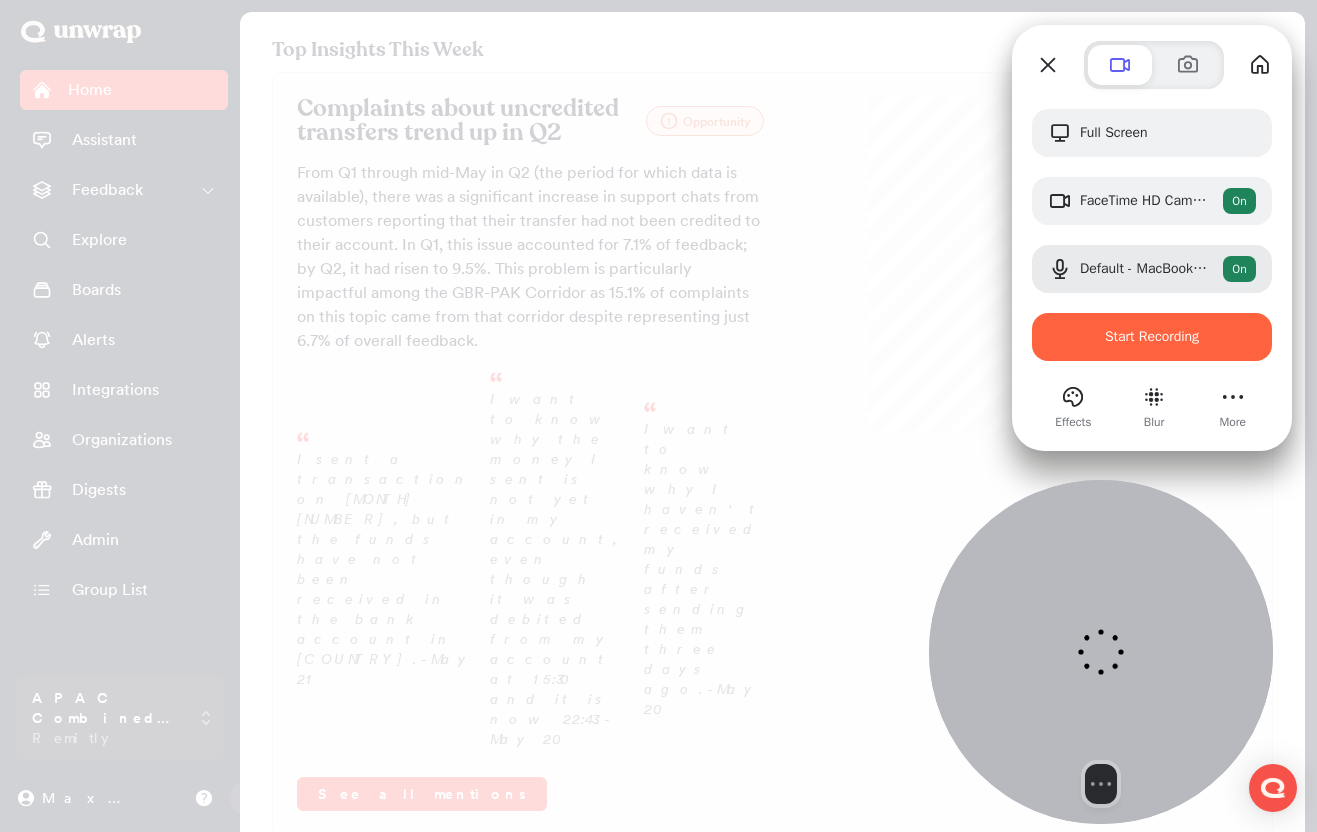 drag, startPoint x: 282, startPoint y: 593, endPoint x: 1191, endPoint y: 596, distance: 909.00494 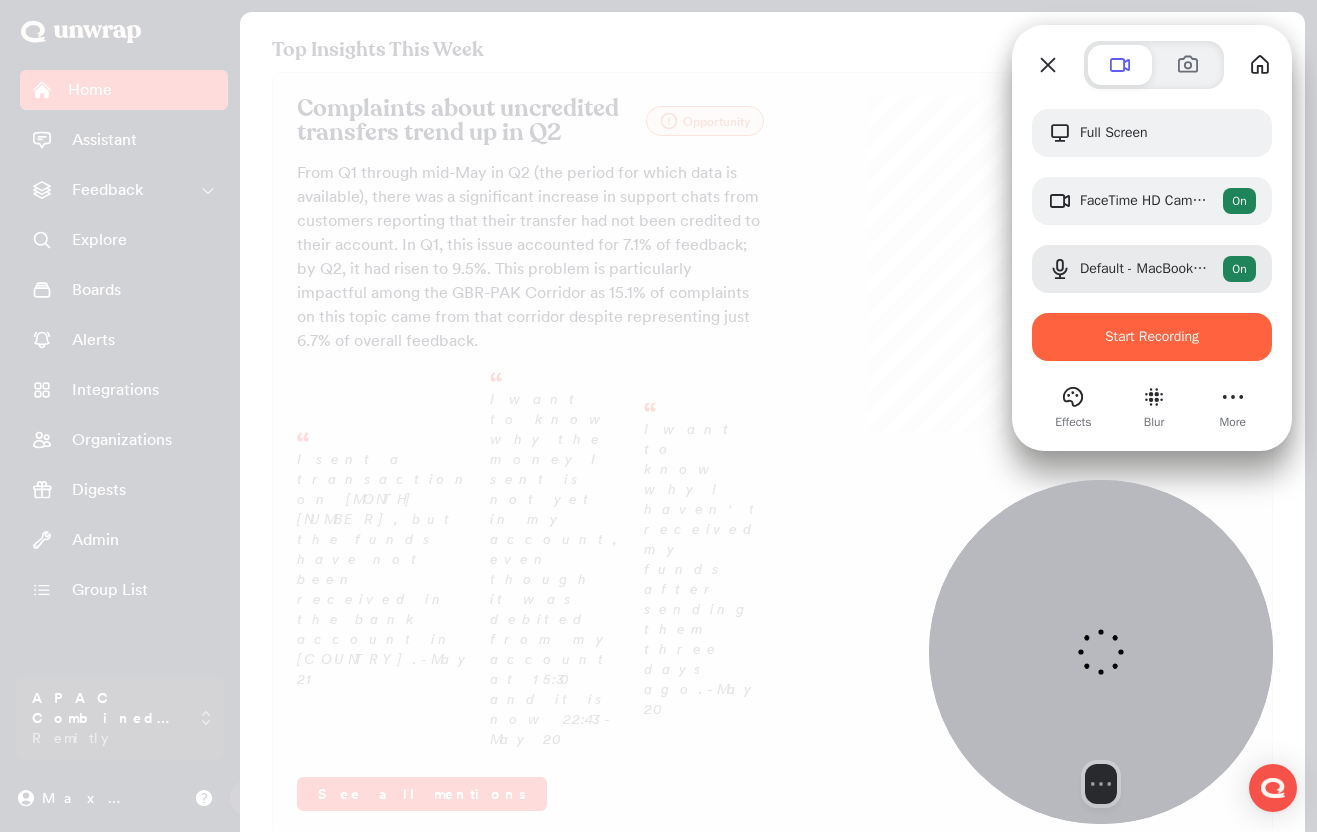 click at bounding box center (1101, 652) 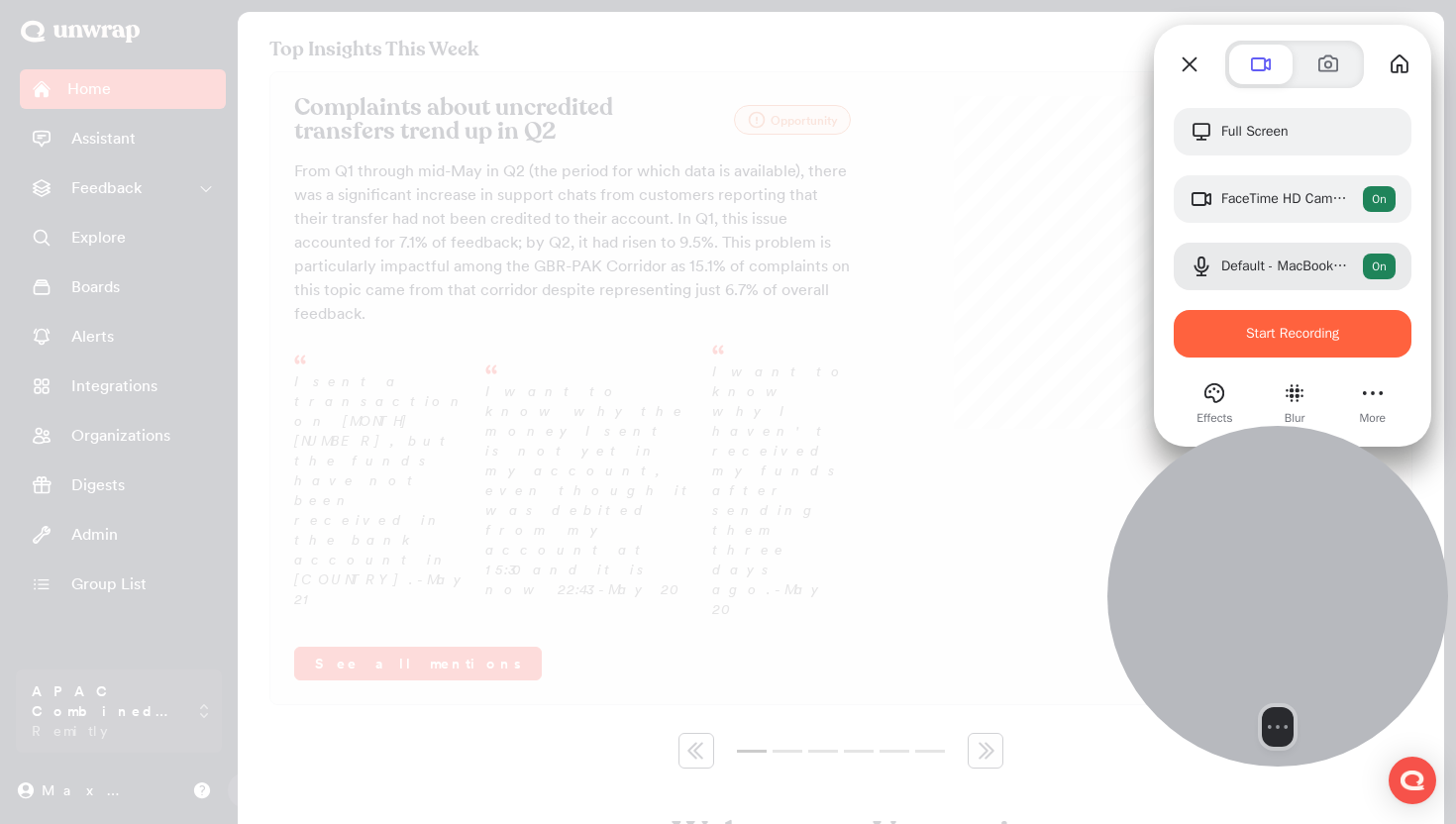 drag, startPoint x: 1195, startPoint y: 587, endPoint x: 1401, endPoint y: 540, distance: 211.29363 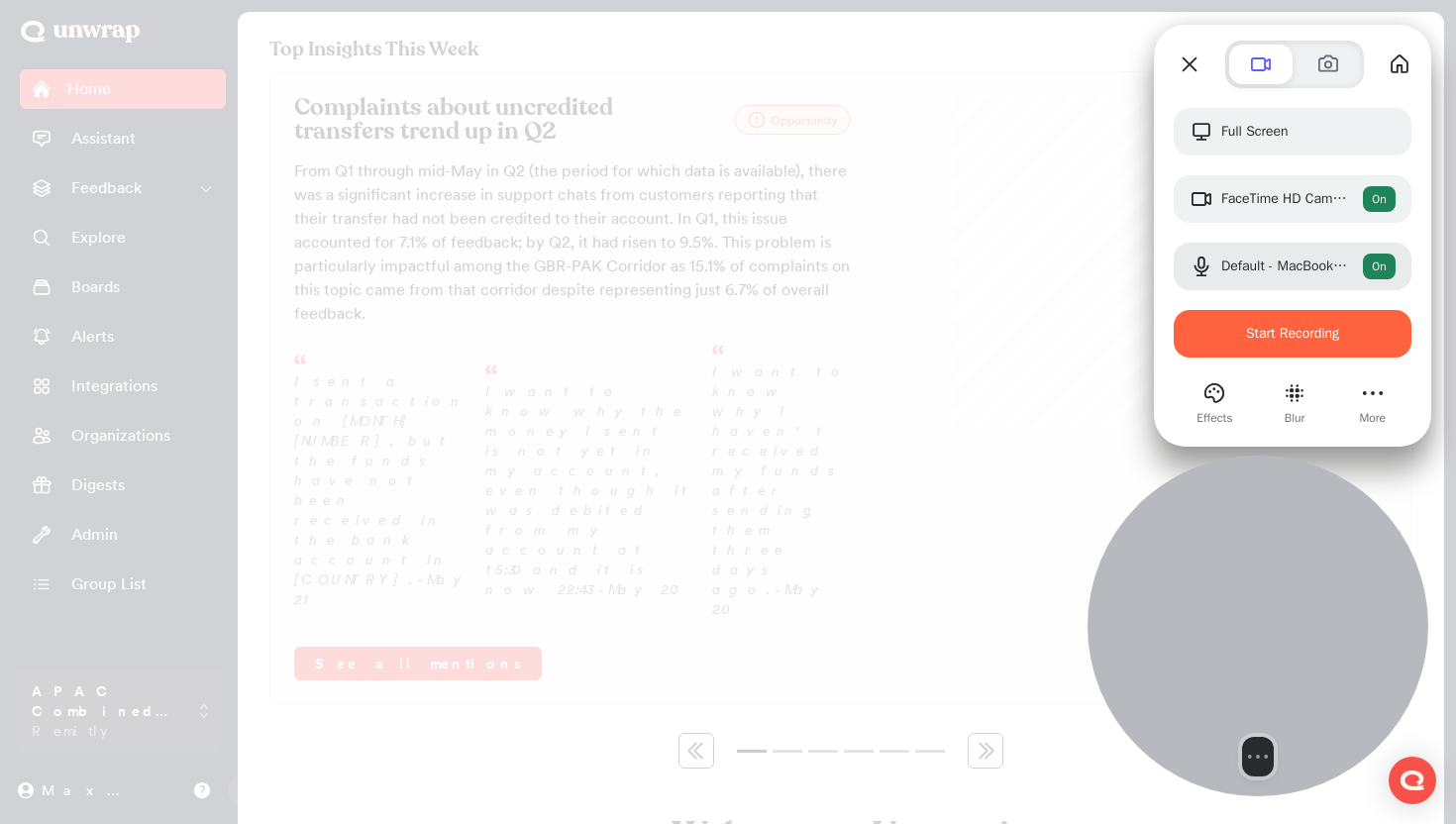 drag, startPoint x: 1238, startPoint y: 505, endPoint x: 1209, endPoint y: 529, distance: 37.64306 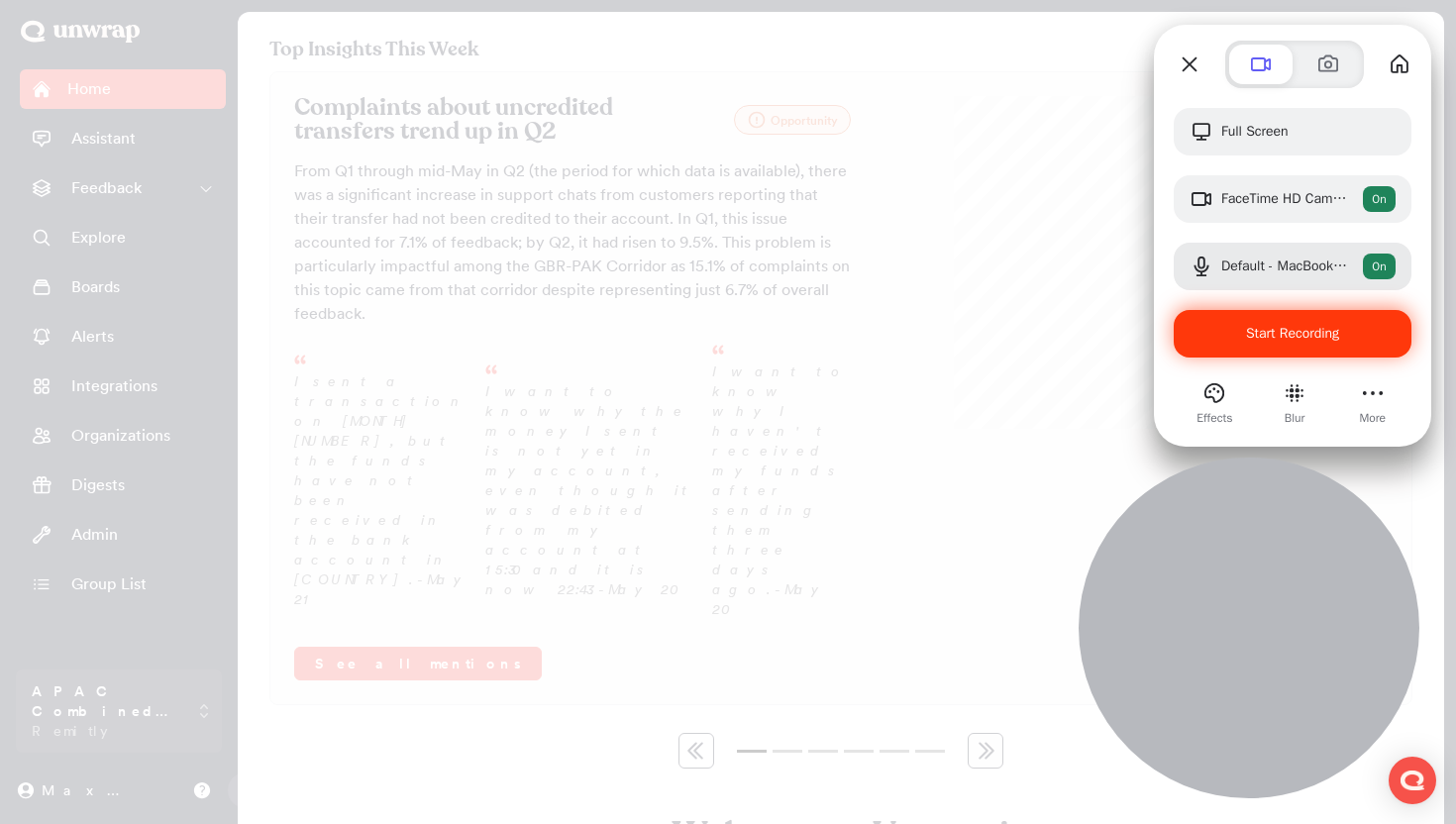 click on "Start Recording" at bounding box center [1293, 333] 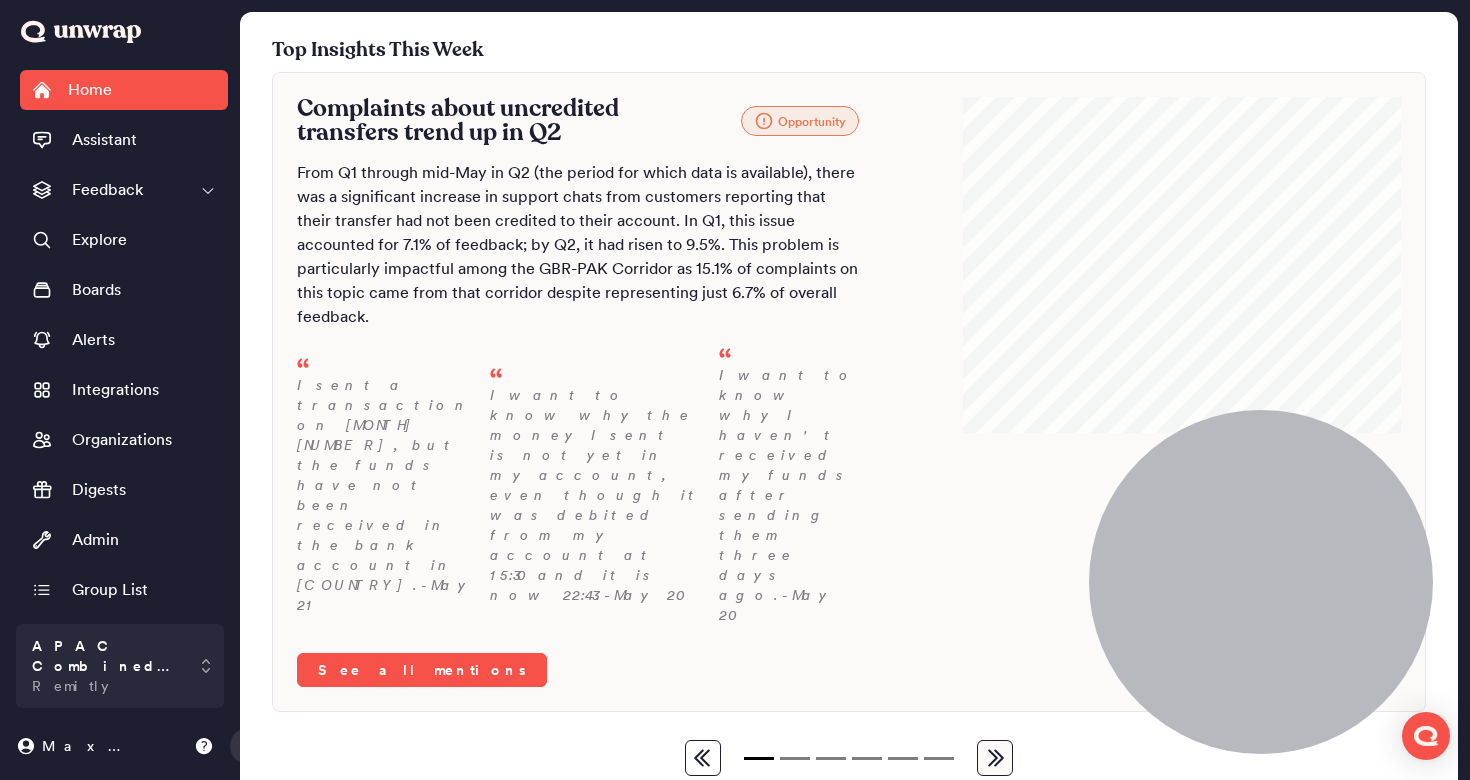 click on "Start Recording" at bounding box center [54, 832] 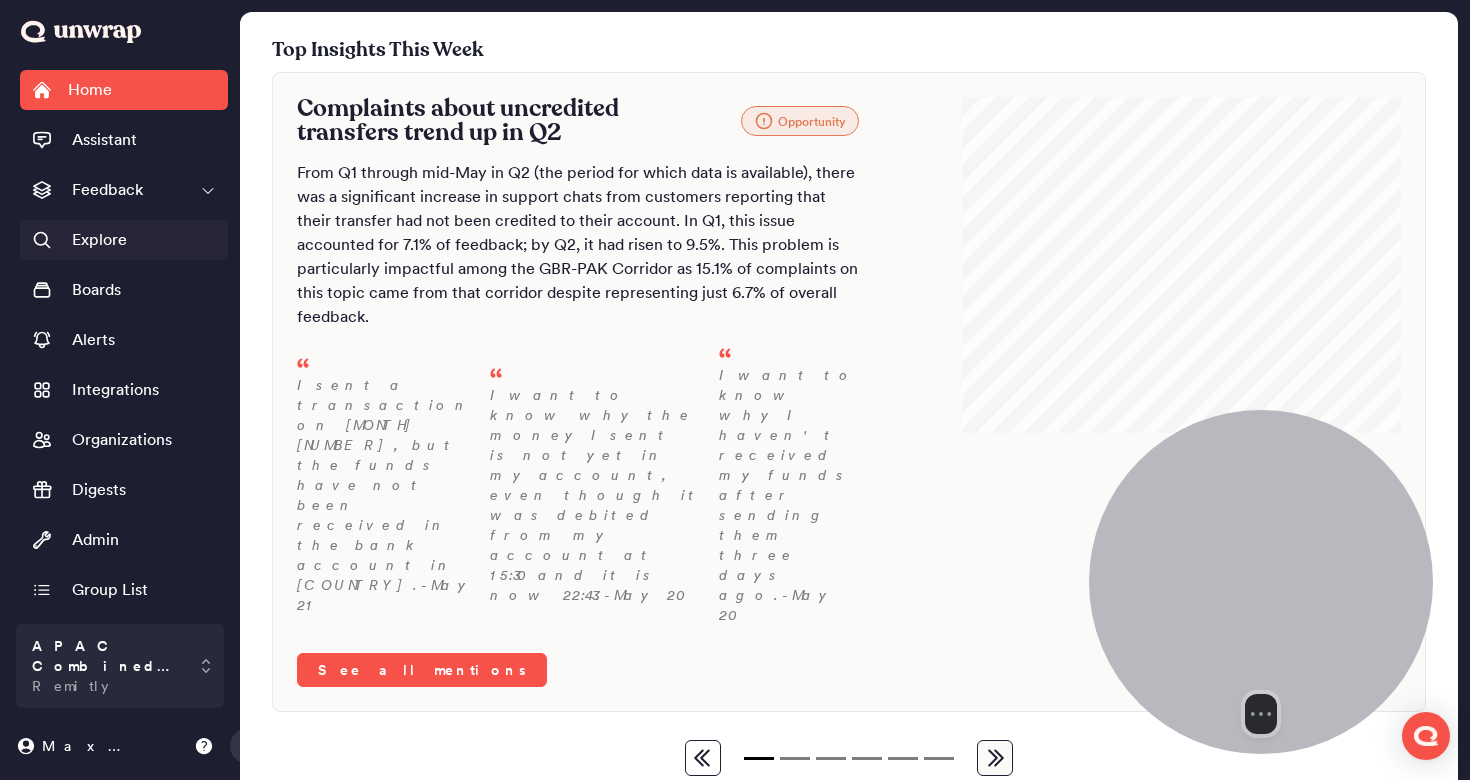 click on "Explore" at bounding box center (99, 240) 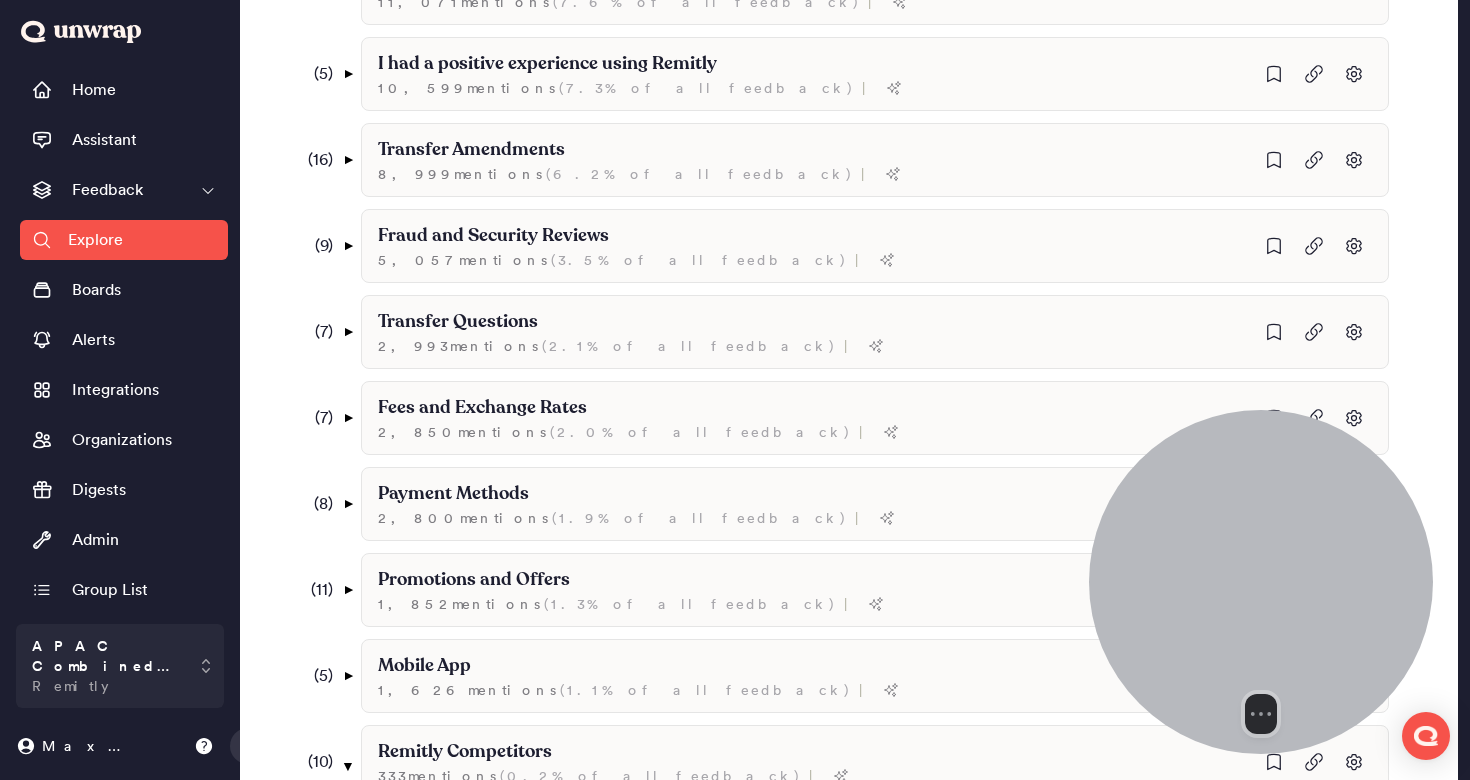 scroll, scrollTop: 1075, scrollLeft: 0, axis: vertical 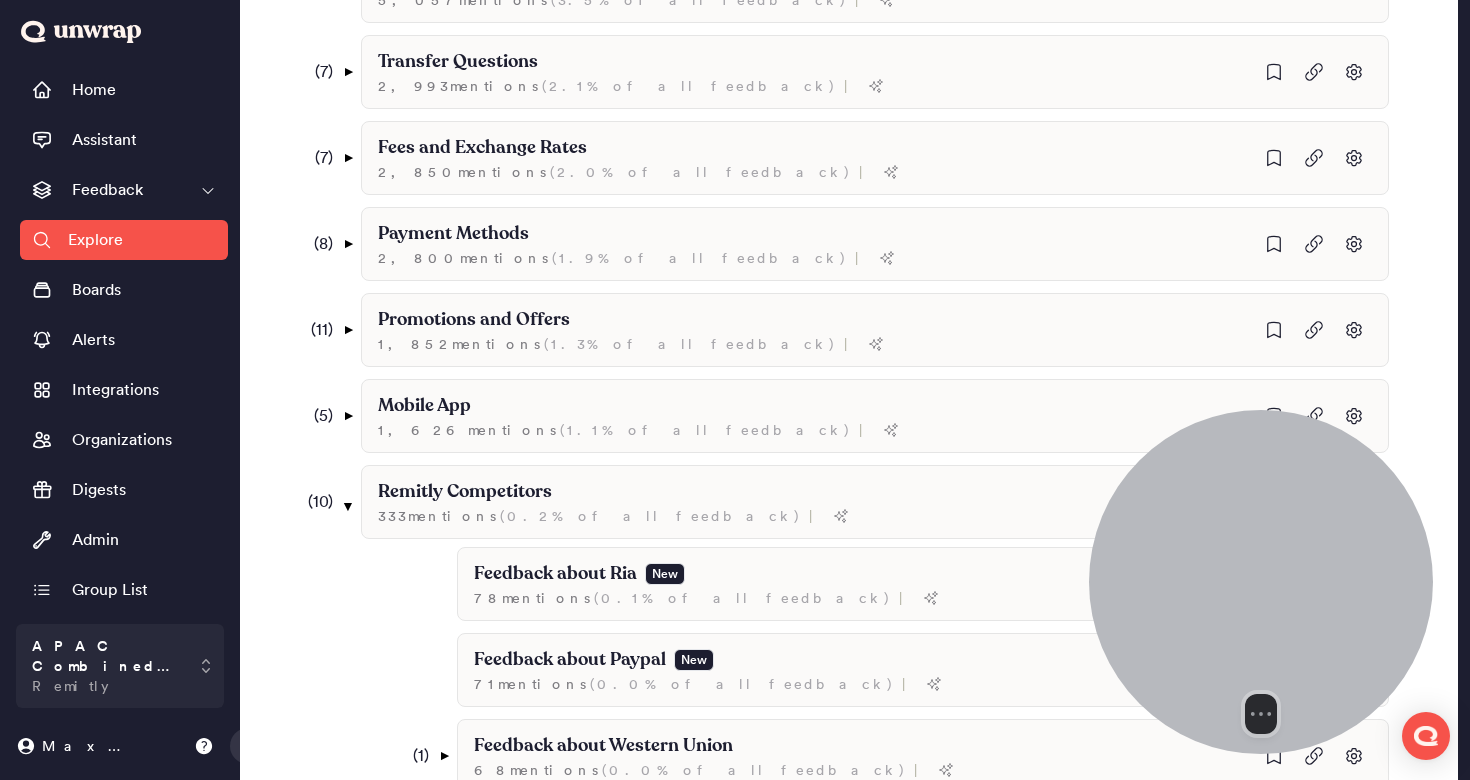 click on "( 49 ) ▼ Transfer Status 81,537  mention s   ( 56.0% of all feedback ) | ( 20 ) ▼ Delayed Transfers 42,943  mention s   ( 29.5% of all feedback ) | ( 3 ) ▼ The delivery speed is too slow 21,688  mention s   ( 14.9% of all feedback ) | The delivery speed did not meet the promised timeframe 16,383  mention s   ( 11.2% of all feedback ) | ( 1 ) ▼ My transfer has been pending for a long time 993  mention s   ( 0.7% of all feedback ) | The transaction status is stuck on "Awaiting Funds" 375  mention s   ( 0.3% of all feedback ) | ( 1 ) ▼ My transfer has not been credited to my account 10,320  mention s   ( 7.1% of all feedback ) | I have not received my transfer to a Nequi account 301  mention s   ( 0.2% of all feedback ) | ( 2 ) ▼ Delayed due to a compliance review 9,584  mention s   ( 6.6% of all feedback ) | My transaction is delayed due to a fraud review 3,831  mention s   ( 2.6% of all feedback ) | I am experiencing a delay due to my transaction being under EDD review 2,295  mention s   ( ) | ( 1" at bounding box center [865, 332] 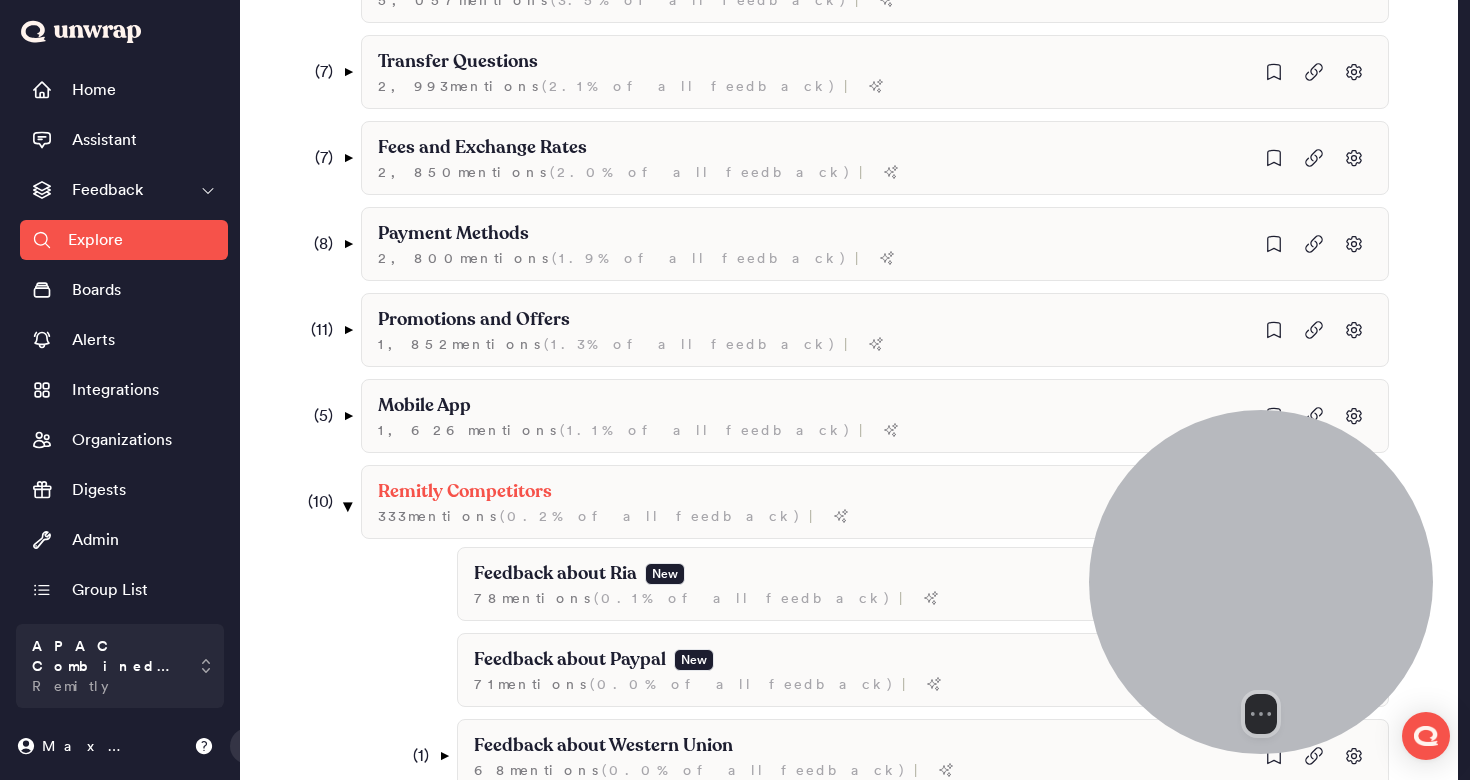 click on "▼" at bounding box center [348, 506] 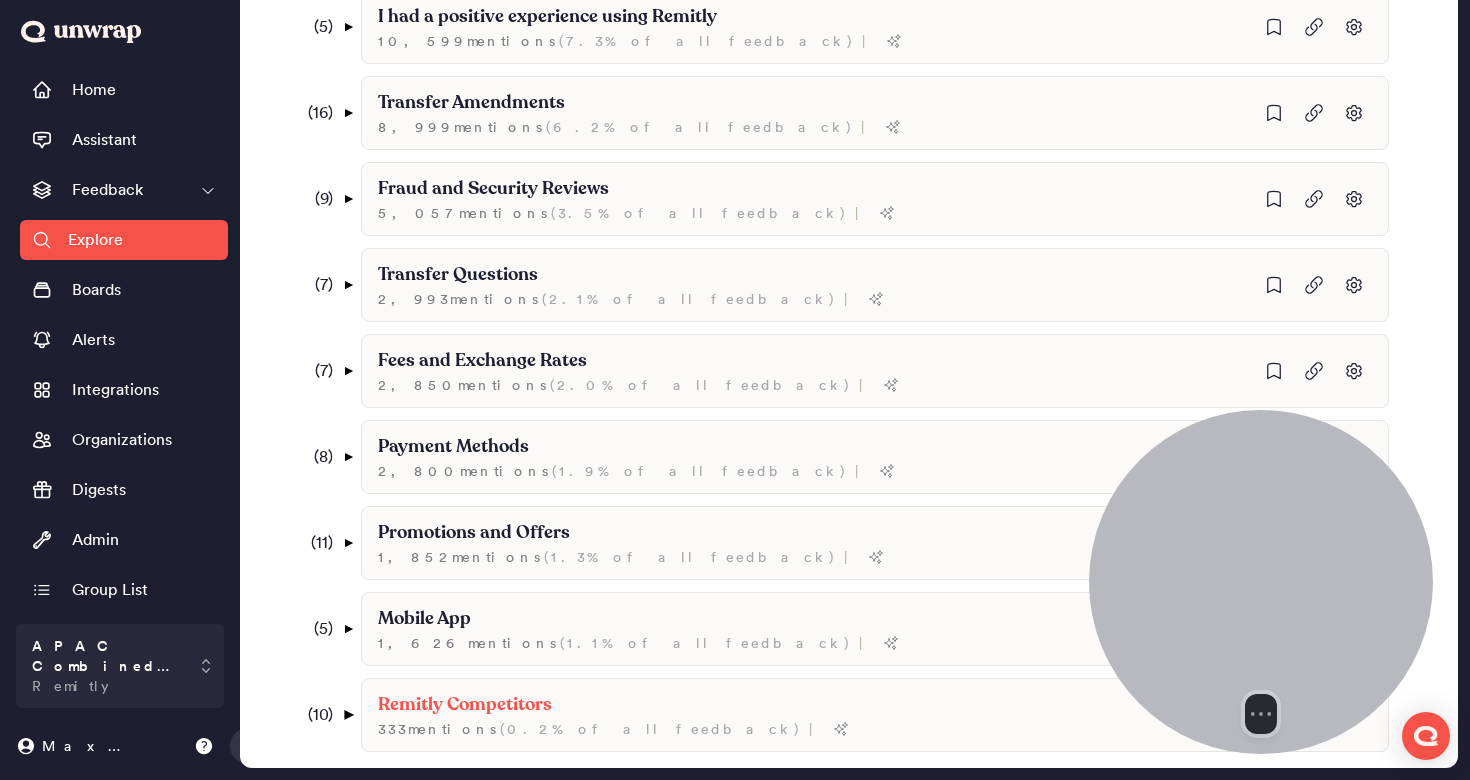 scroll, scrollTop: 862, scrollLeft: 0, axis: vertical 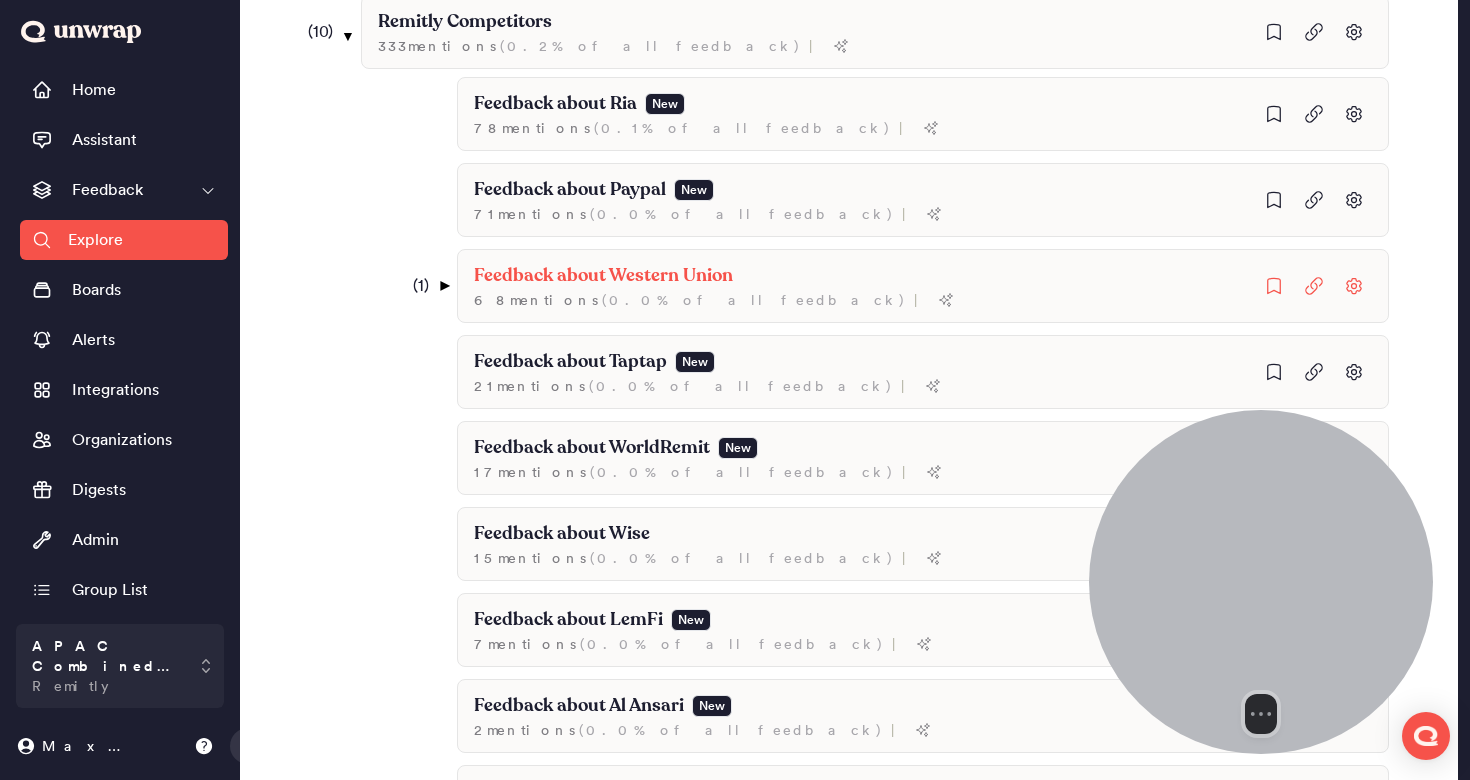 click on "▼" at bounding box center [444, 286] 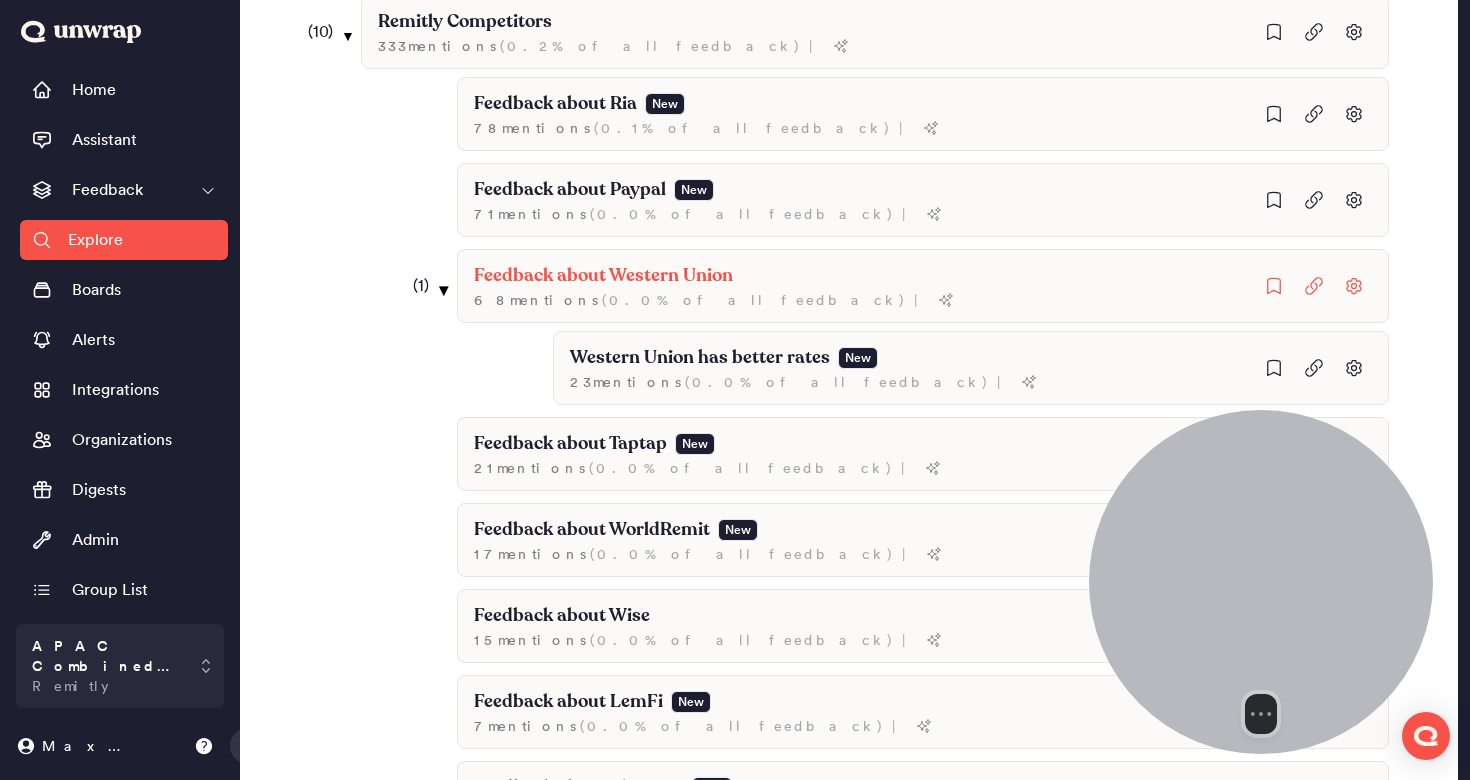 click on "▼" at bounding box center (444, 290) 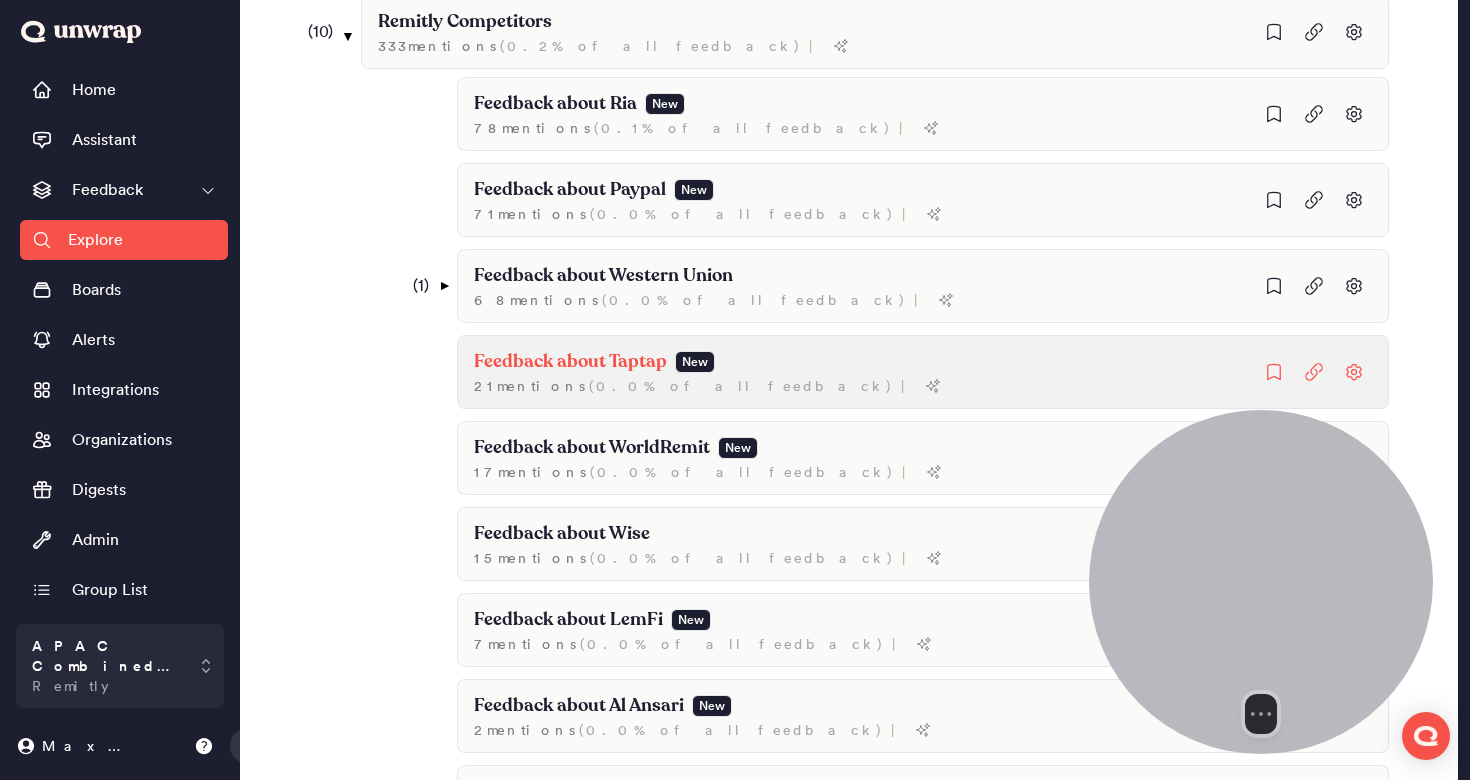 click on "Feedback about Taptap" at bounding box center (555, 104) 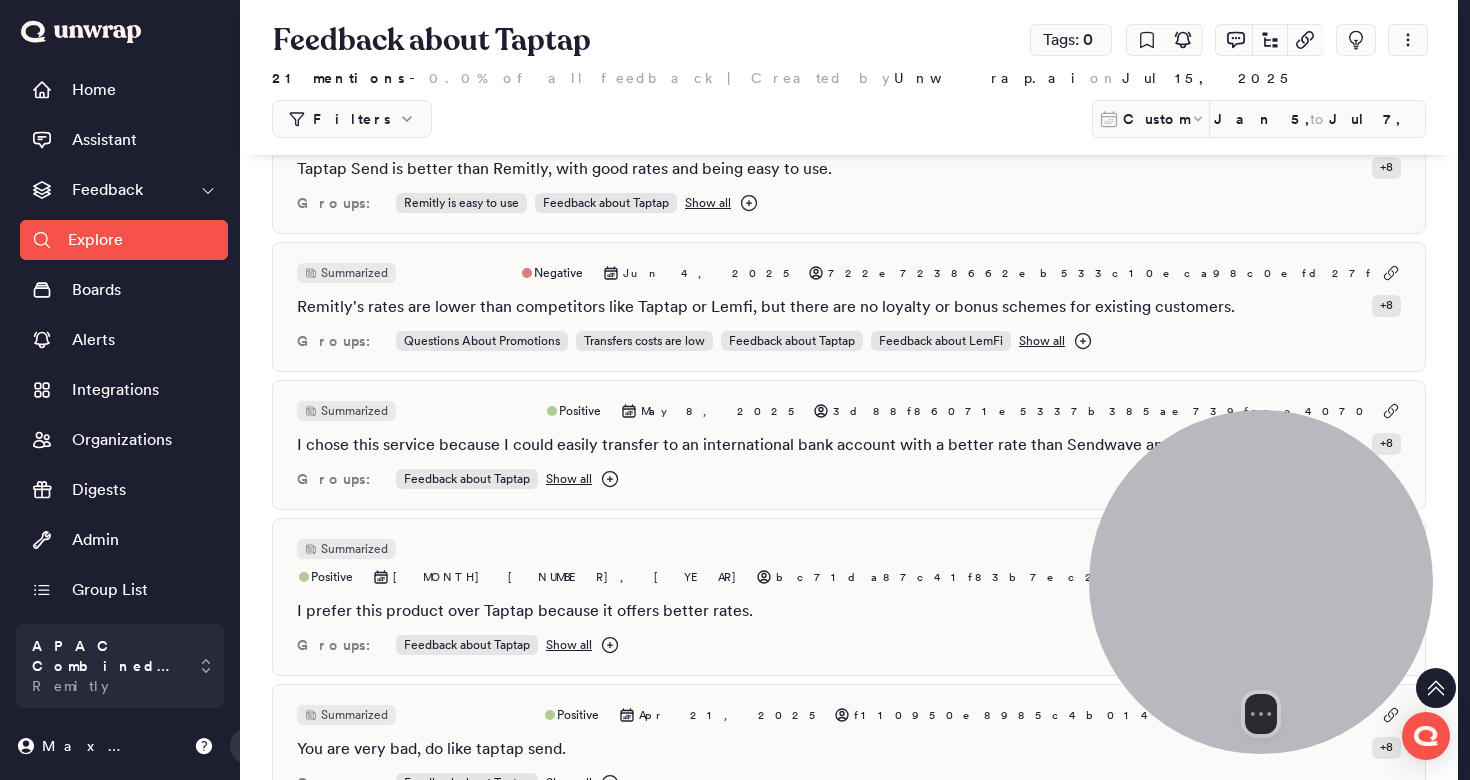 scroll, scrollTop: 744, scrollLeft: 0, axis: vertical 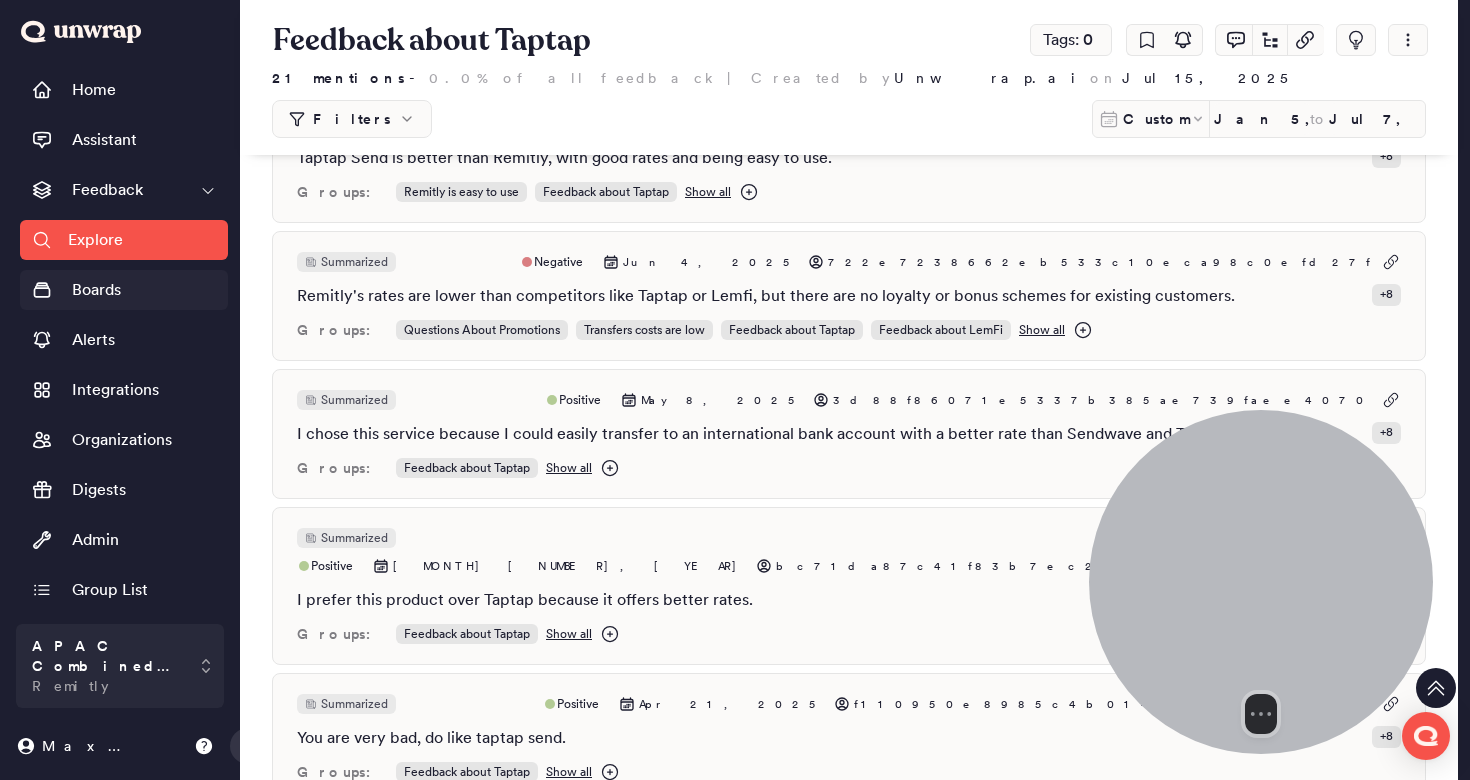 click on "Boards" at bounding box center (124, 290) 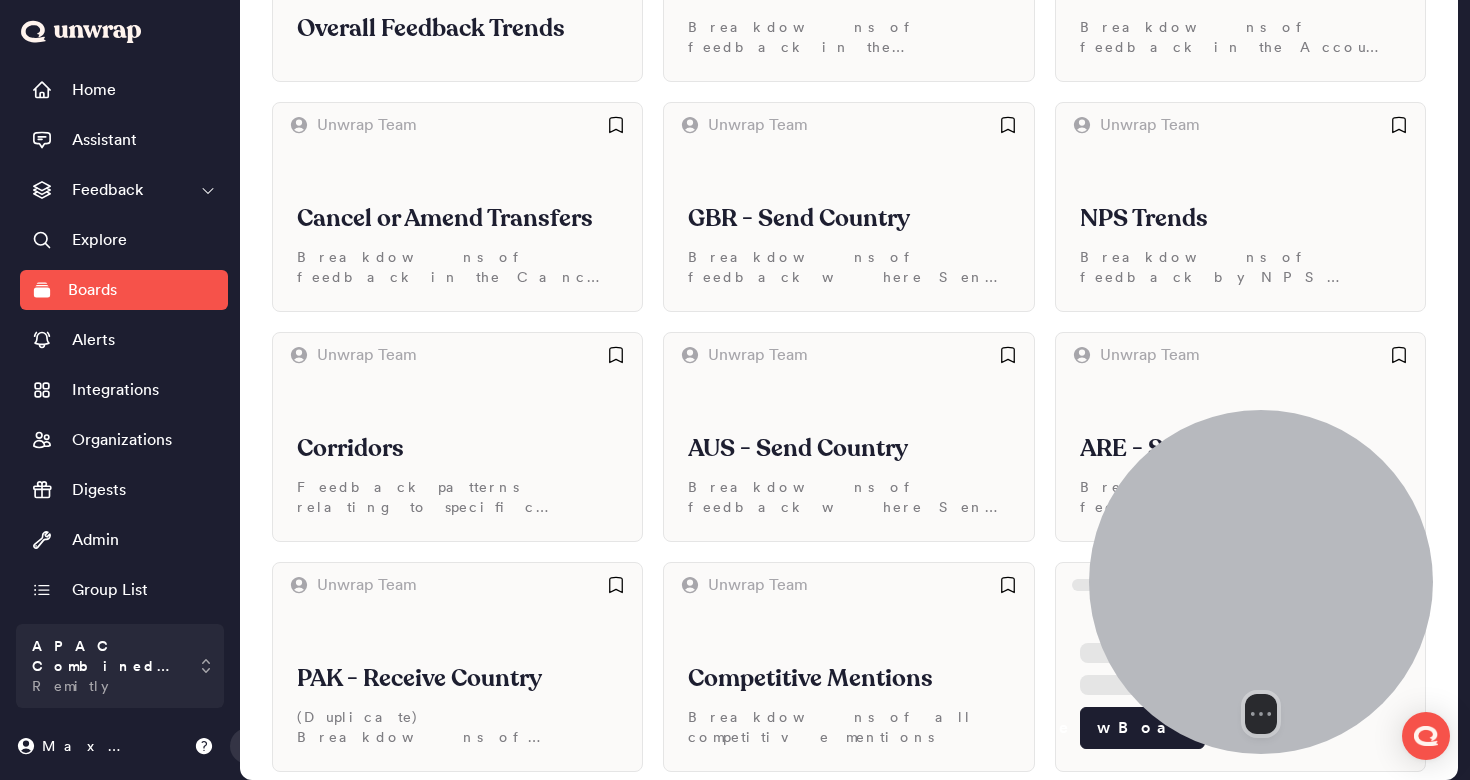 scroll, scrollTop: 282, scrollLeft: 0, axis: vertical 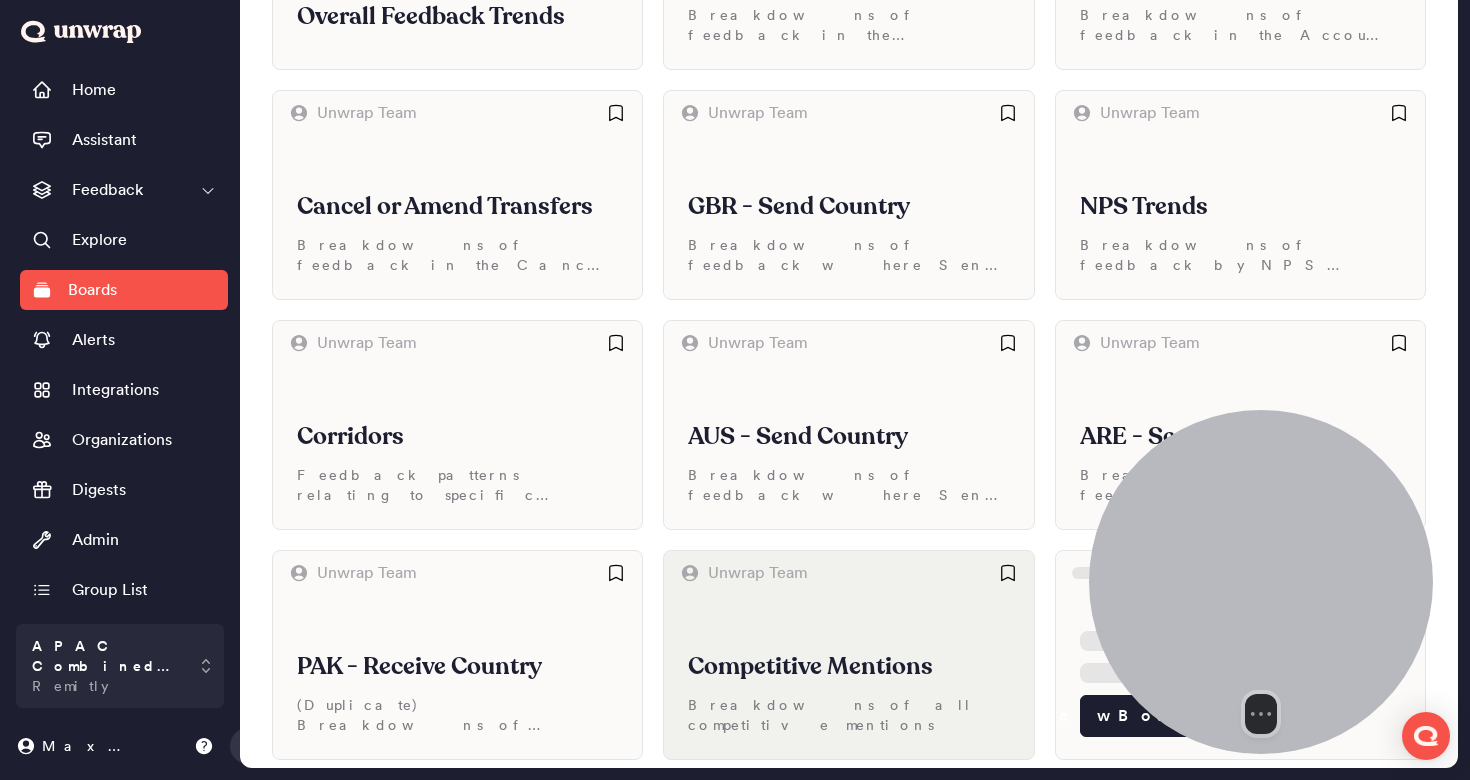 click on "Competitive Mentions Breakdowns of all competitive mentions" at bounding box center [848, 677] 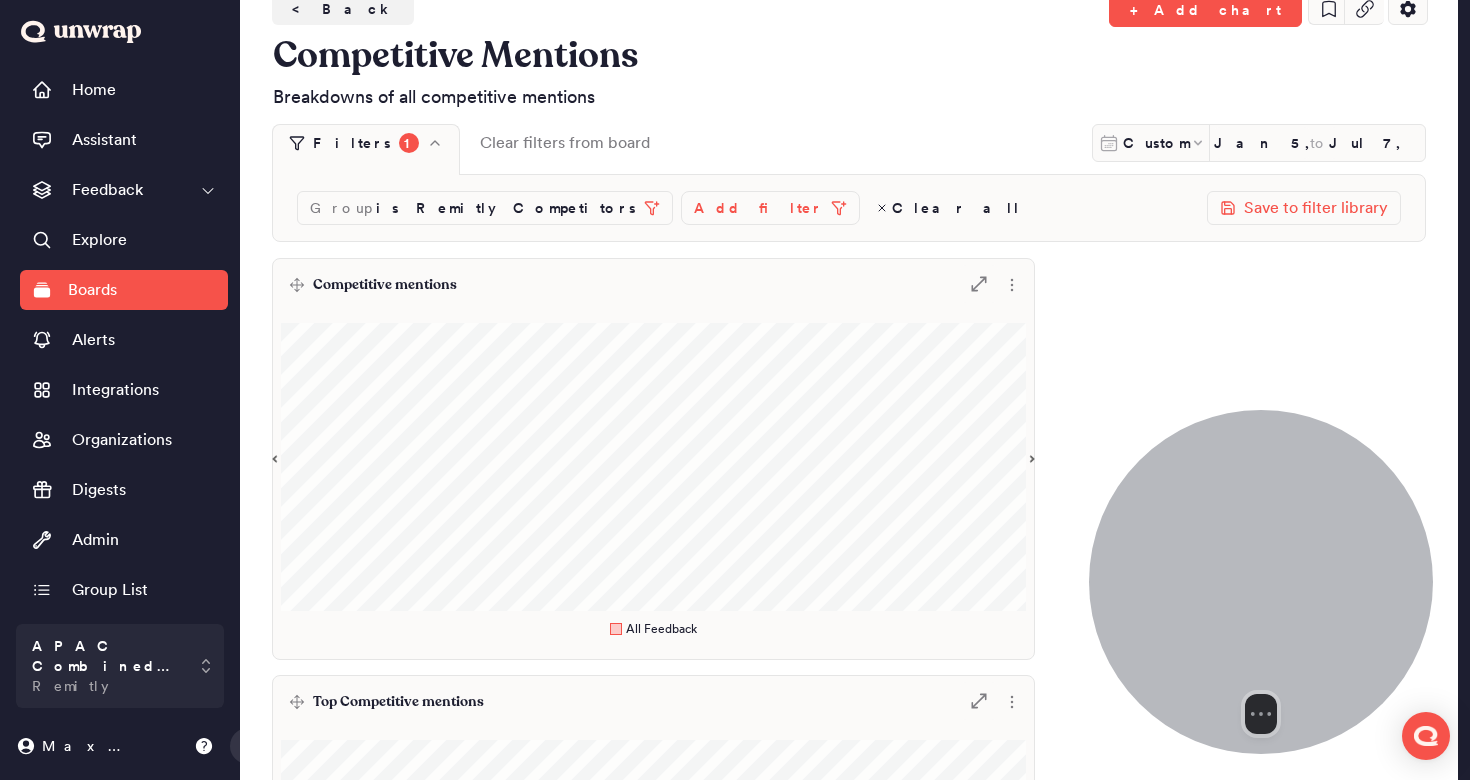 scroll, scrollTop: 0, scrollLeft: 0, axis: both 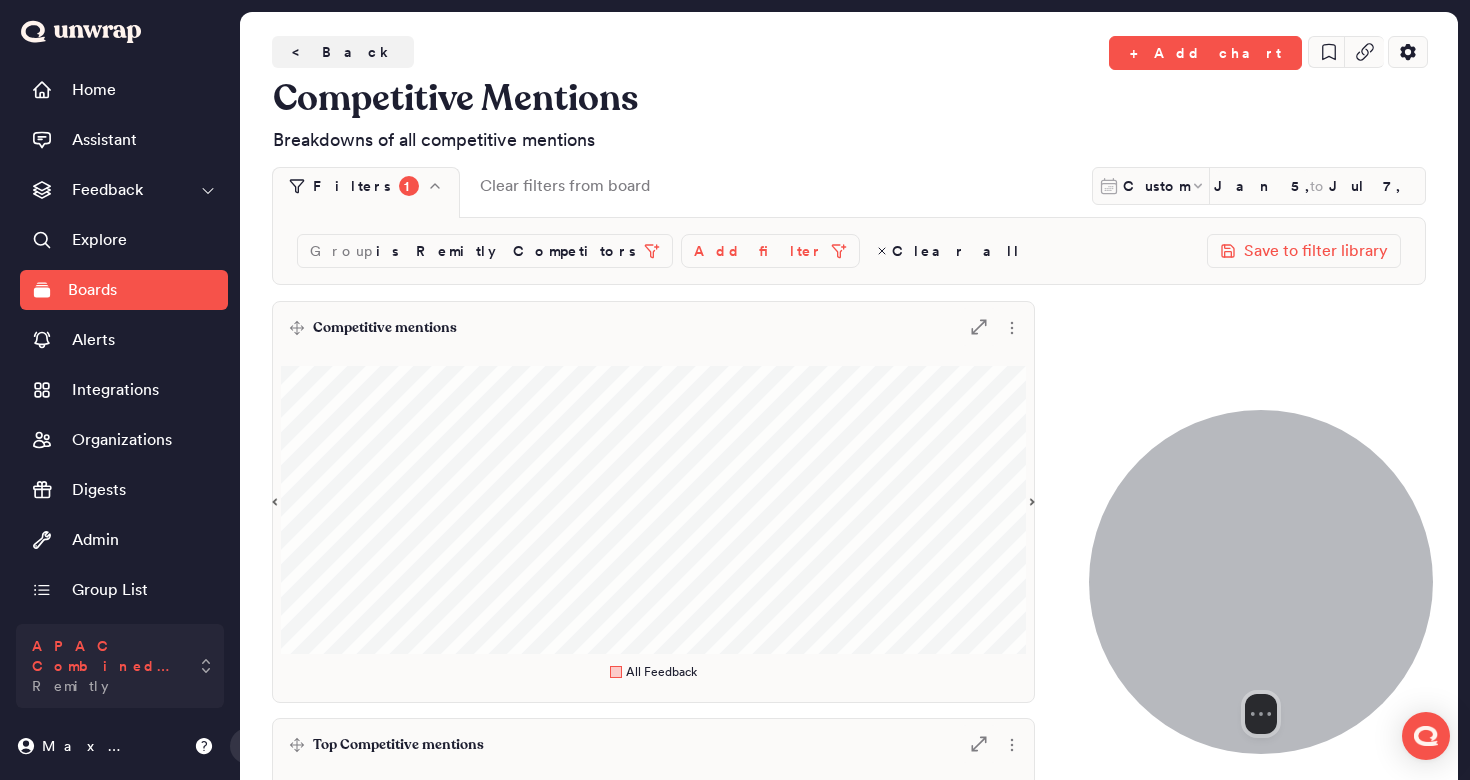click on "APAC Combined Data Remitly" at bounding box center (106, 666) 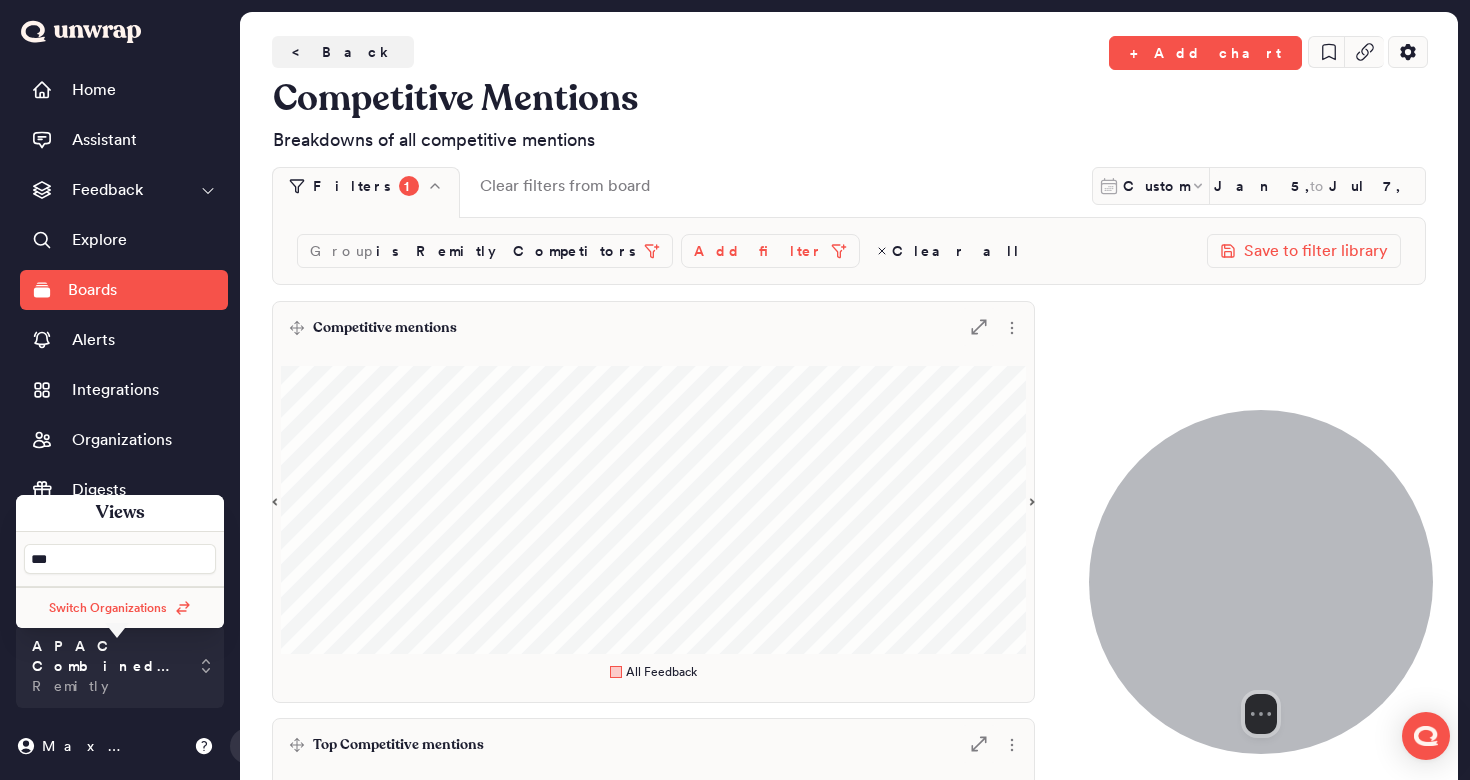 click on "***" at bounding box center [120, 559] 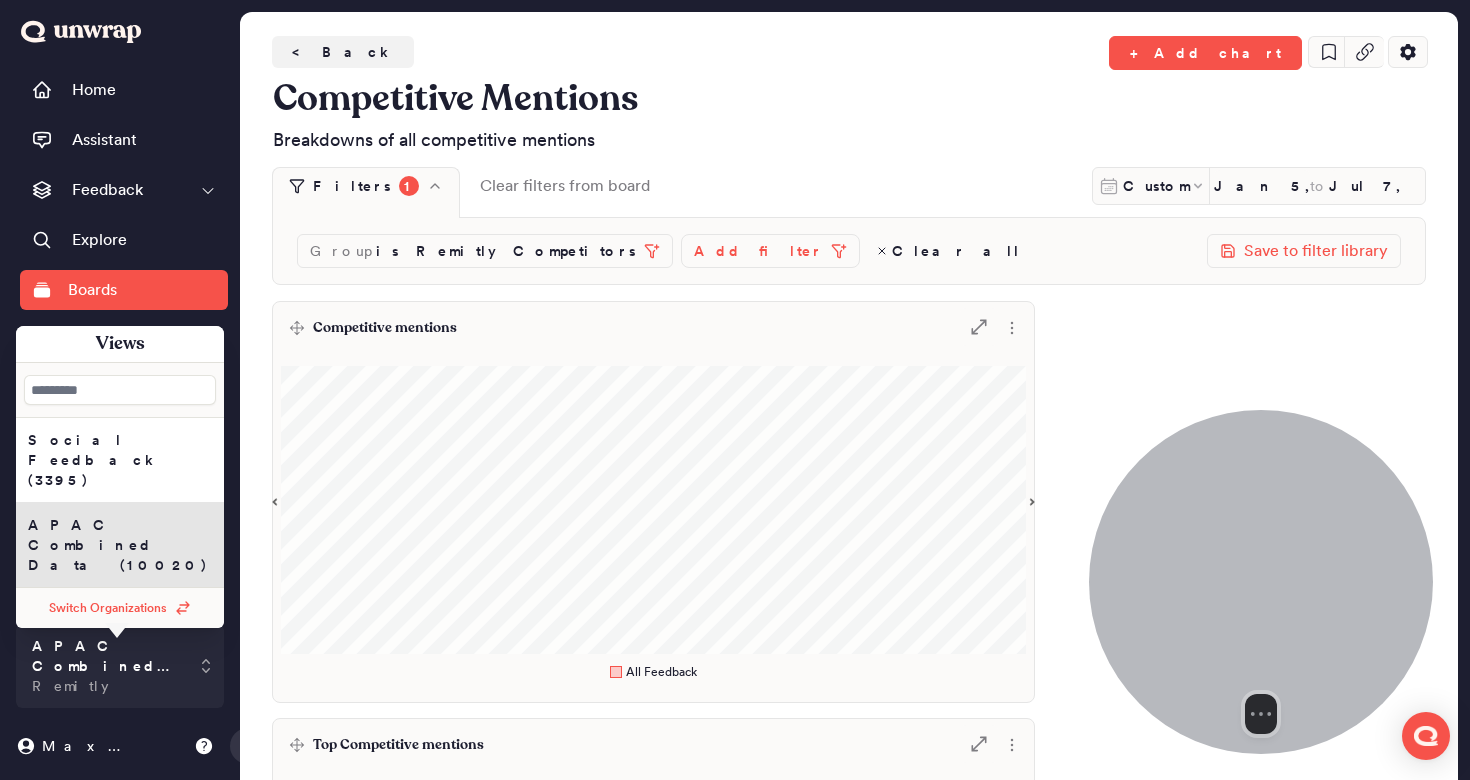 type 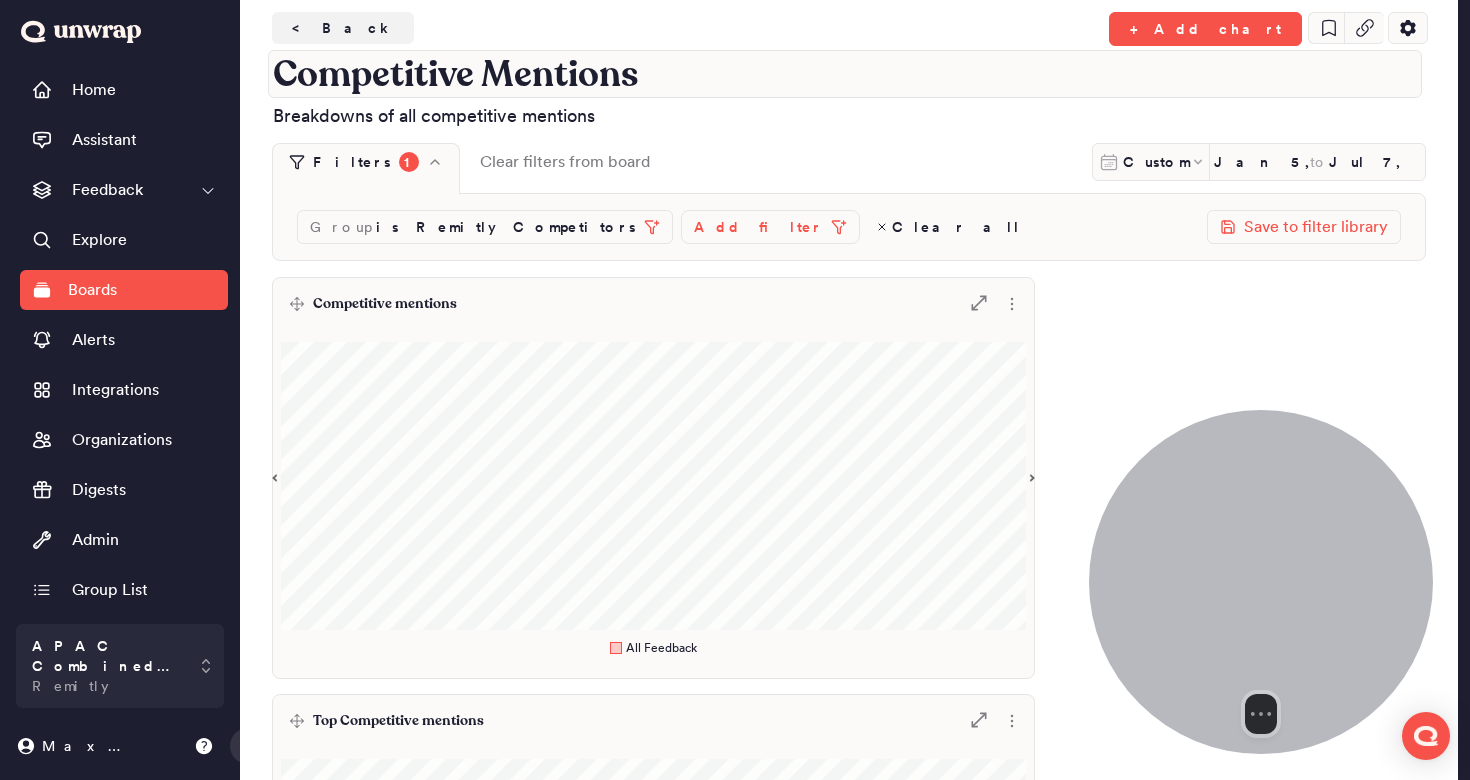 scroll, scrollTop: 25, scrollLeft: 0, axis: vertical 